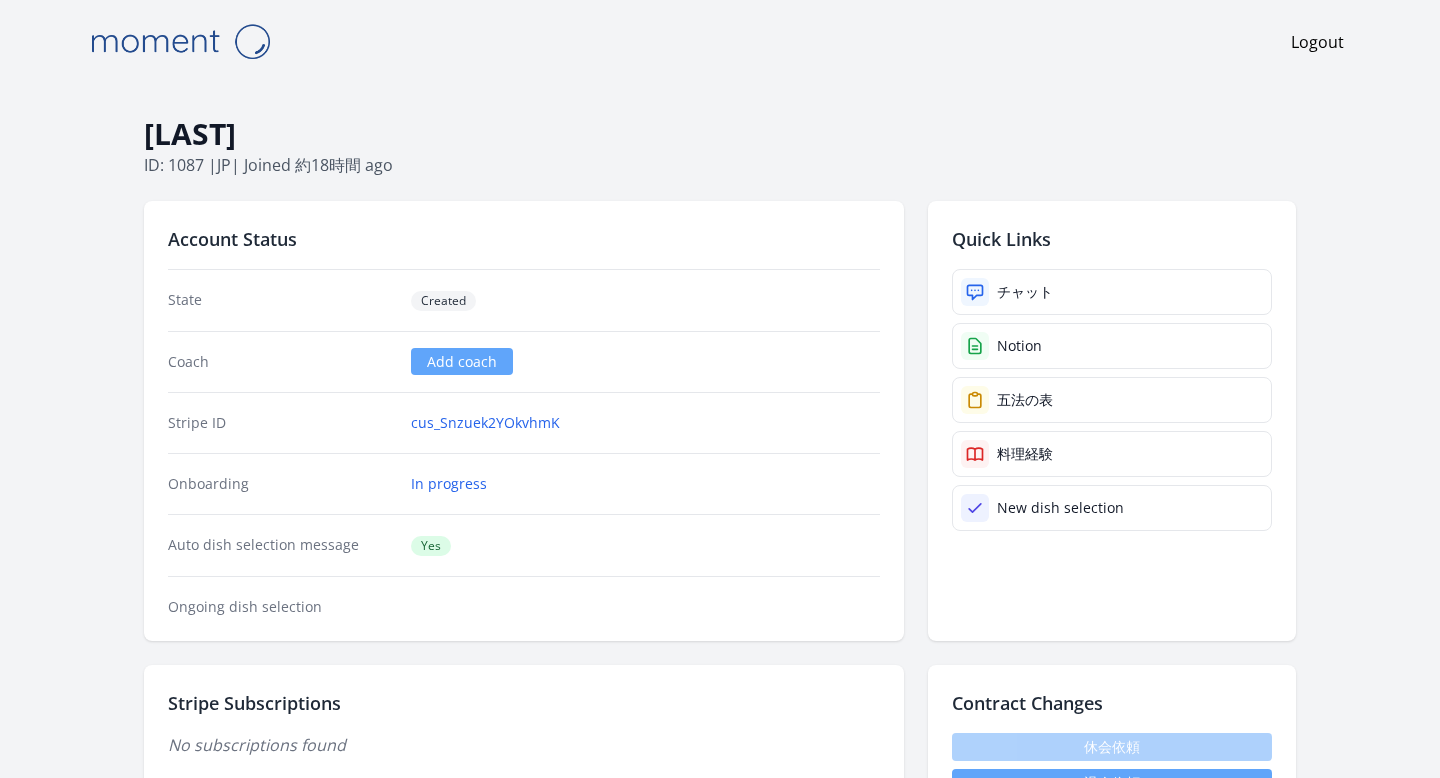 scroll, scrollTop: 0, scrollLeft: 0, axis: both 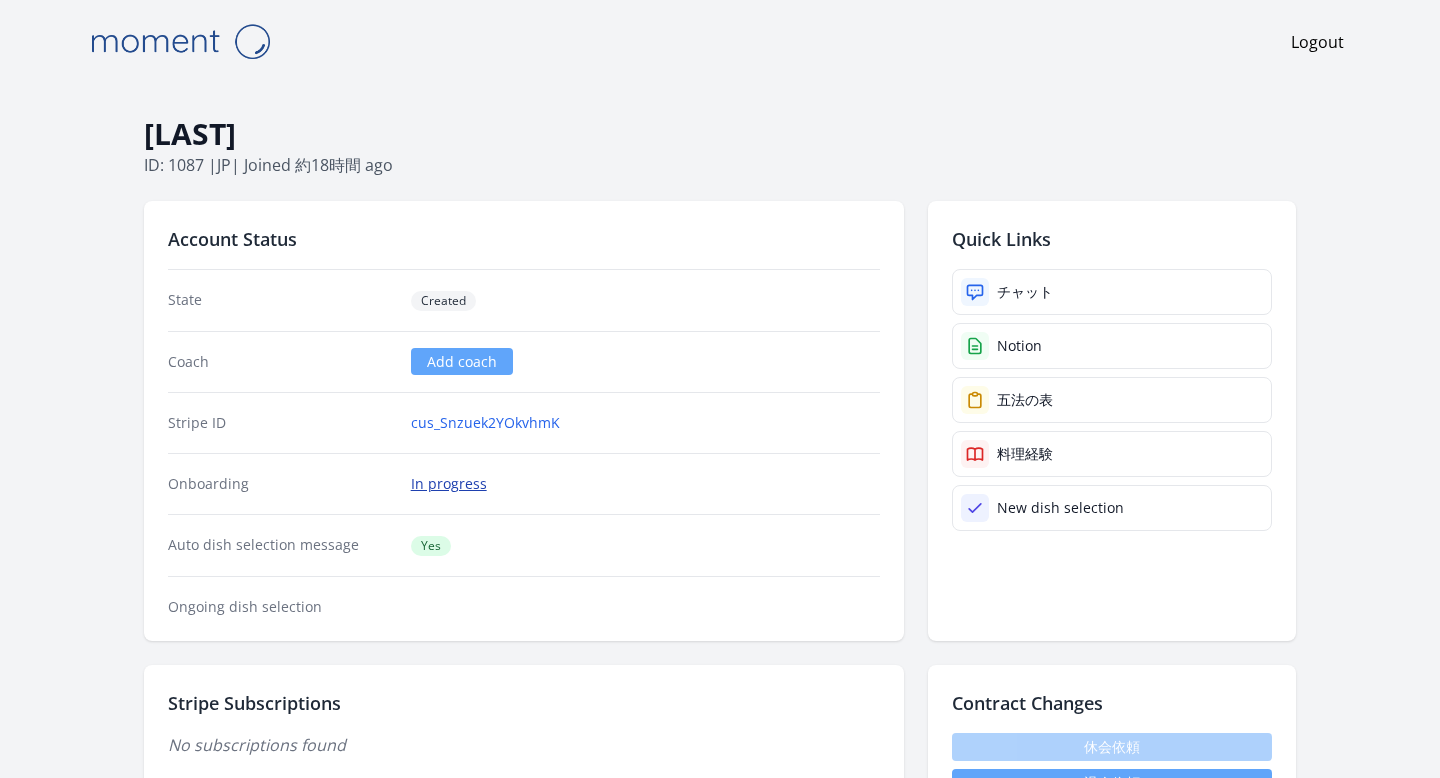 click on "In progress" at bounding box center (449, 484) 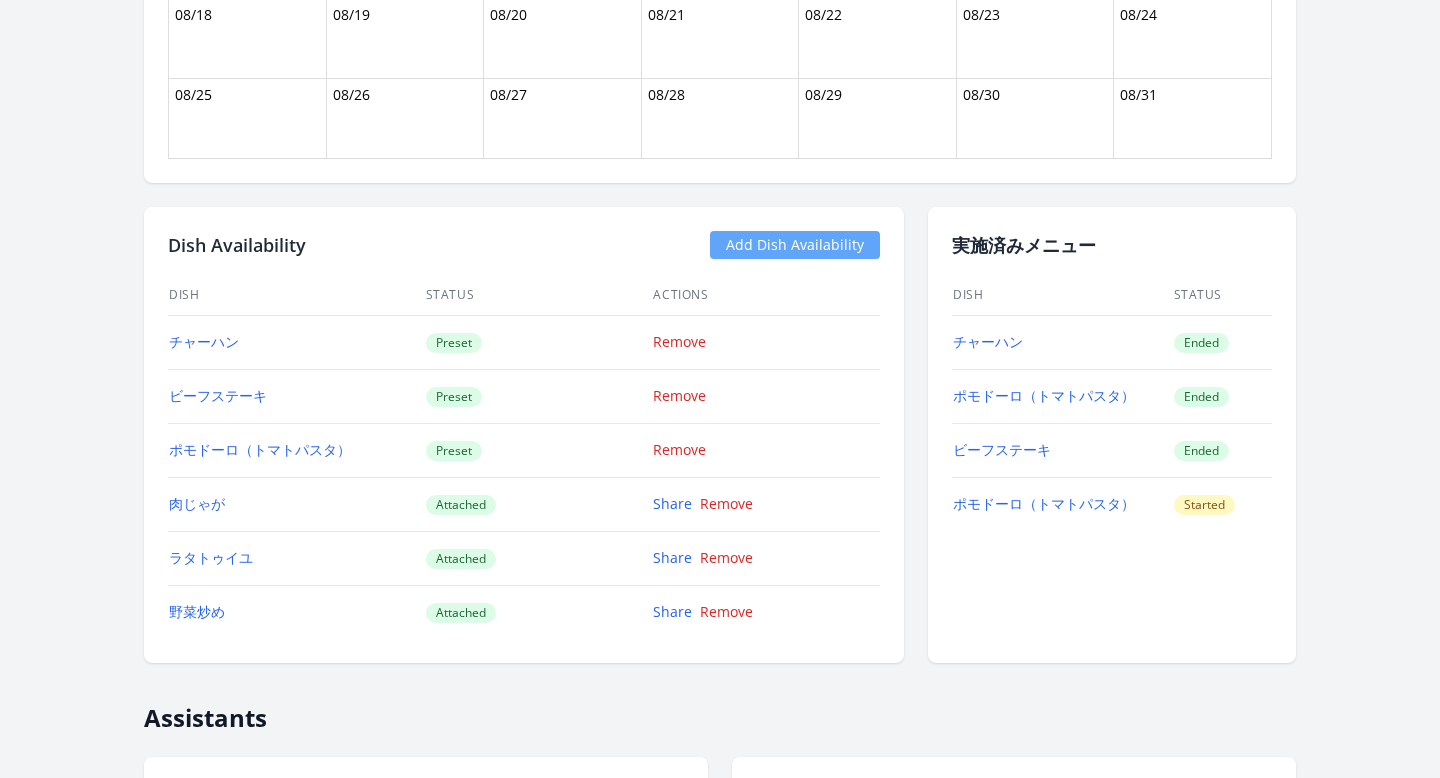 scroll, scrollTop: 1758, scrollLeft: 0, axis: vertical 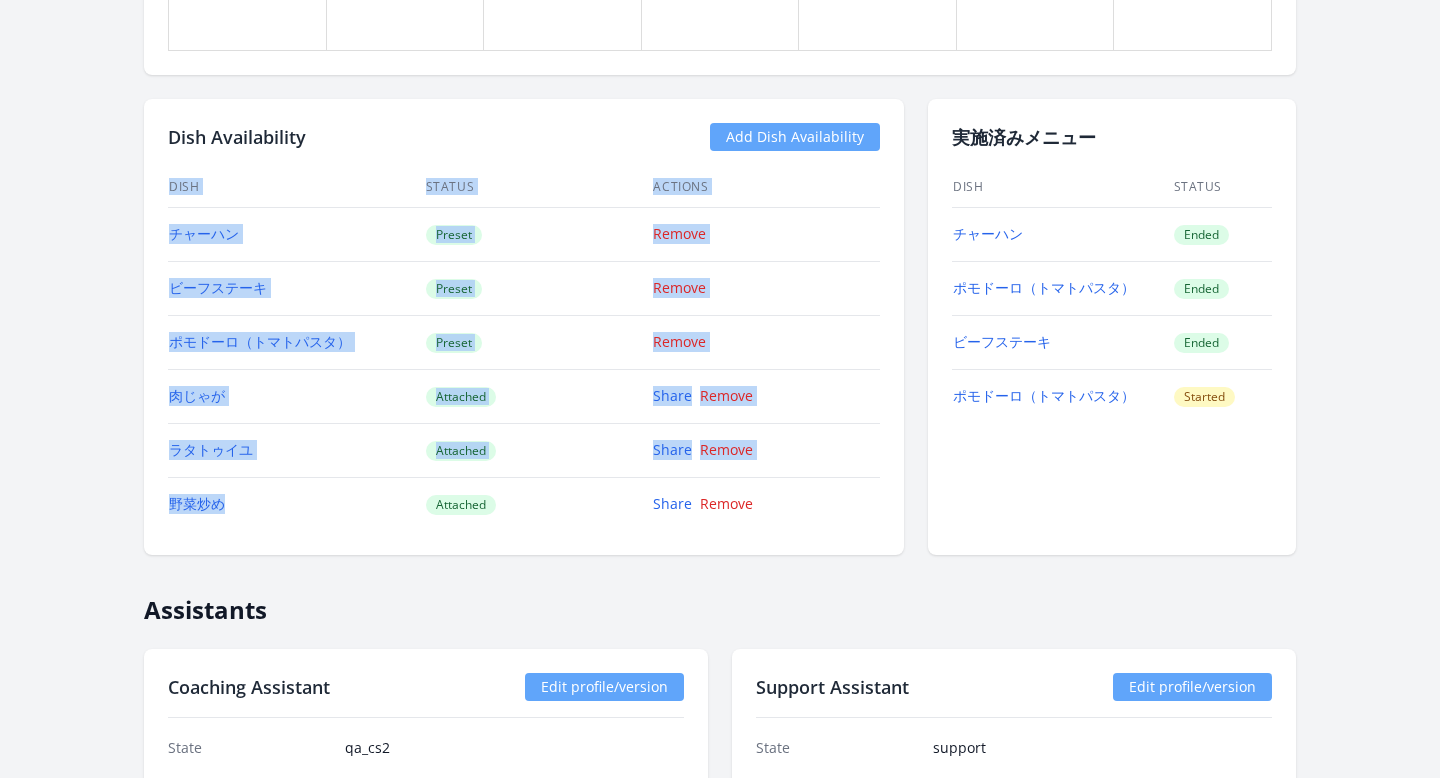 drag, startPoint x: 159, startPoint y: 398, endPoint x: 243, endPoint y: 508, distance: 138.4052 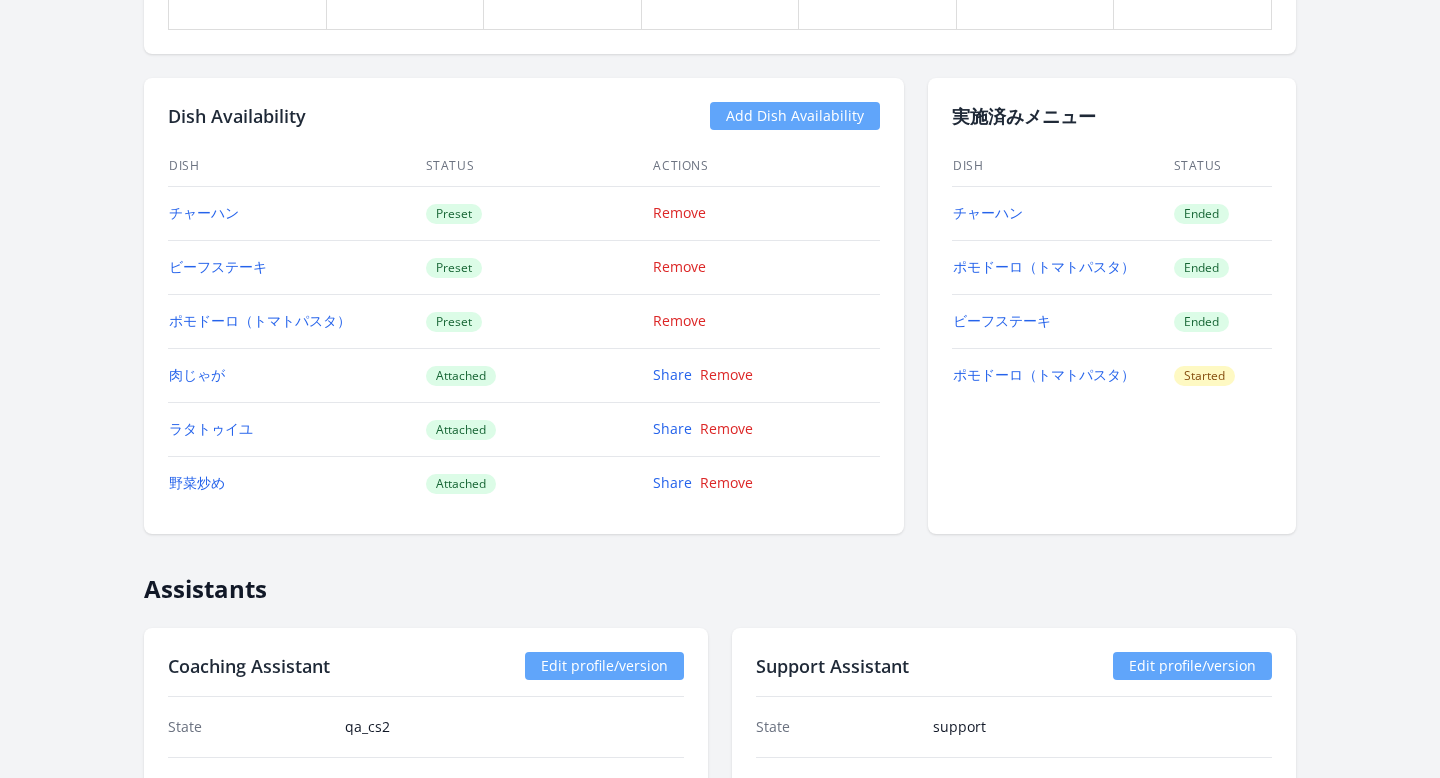 scroll, scrollTop: 1772, scrollLeft: 0, axis: vertical 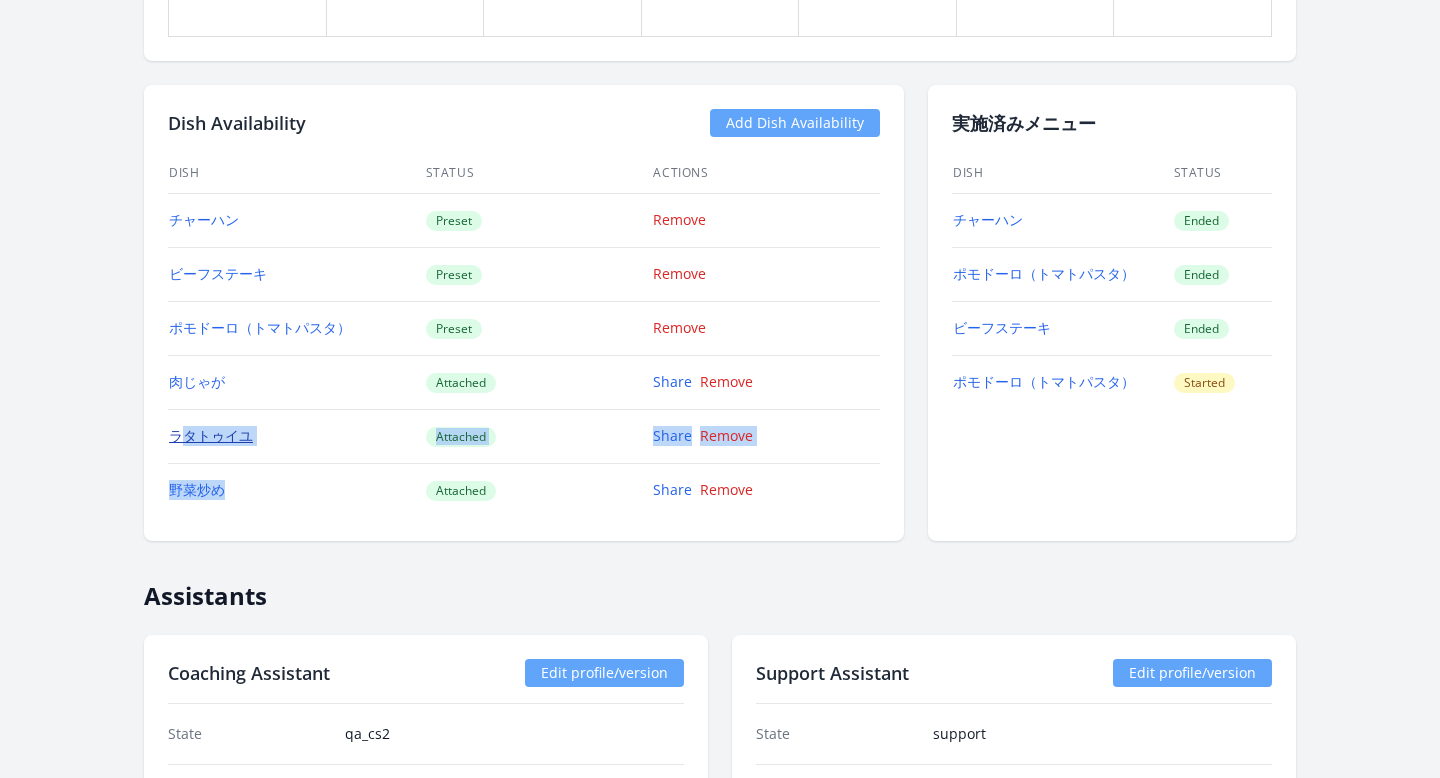 drag, startPoint x: 241, startPoint y: 508, endPoint x: 190, endPoint y: 436, distance: 88.23265 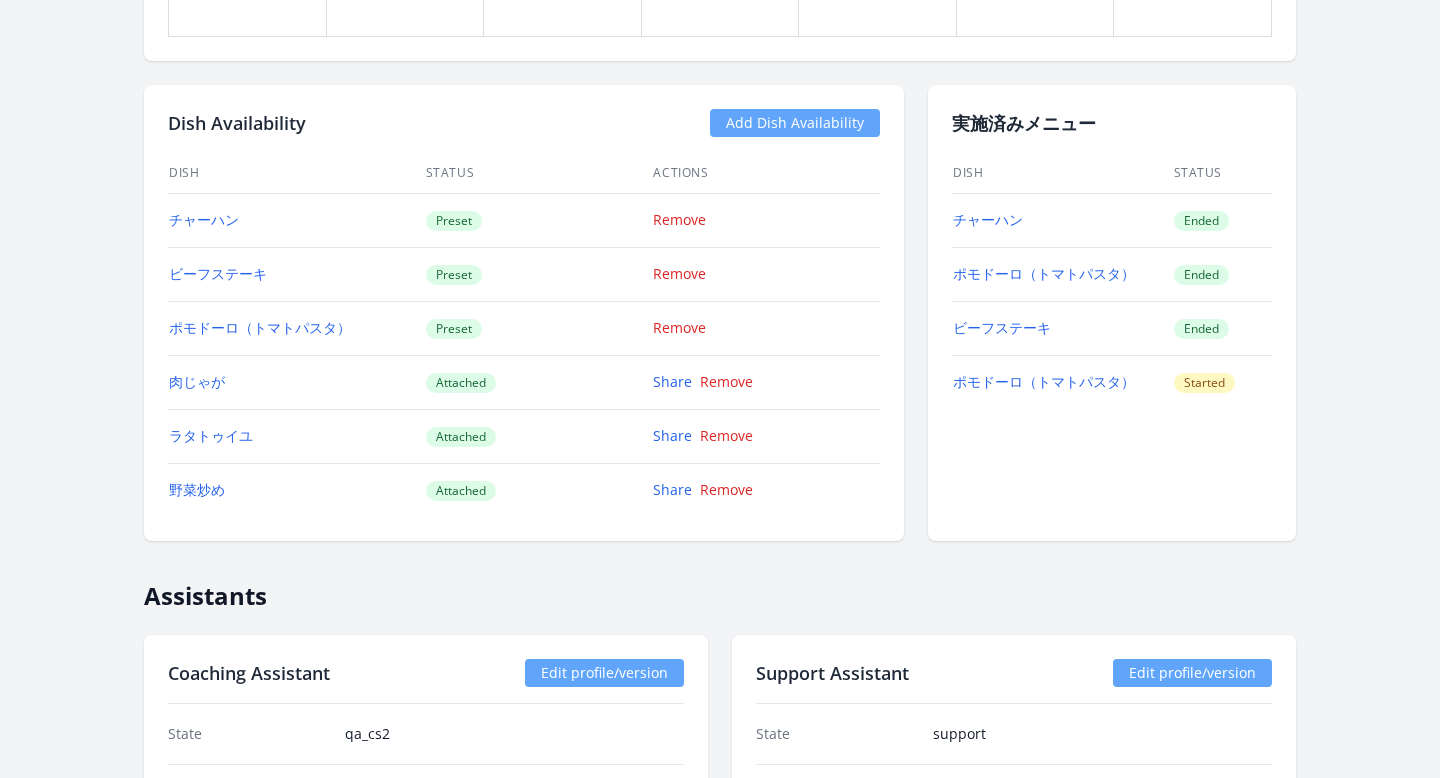 click on "肉じゃが" at bounding box center (296, 382) 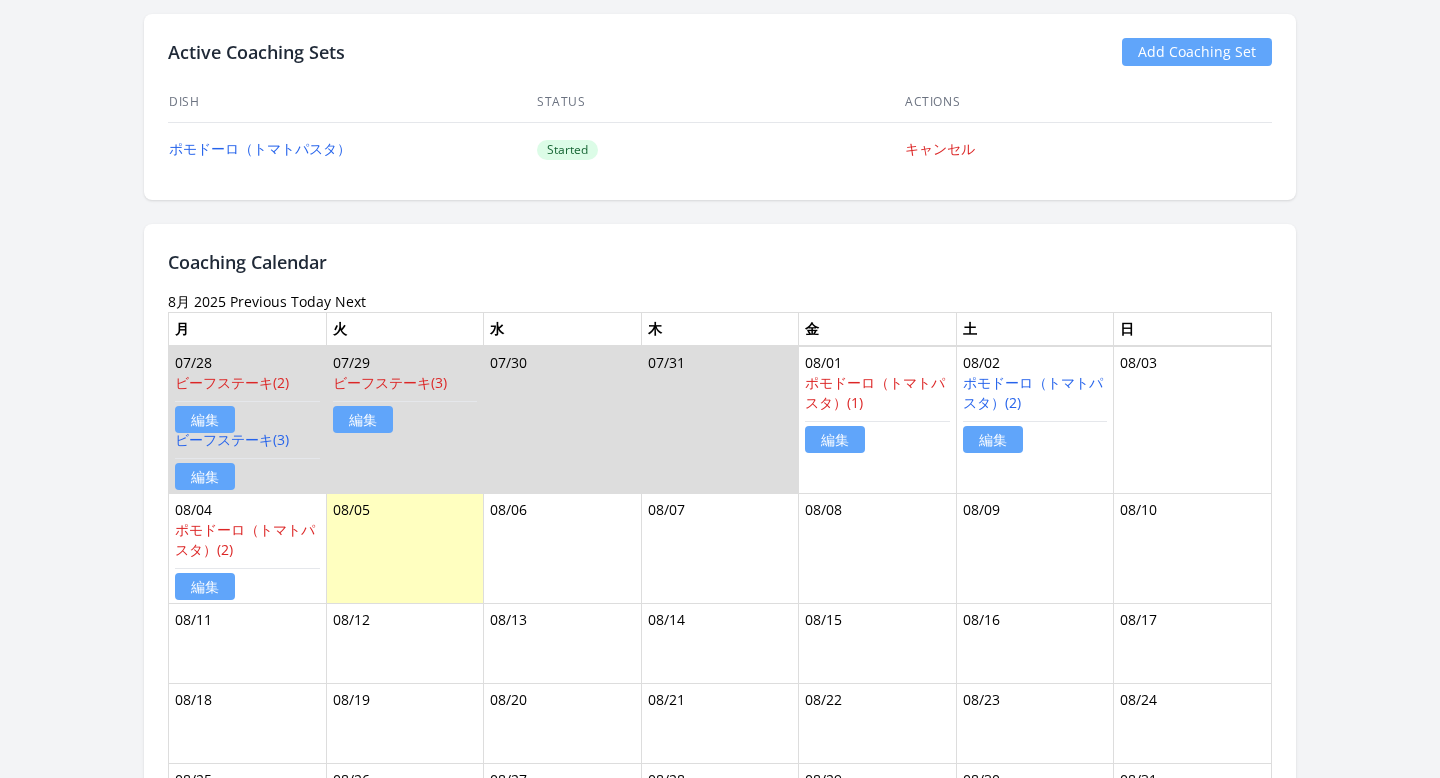 scroll, scrollTop: 937, scrollLeft: 0, axis: vertical 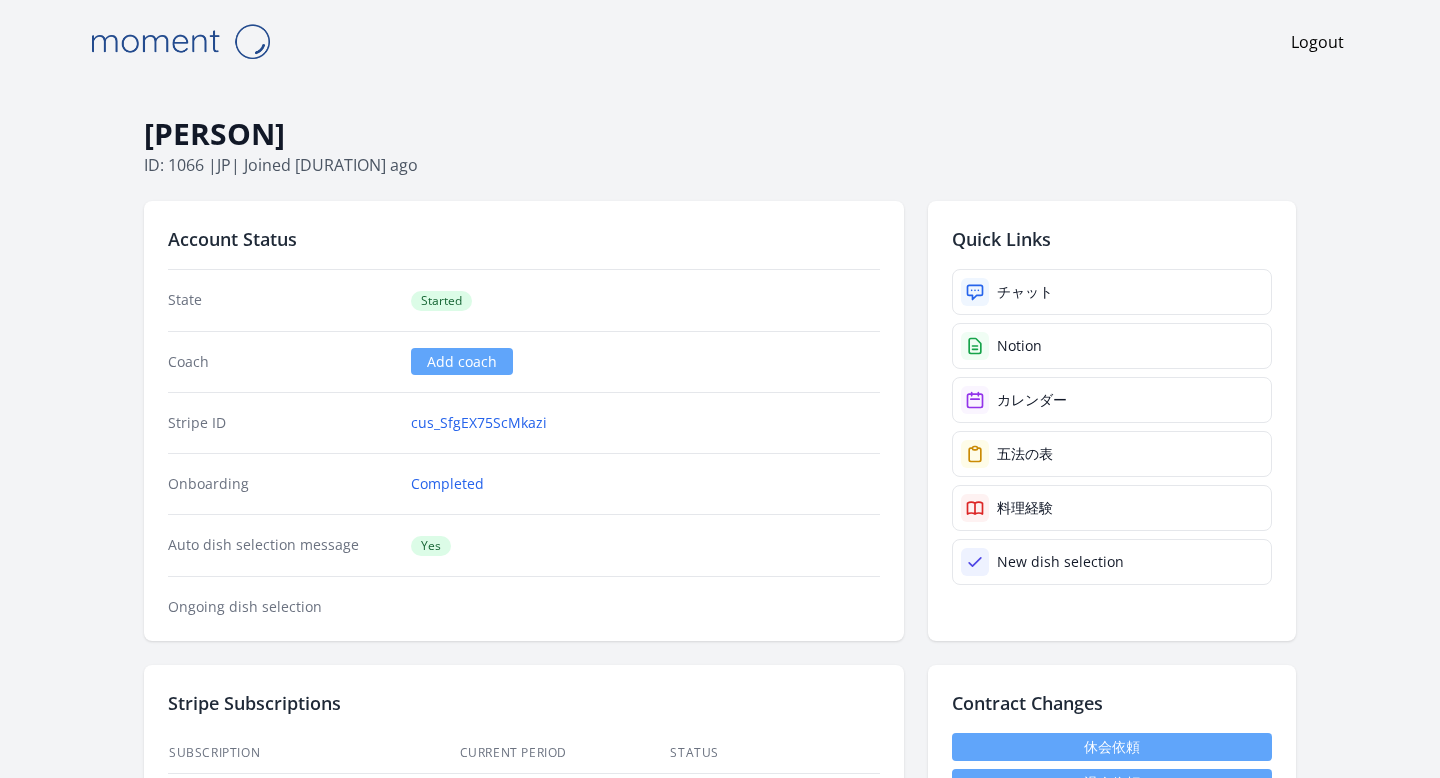 select on "****" 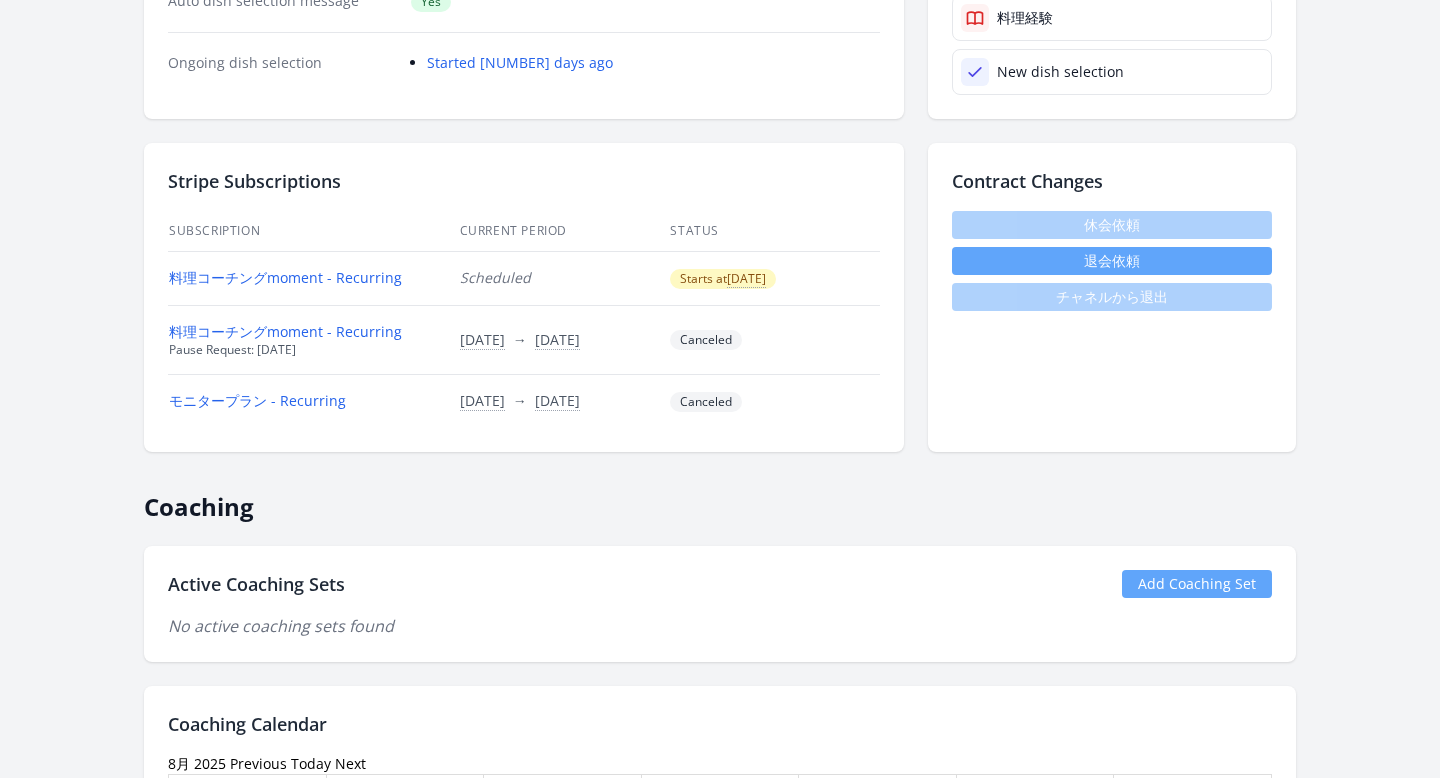 scroll, scrollTop: 440, scrollLeft: 0, axis: vertical 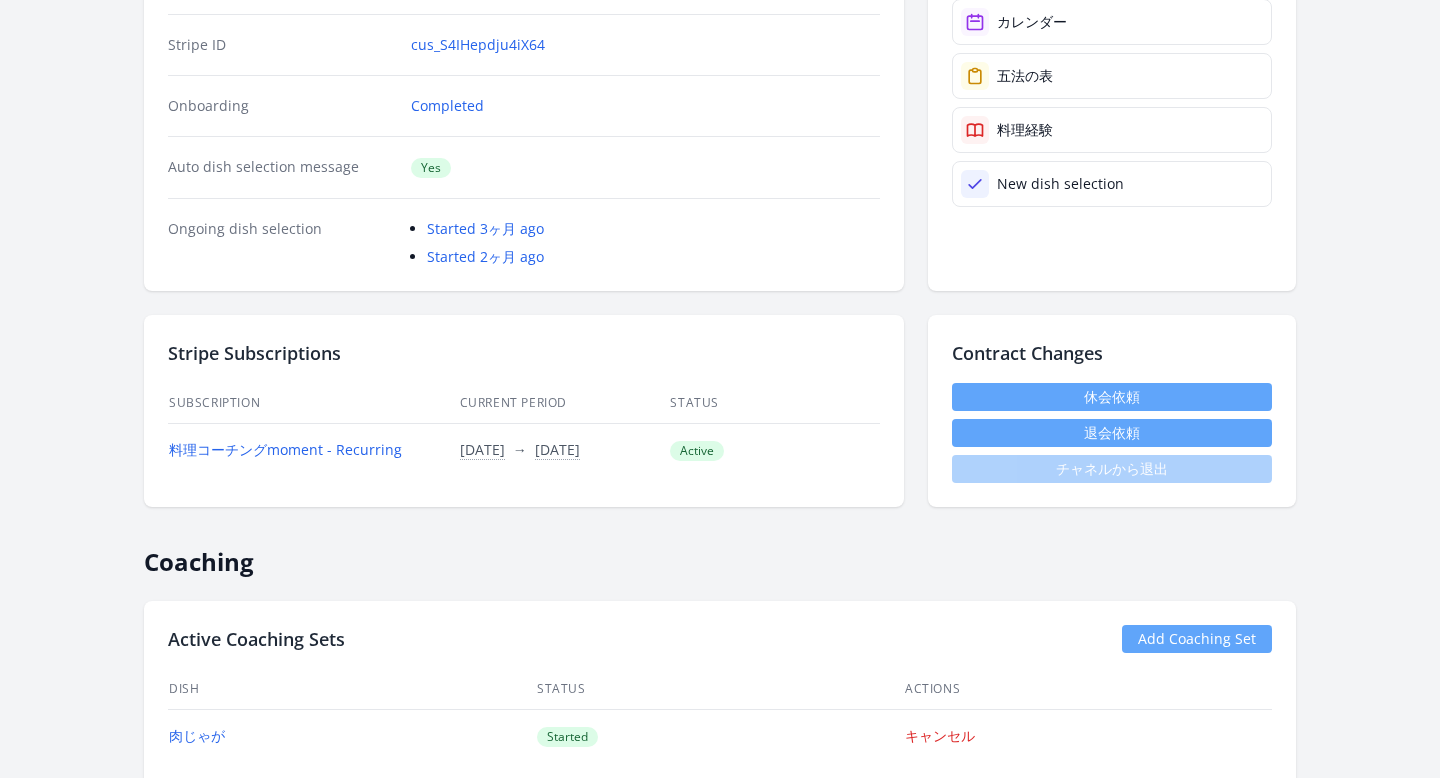 click on "休会依頼" at bounding box center [1112, 397] 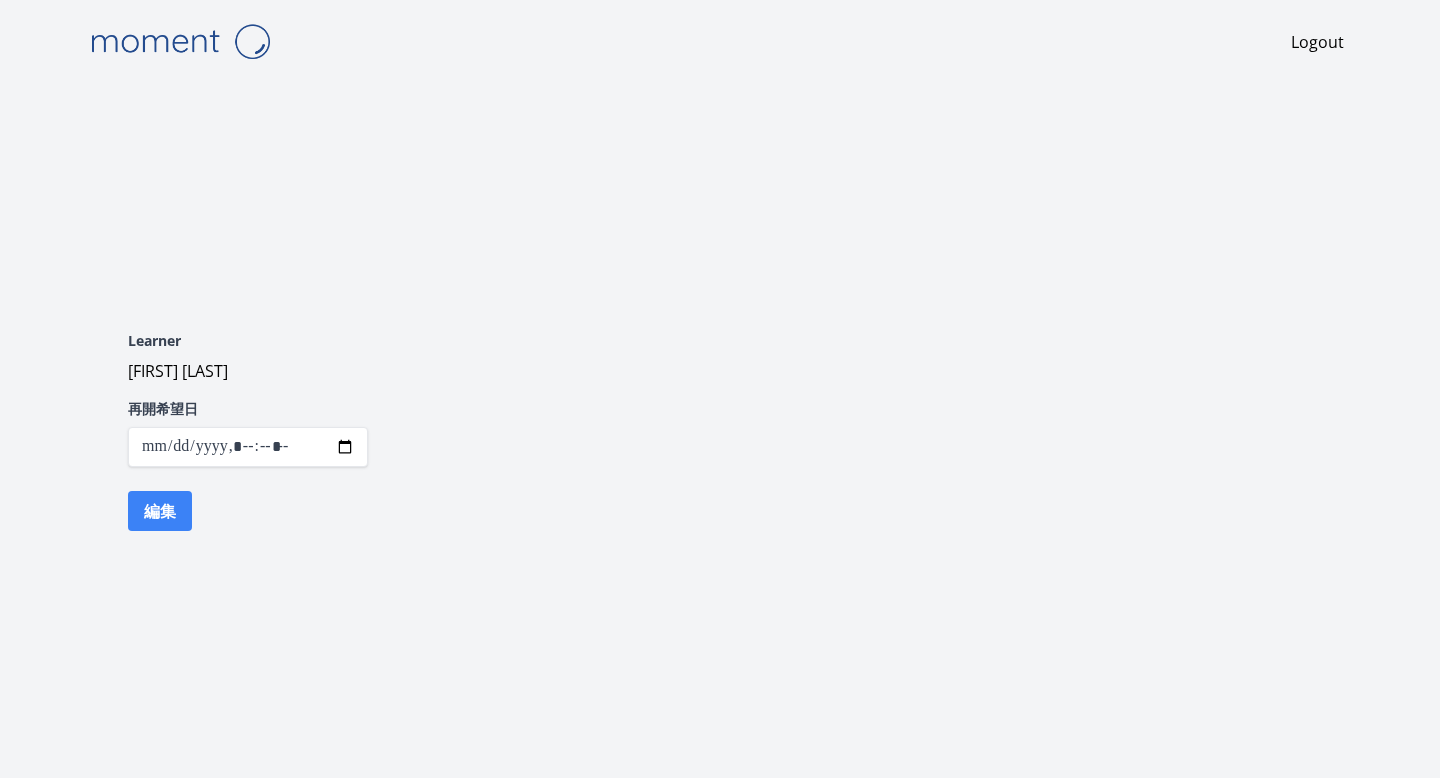 scroll, scrollTop: 0, scrollLeft: 0, axis: both 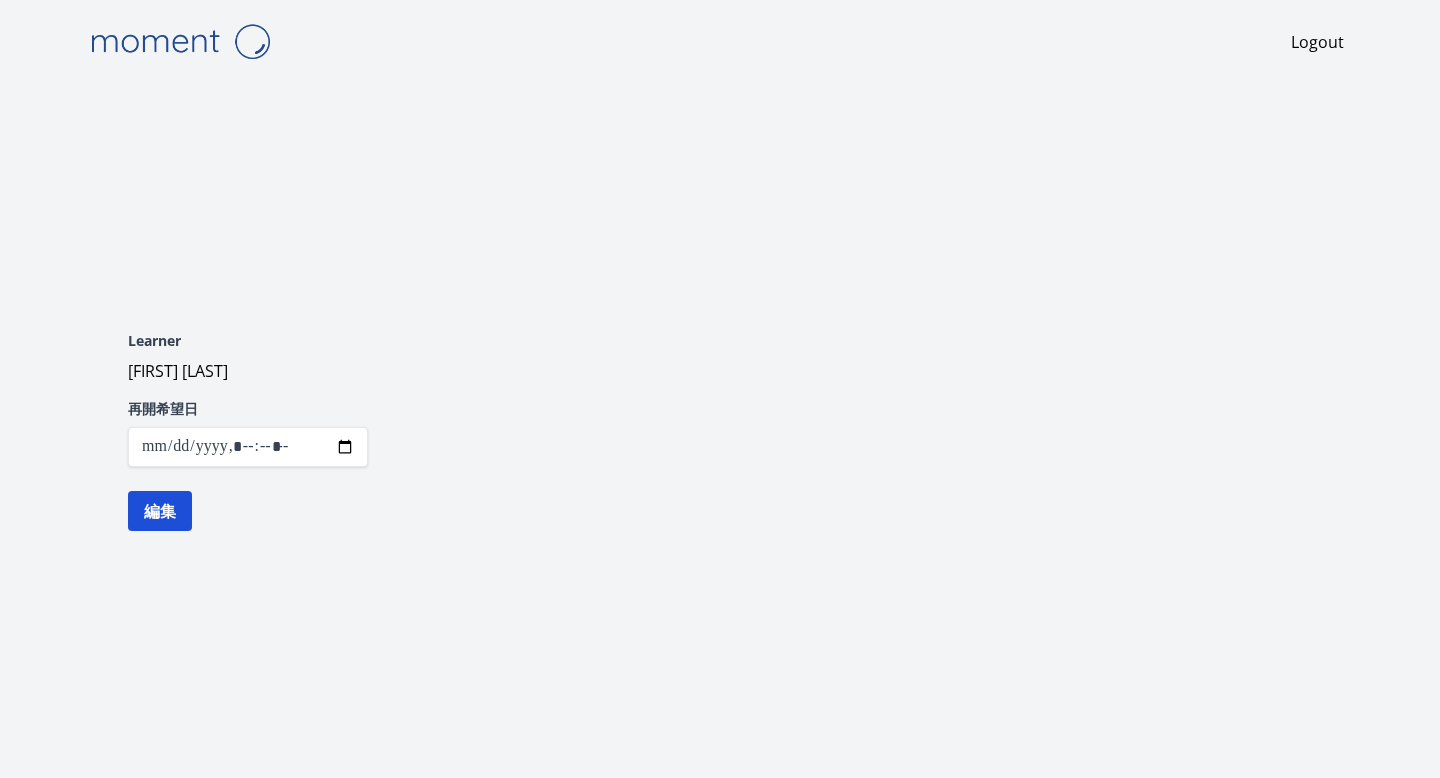 click on "編集" at bounding box center (160, 511) 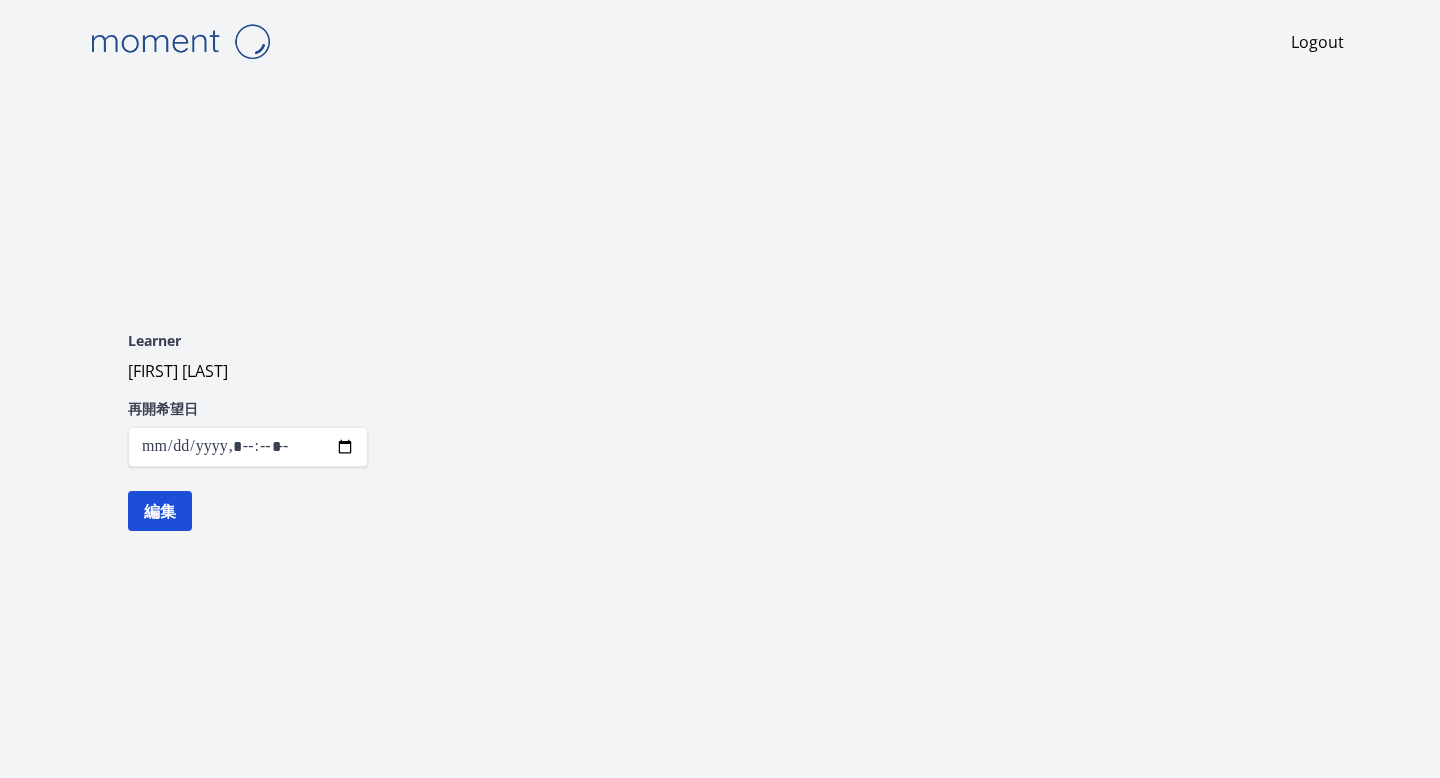 click on "編集" at bounding box center [160, 511] 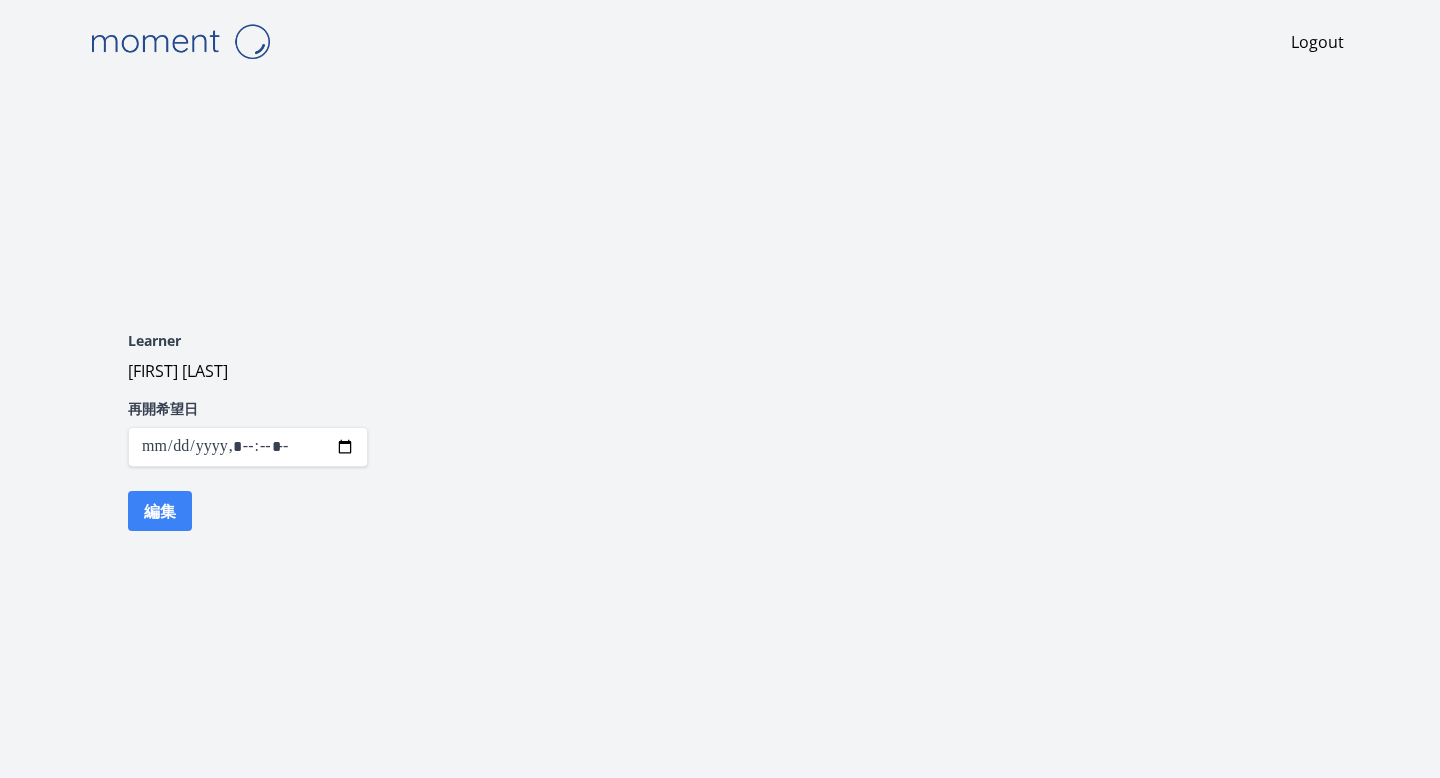 click at bounding box center (248, 447) 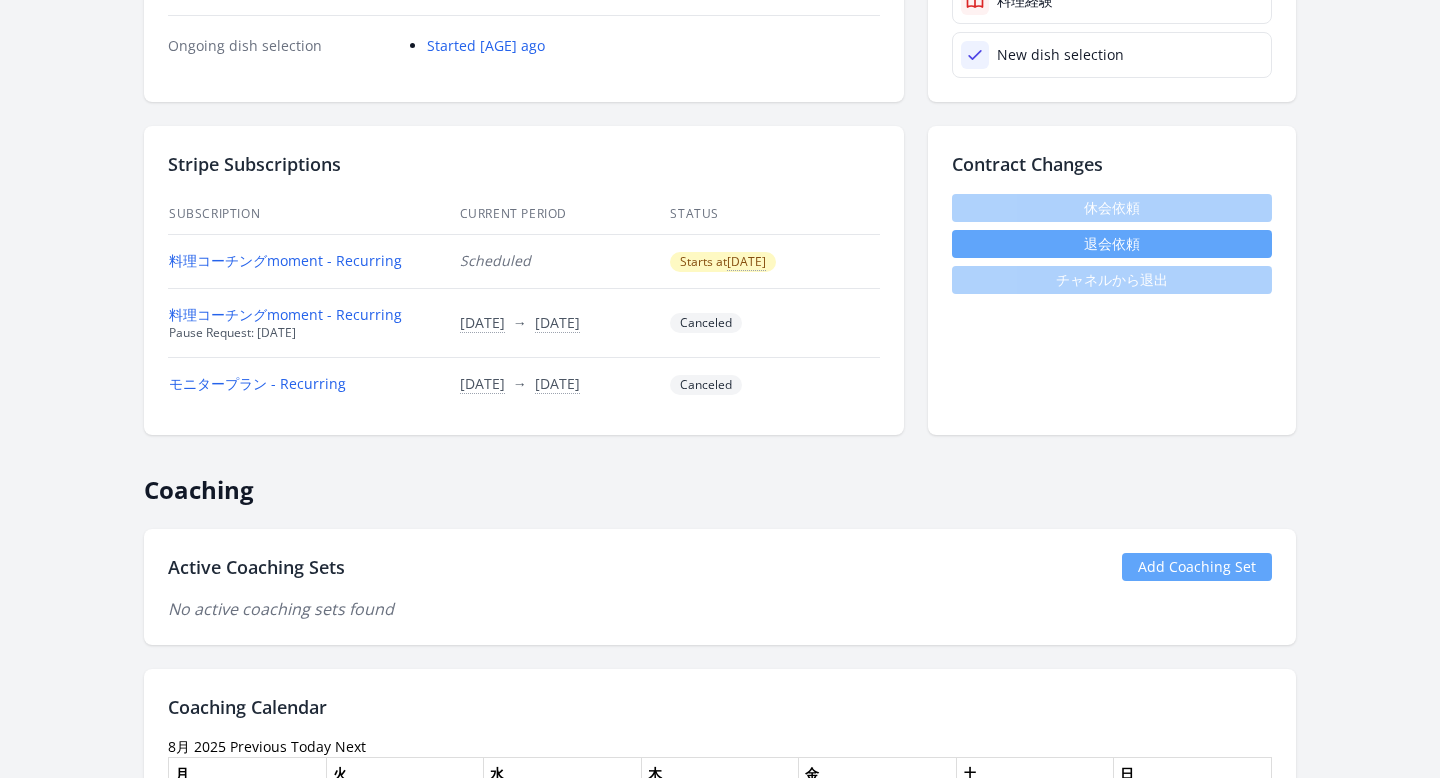 scroll, scrollTop: 918, scrollLeft: 0, axis: vertical 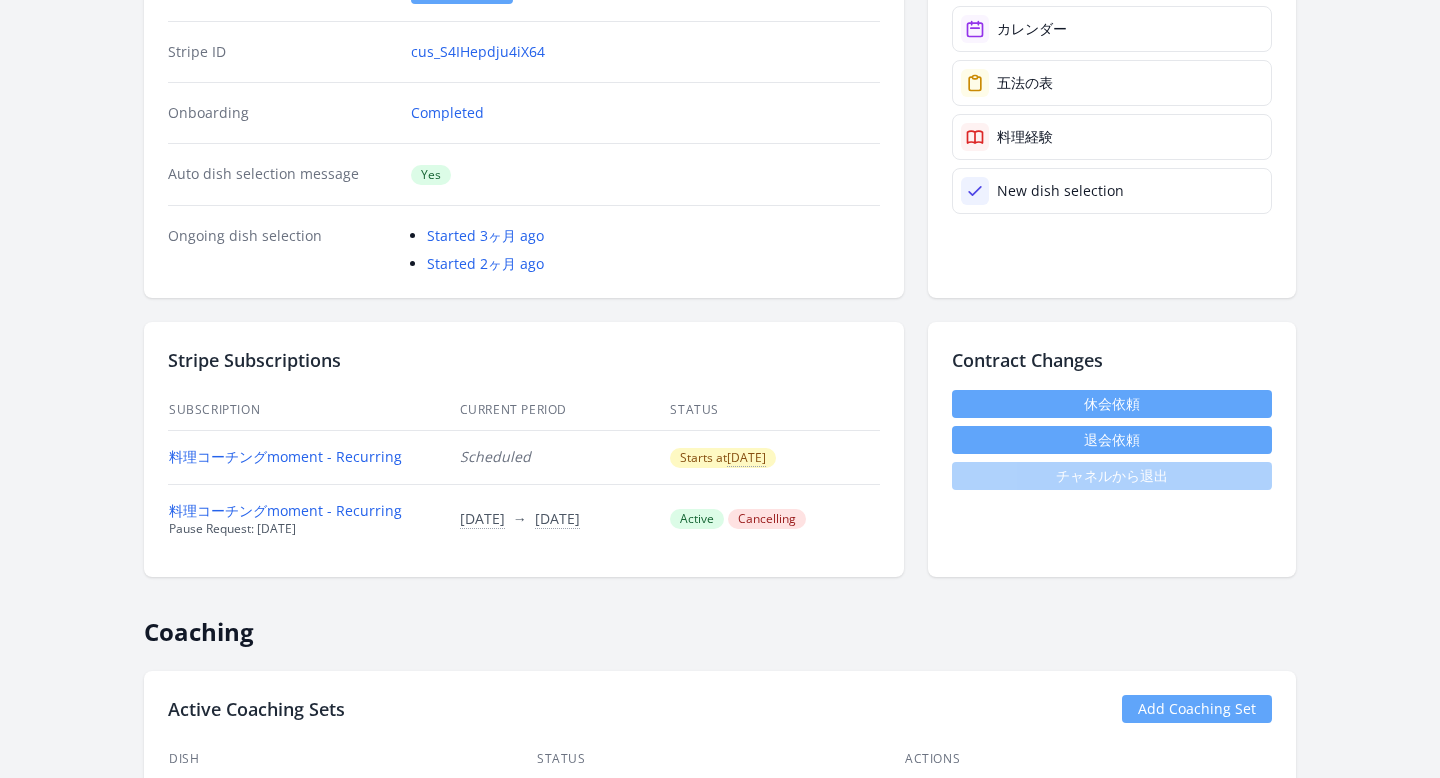 click on "休会依頼" at bounding box center (1112, 404) 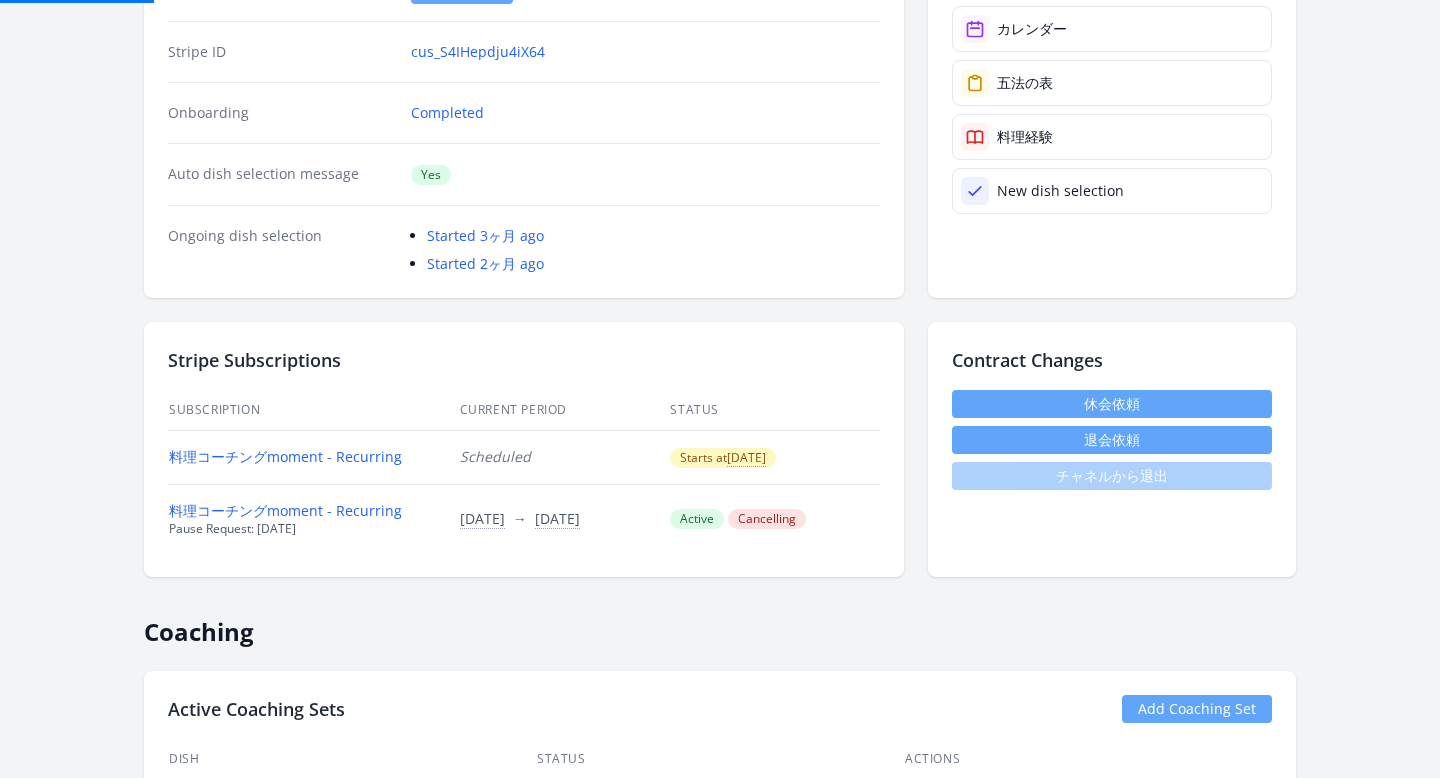 scroll, scrollTop: 0, scrollLeft: 0, axis: both 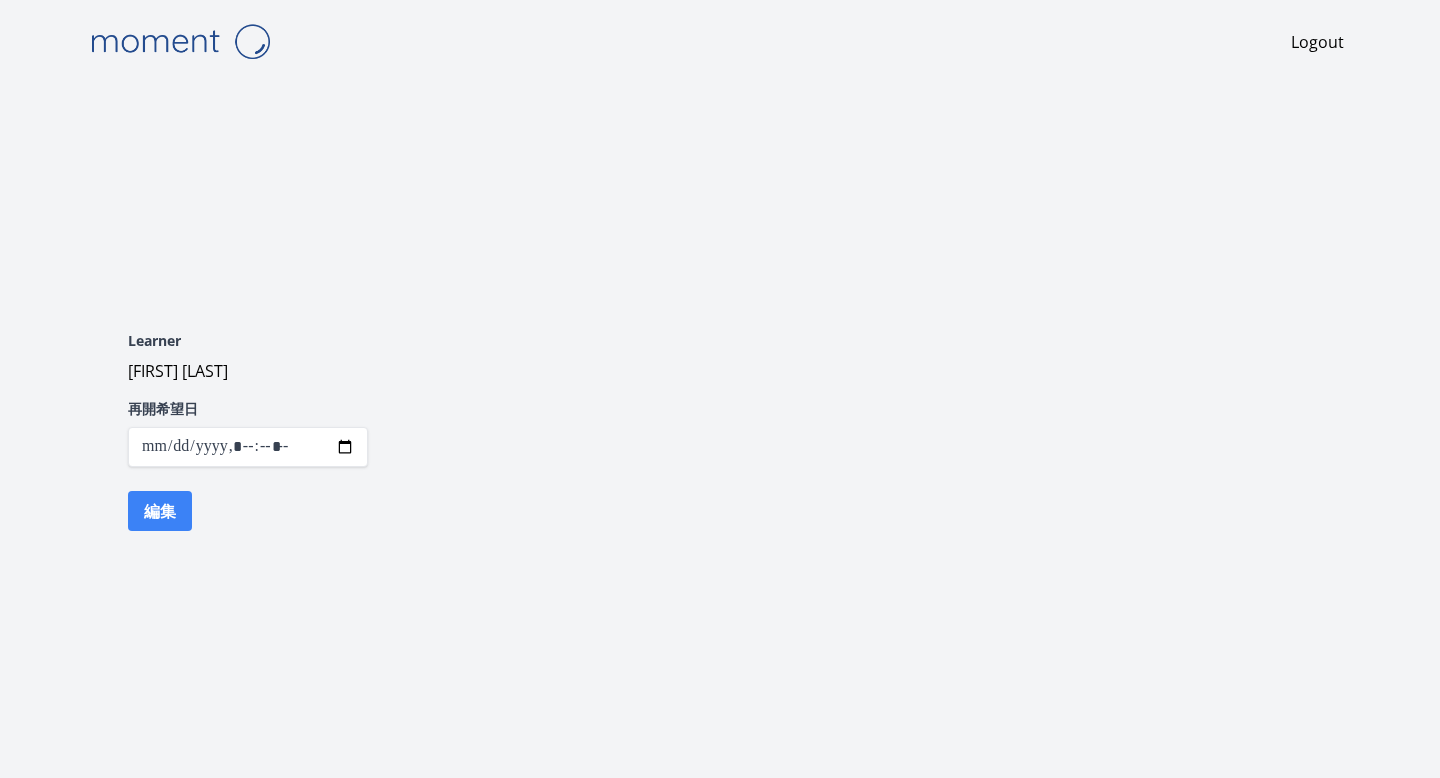 click at bounding box center [248, 447] 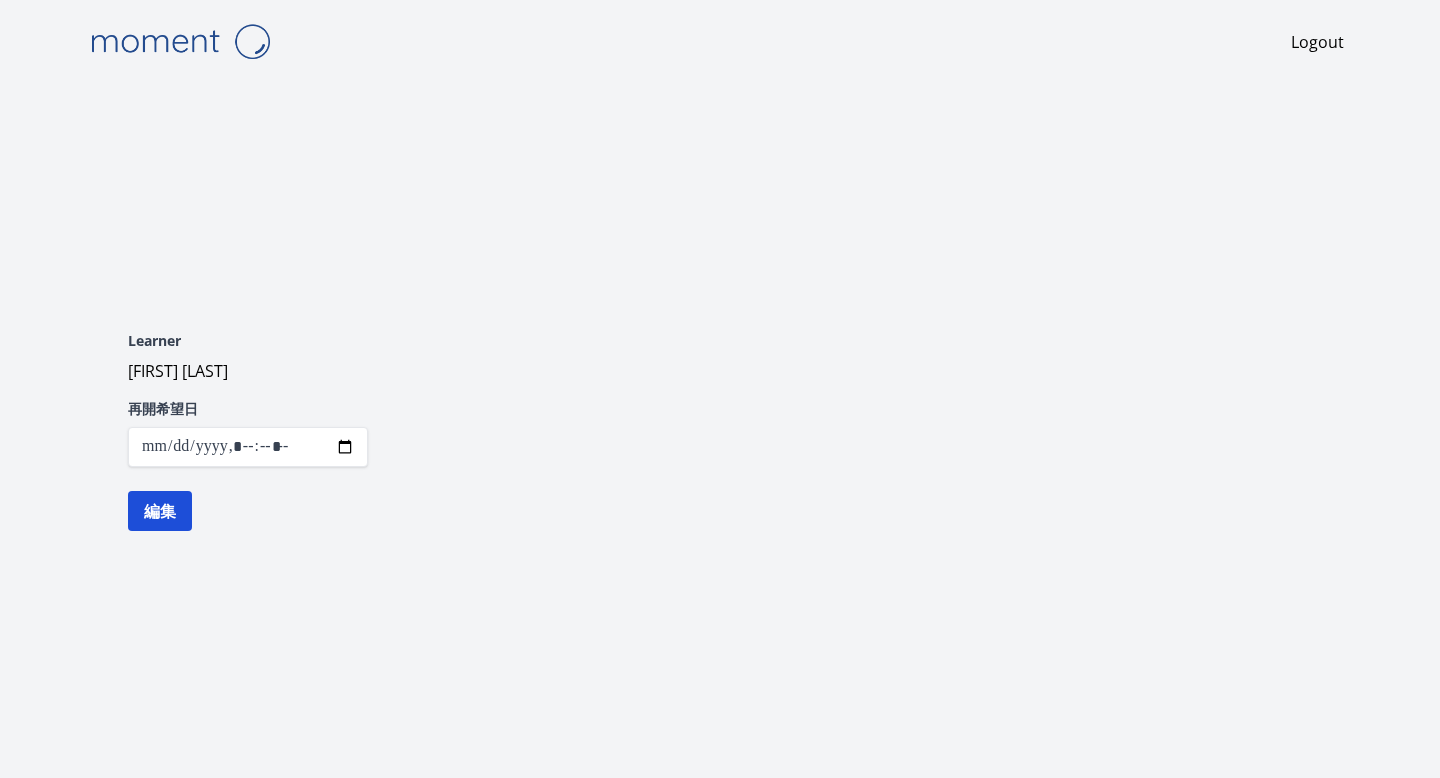 click on "編集" at bounding box center [160, 511] 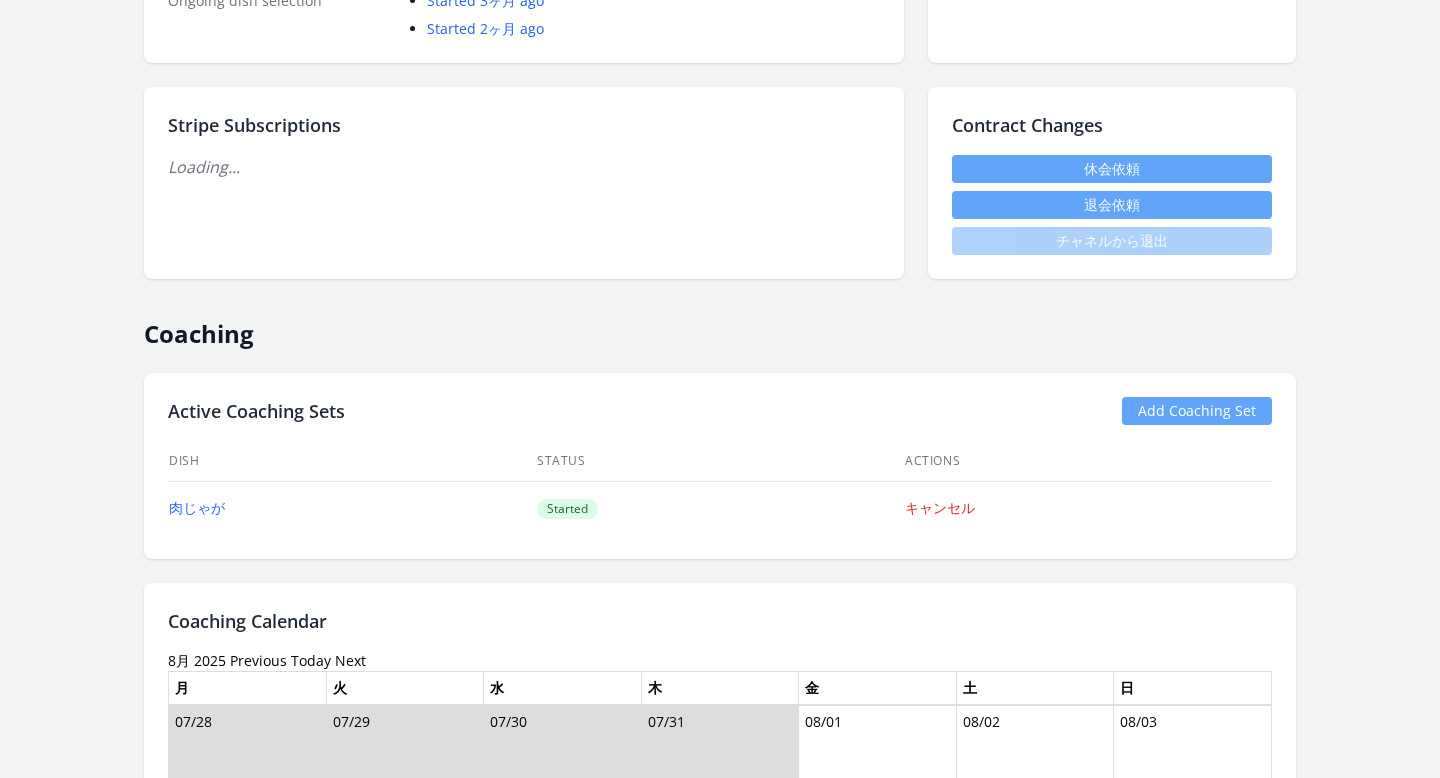scroll, scrollTop: 673, scrollLeft: 0, axis: vertical 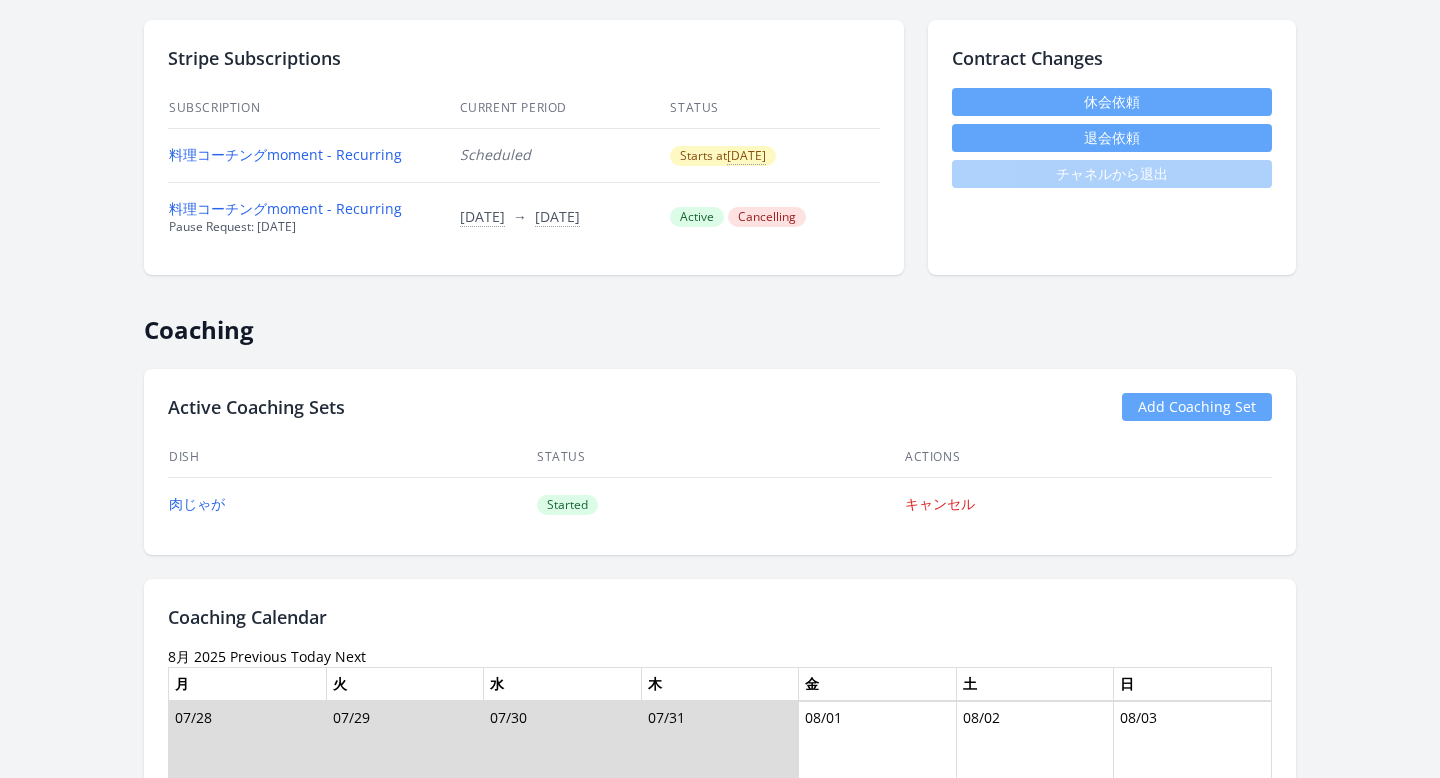 click on "Cancelling" at bounding box center [767, 217] 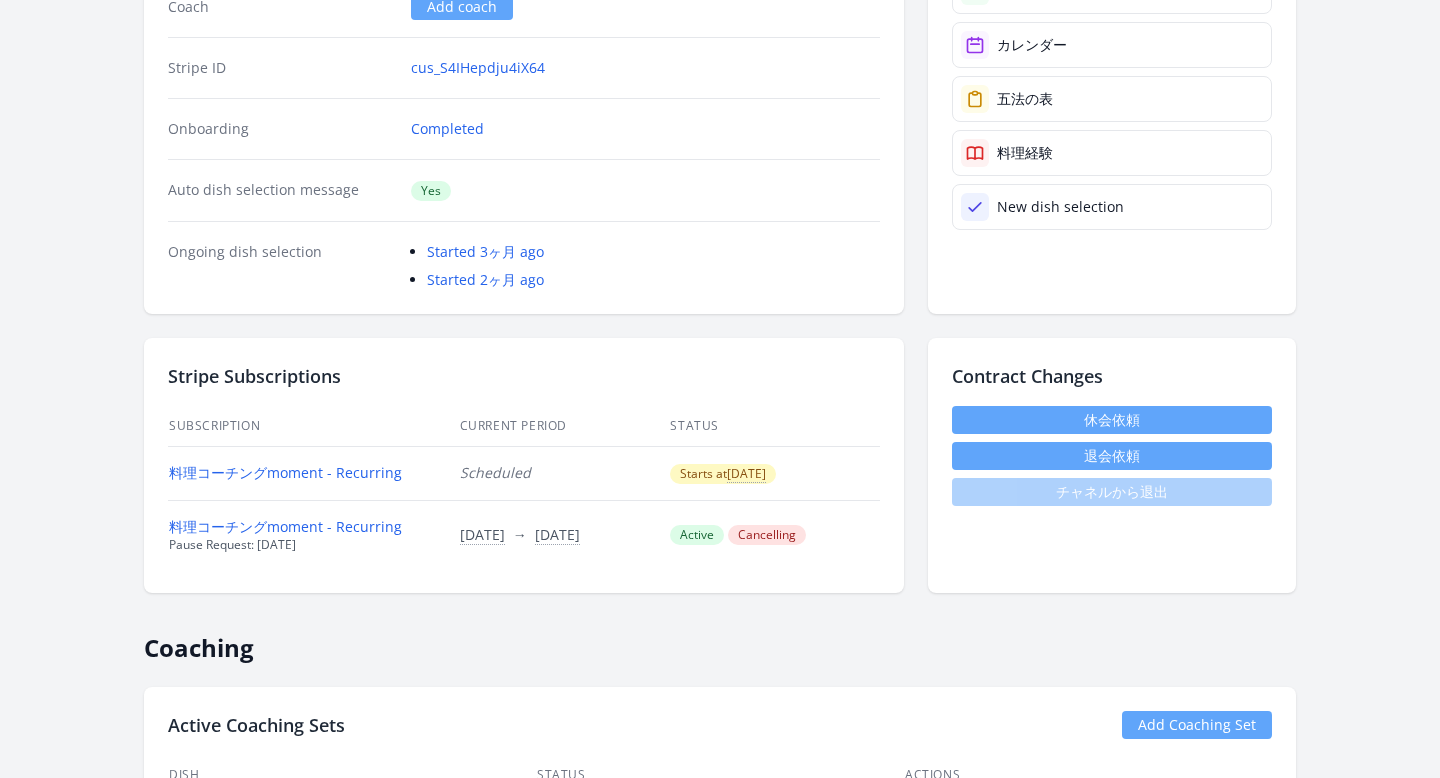 scroll, scrollTop: 0, scrollLeft: 0, axis: both 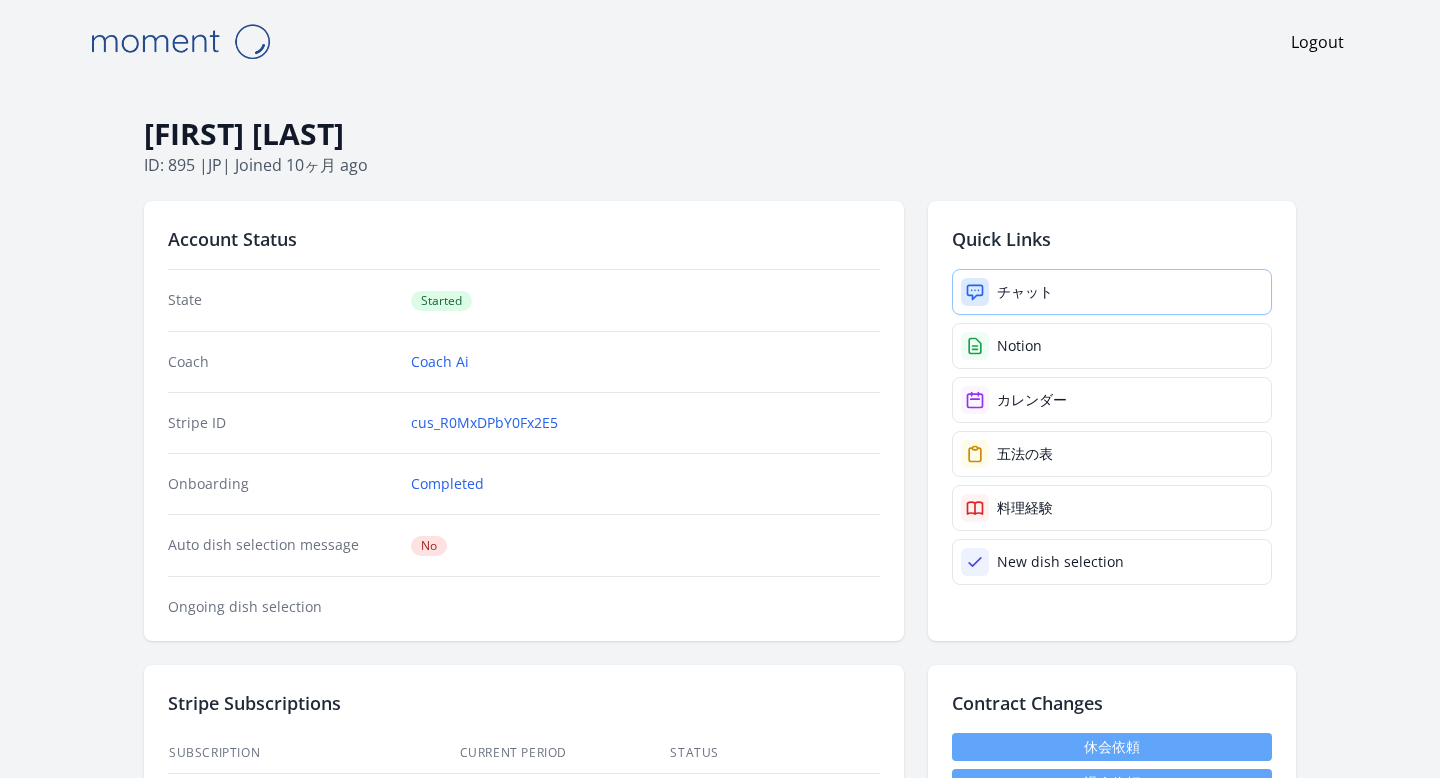 click at bounding box center [975, 292] 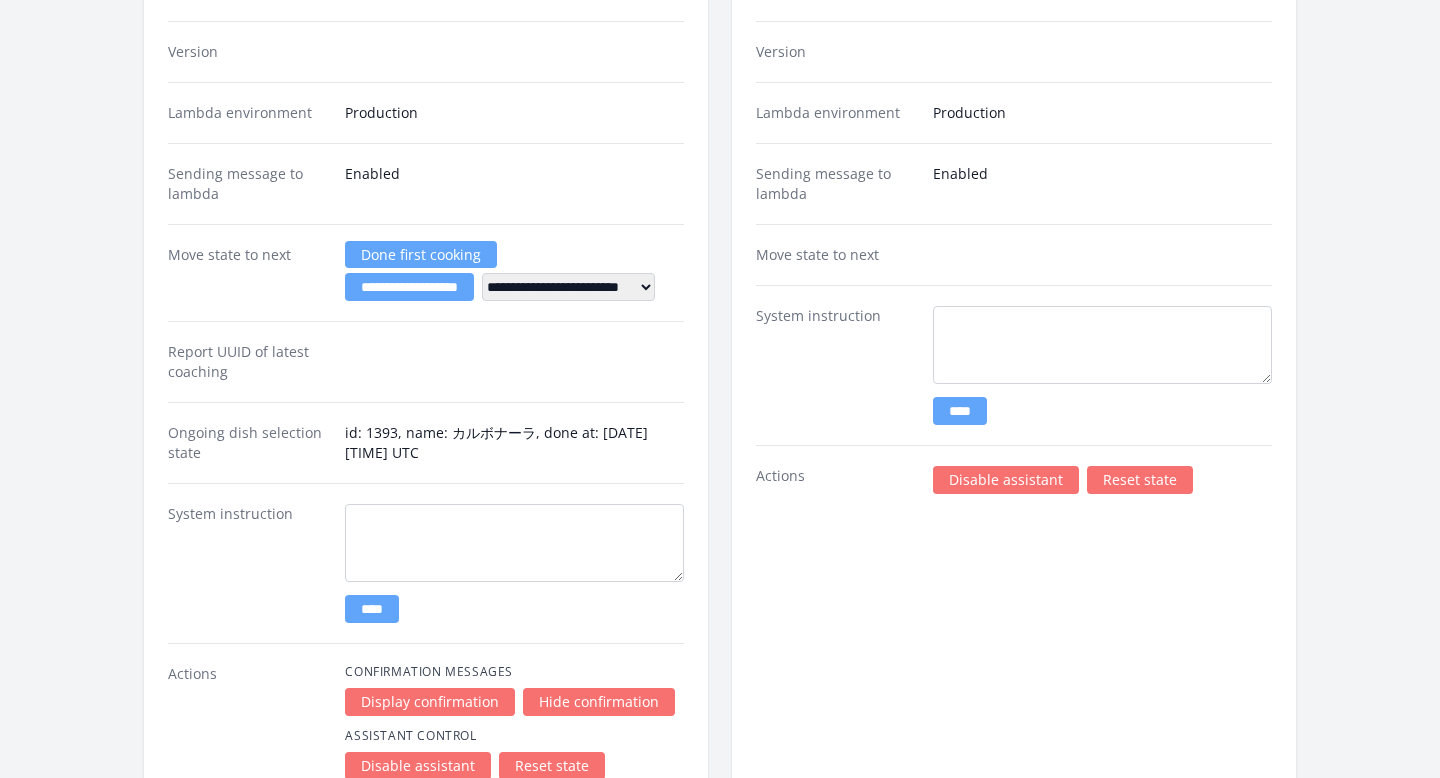 scroll, scrollTop: 2886, scrollLeft: 0, axis: vertical 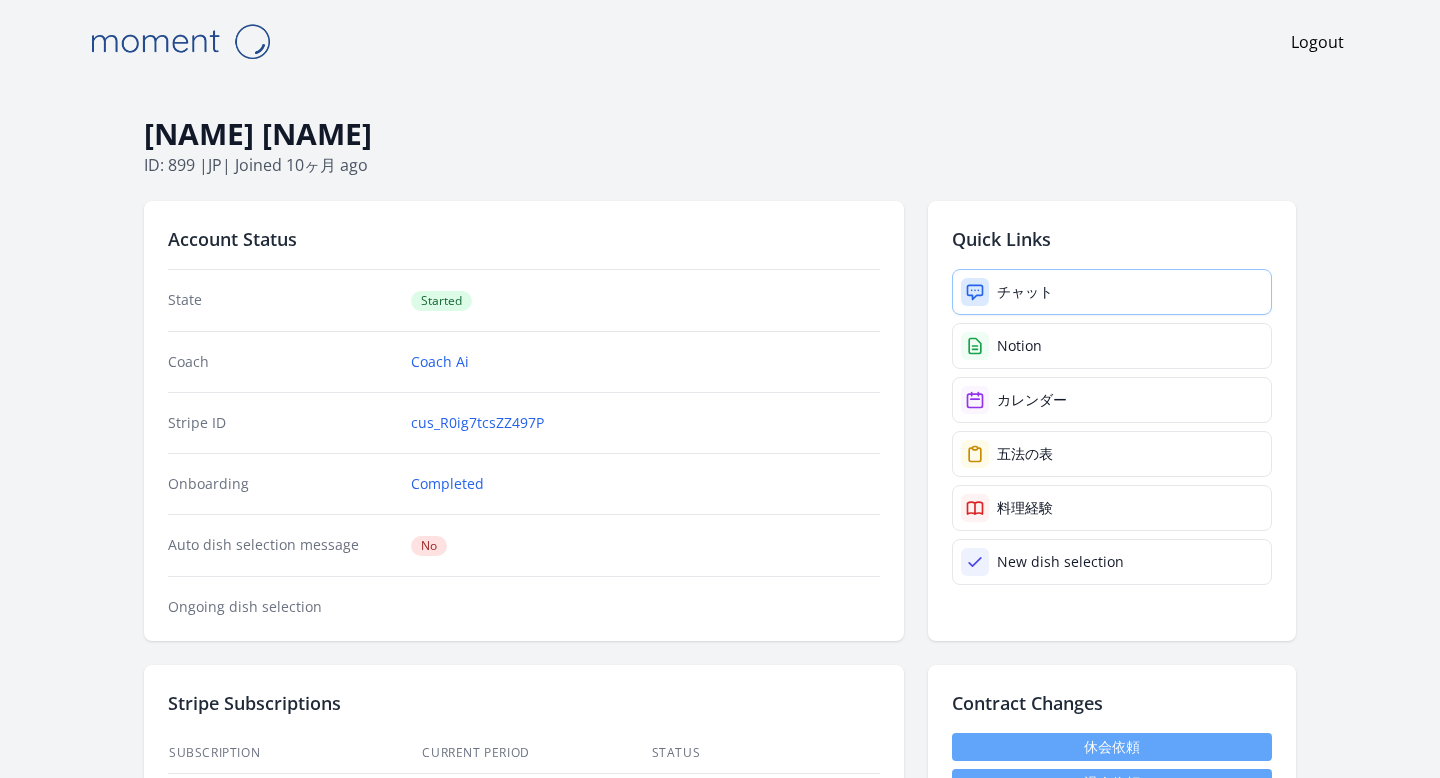 click 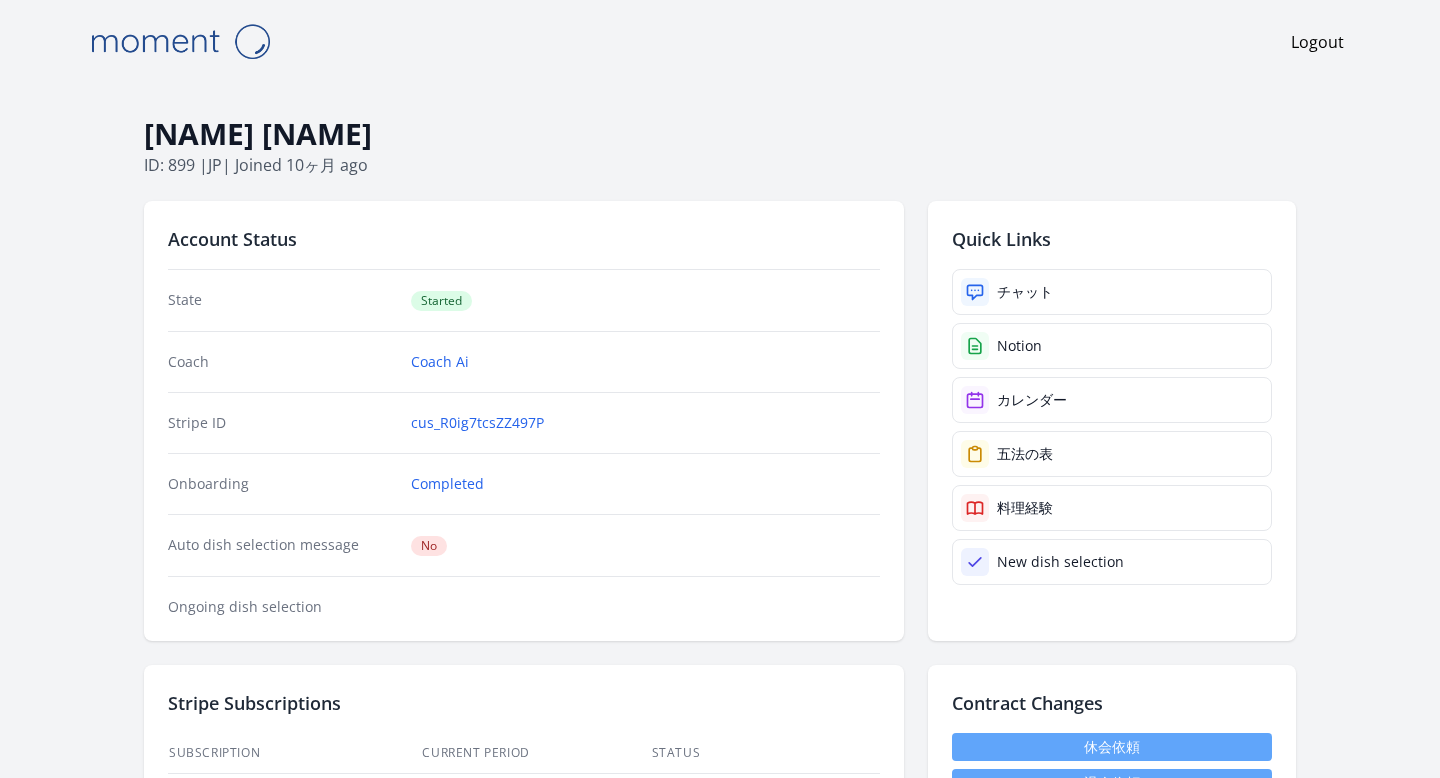 scroll, scrollTop: 498, scrollLeft: 0, axis: vertical 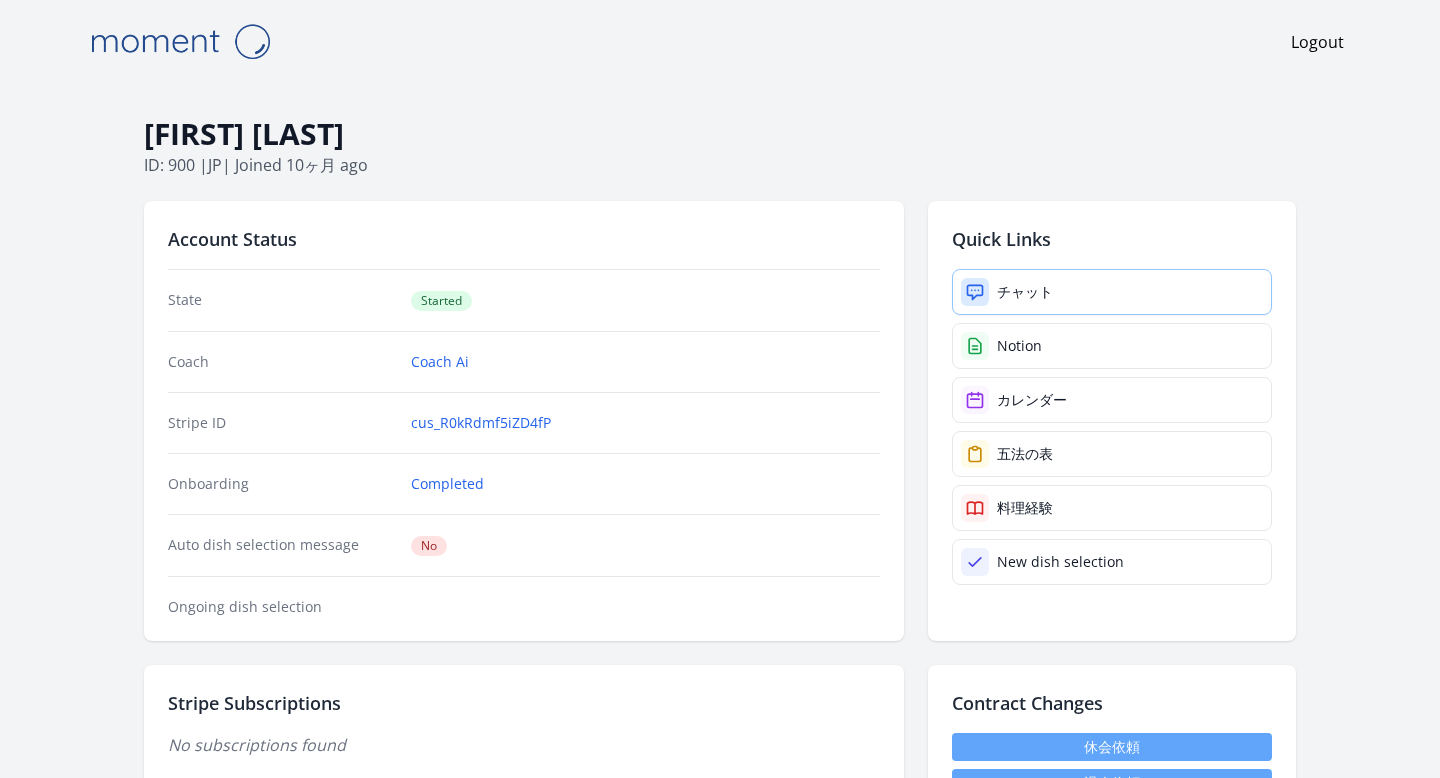 click 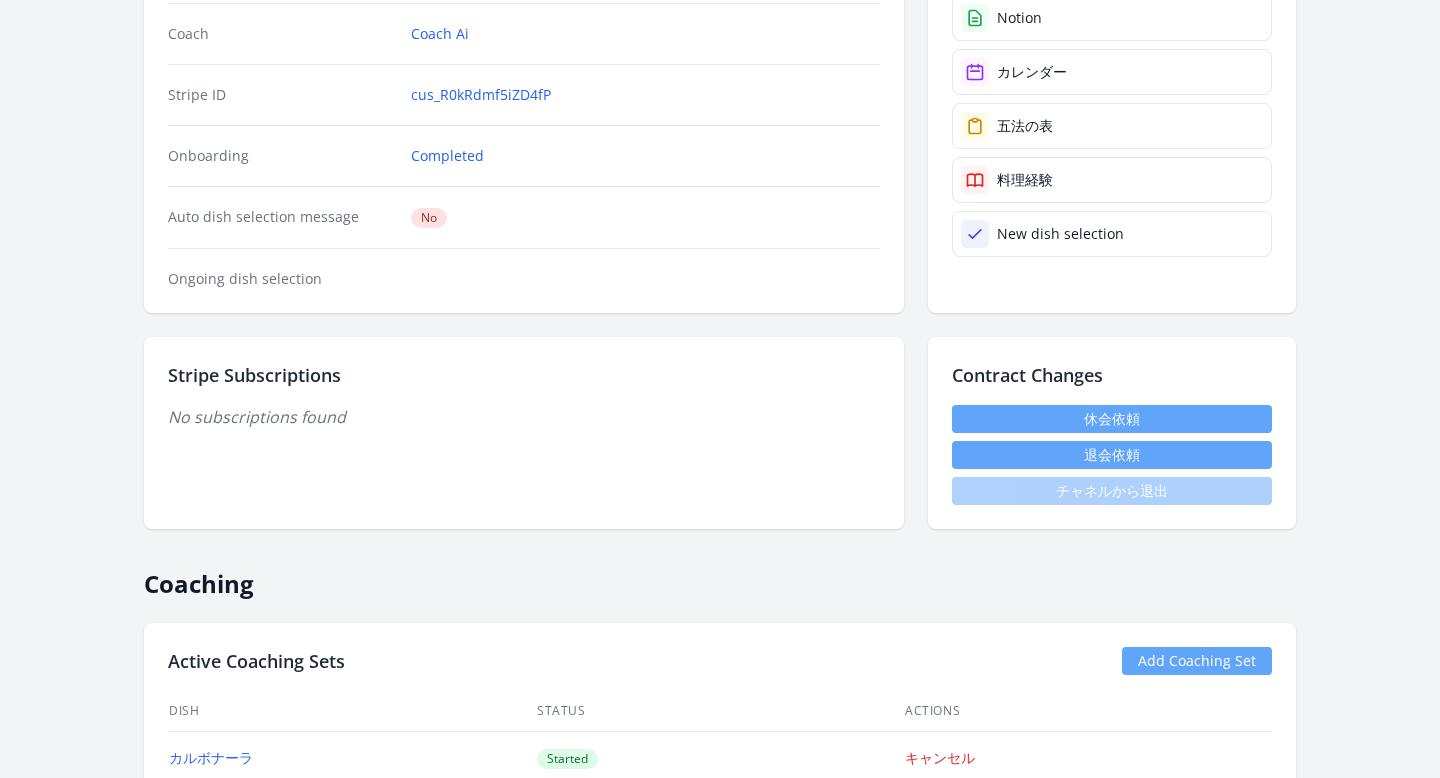 scroll, scrollTop: 143, scrollLeft: 0, axis: vertical 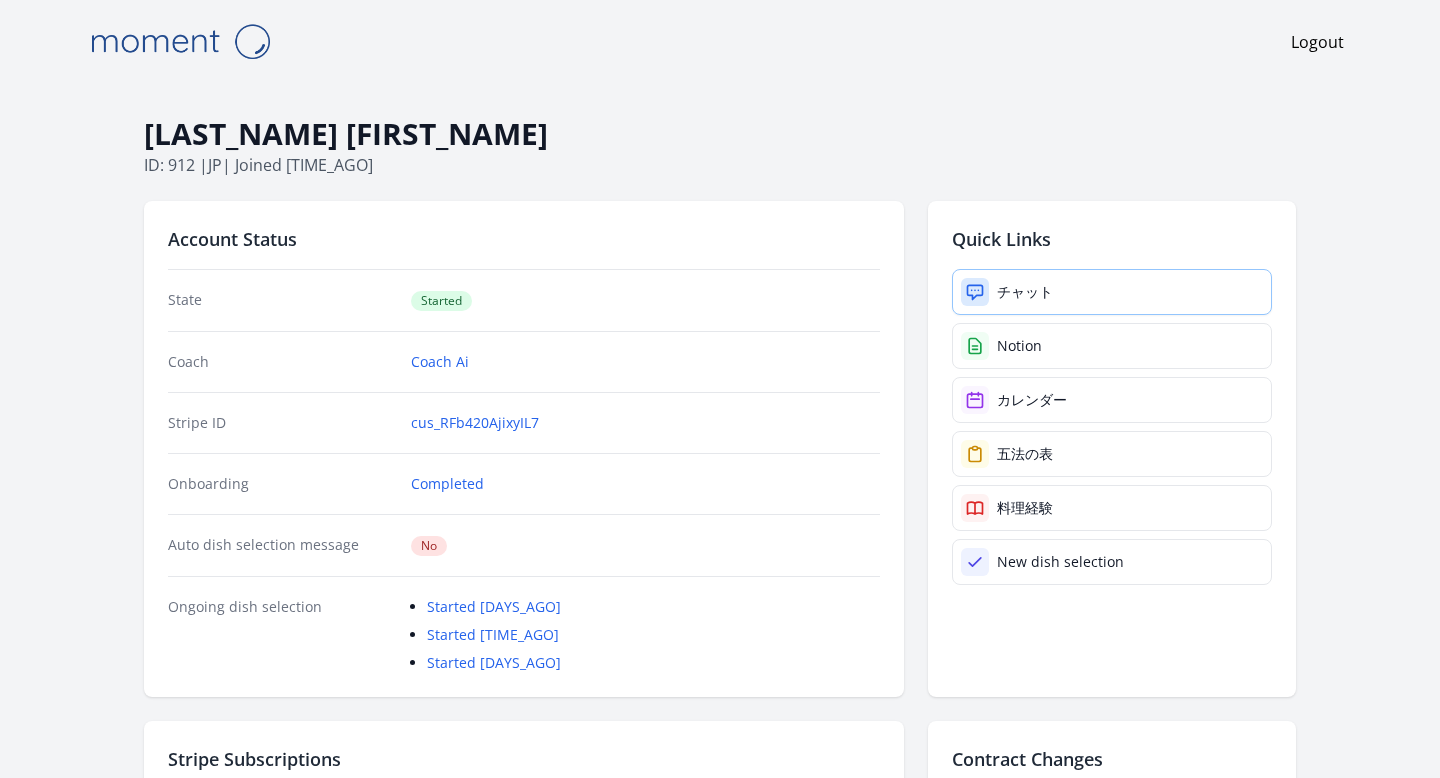 click on "チャット" at bounding box center [1112, 292] 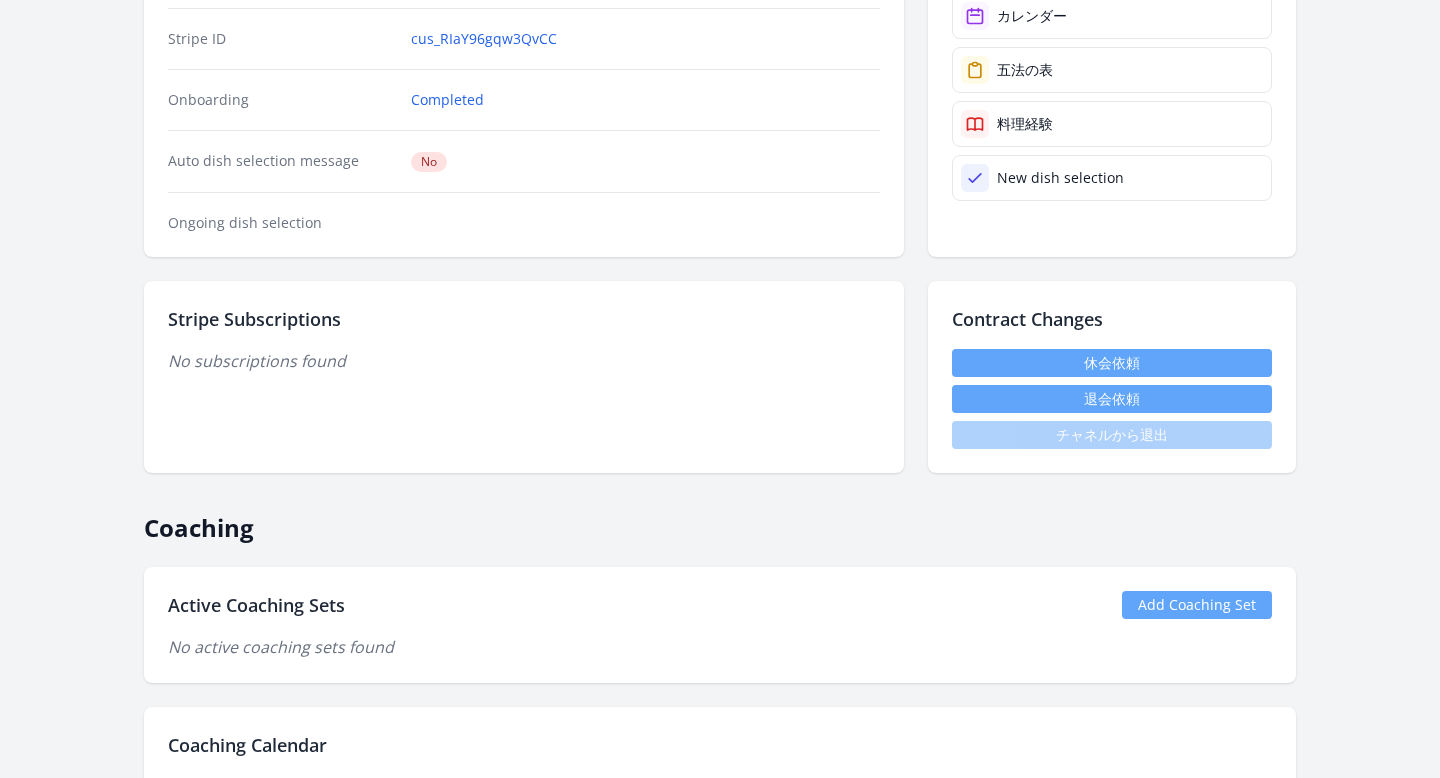 scroll, scrollTop: 509, scrollLeft: 0, axis: vertical 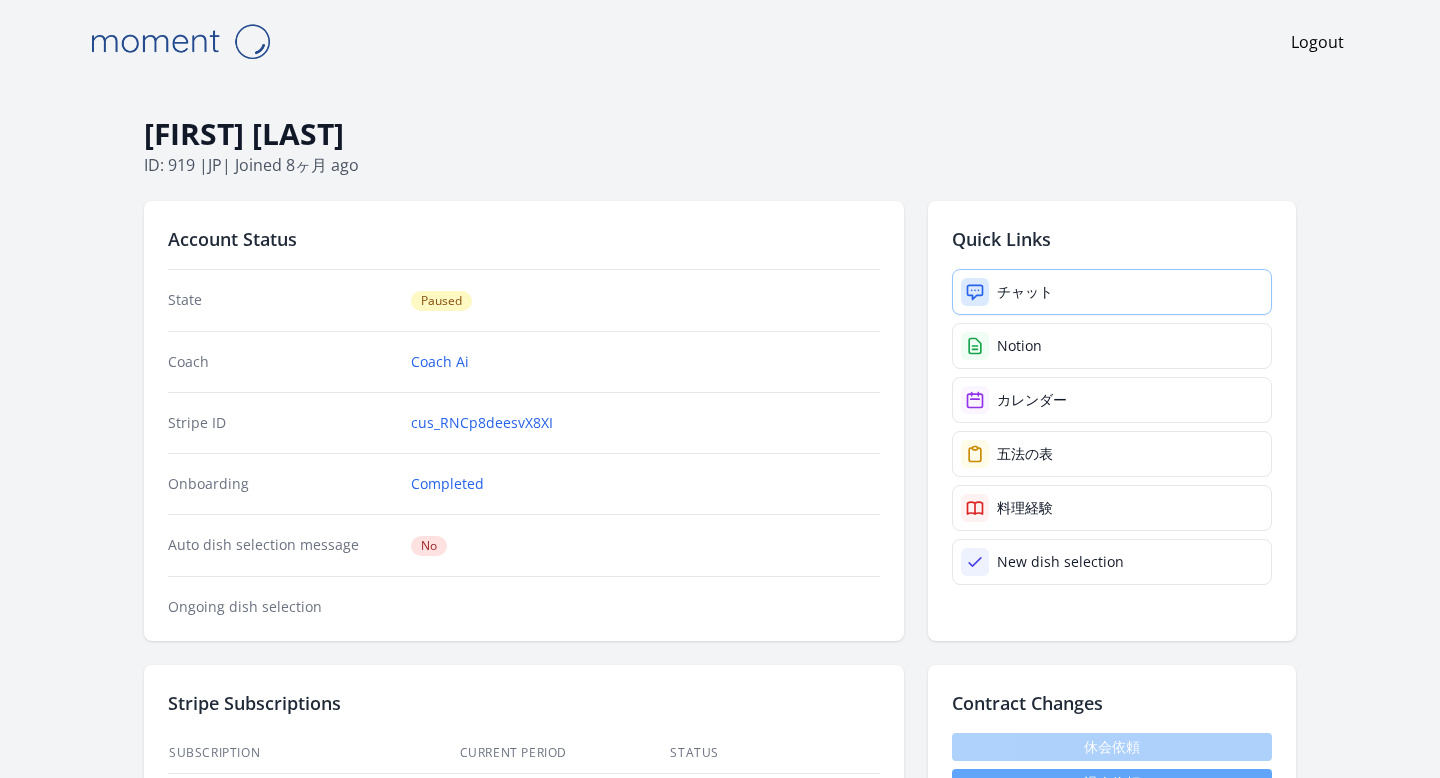 click on "チャット" at bounding box center [1112, 292] 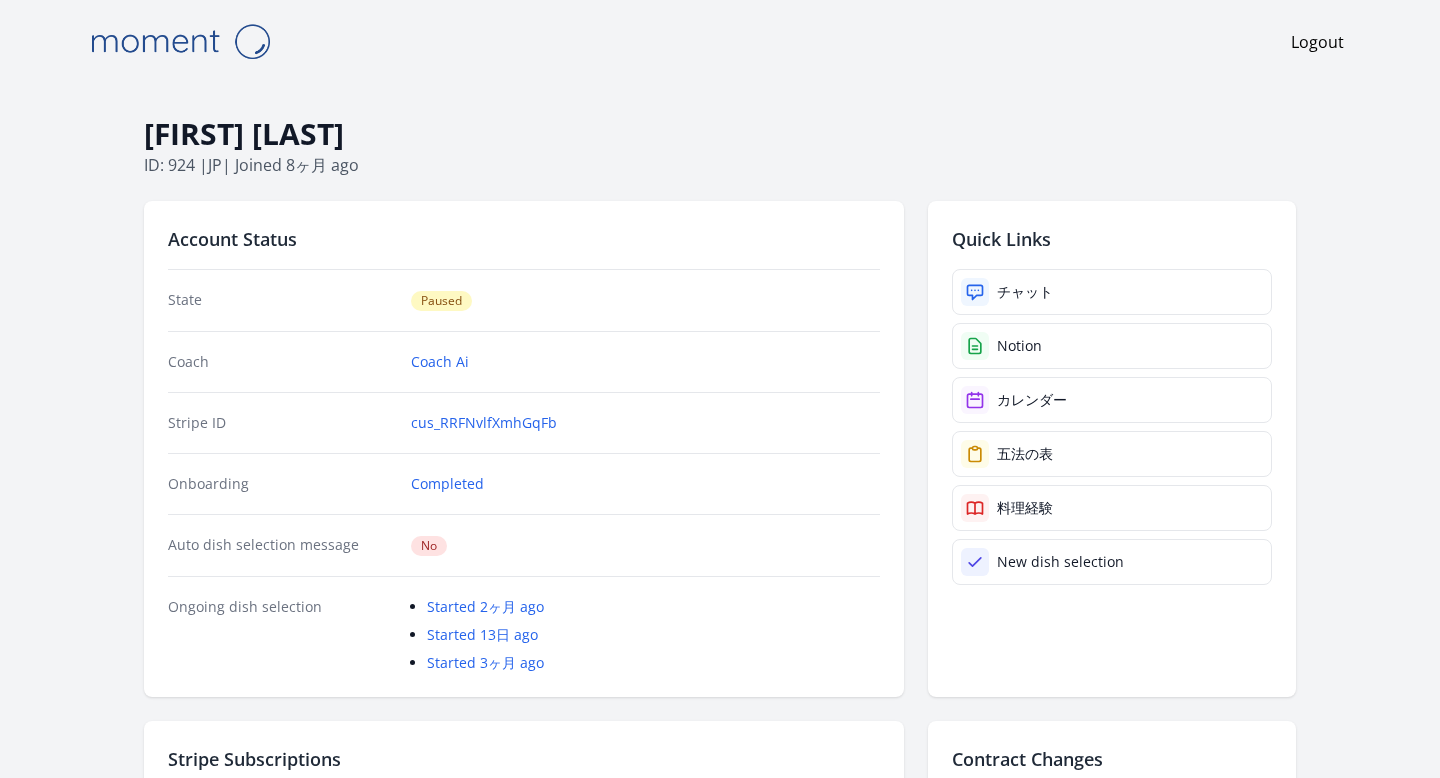 scroll, scrollTop: 0, scrollLeft: 0, axis: both 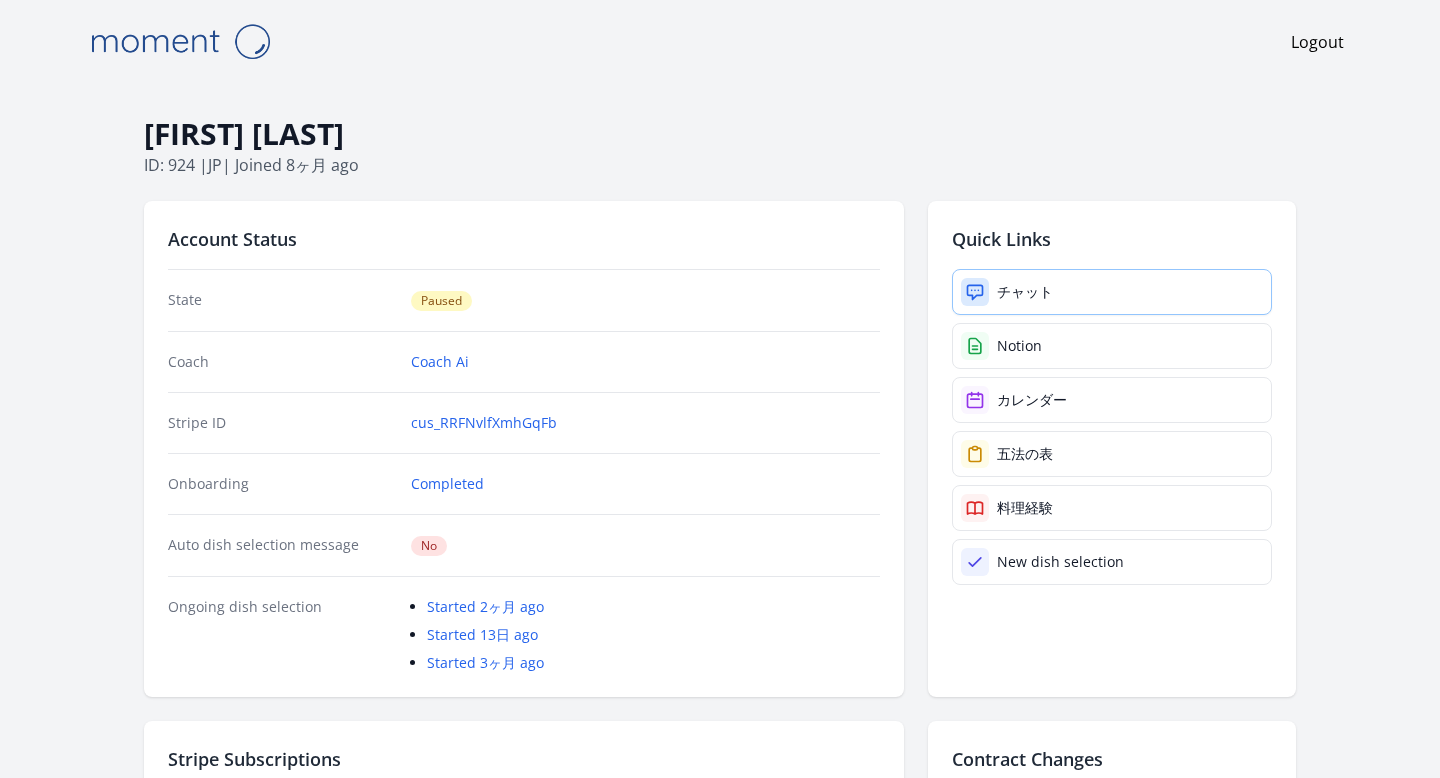 click on "チャット" at bounding box center (1112, 292) 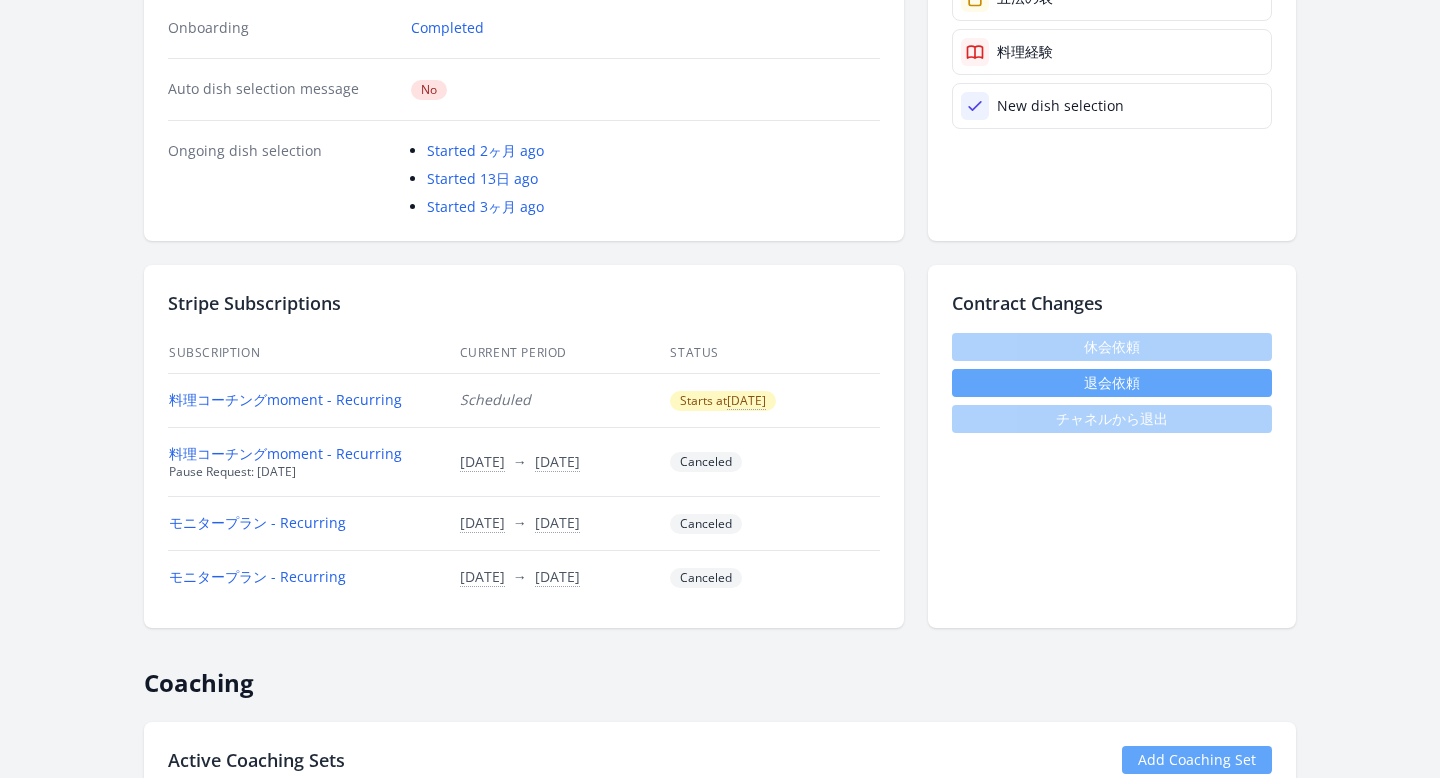 scroll, scrollTop: 503, scrollLeft: 0, axis: vertical 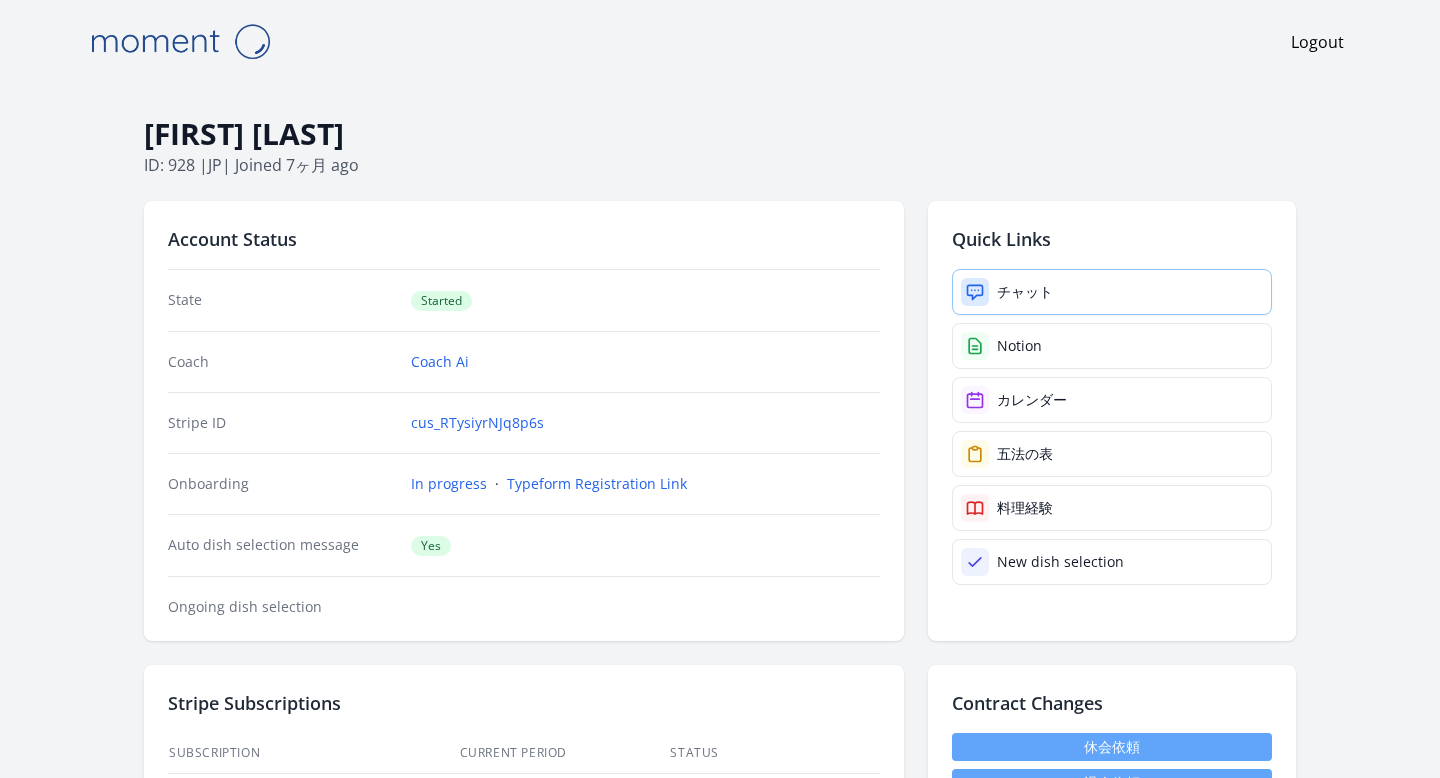 click on "チャット" at bounding box center (1025, 292) 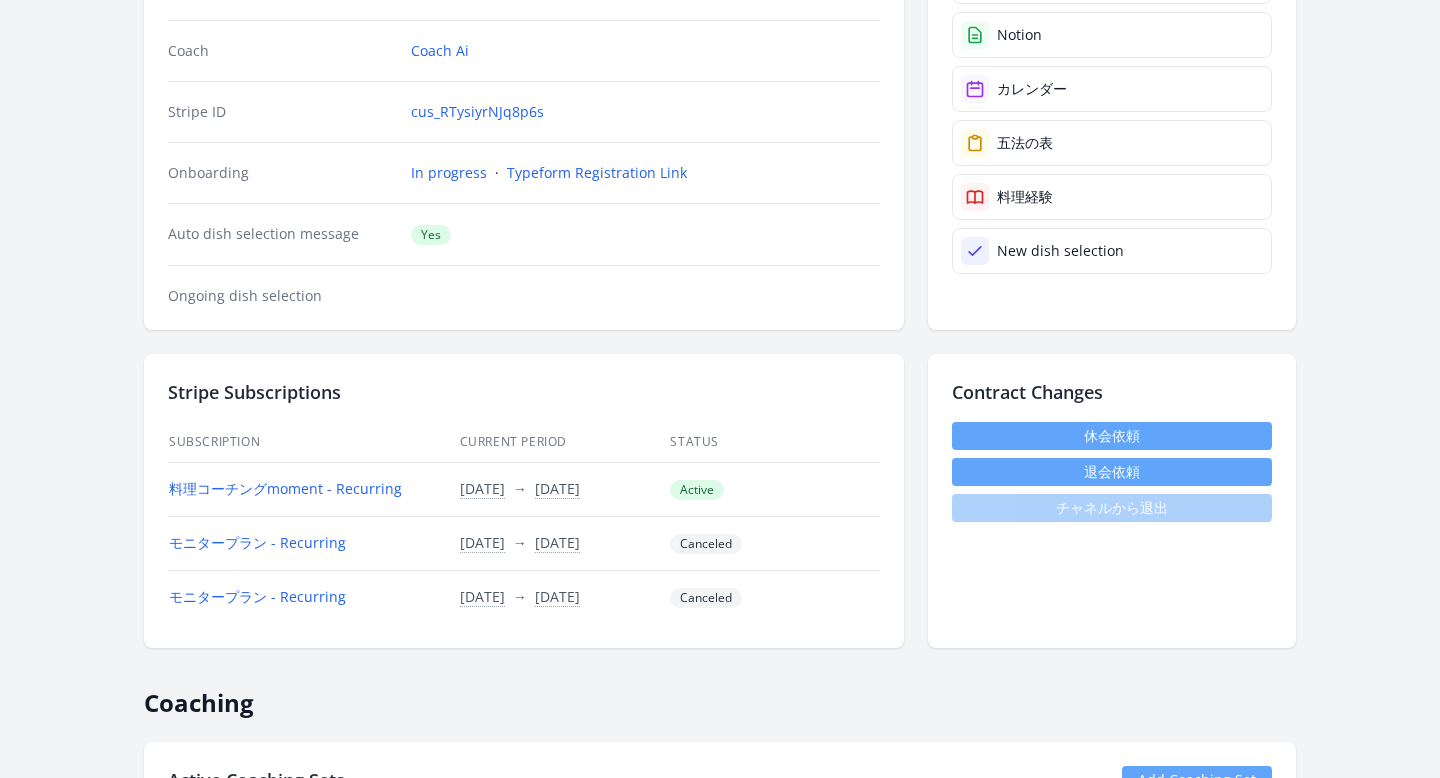 scroll, scrollTop: 521, scrollLeft: 0, axis: vertical 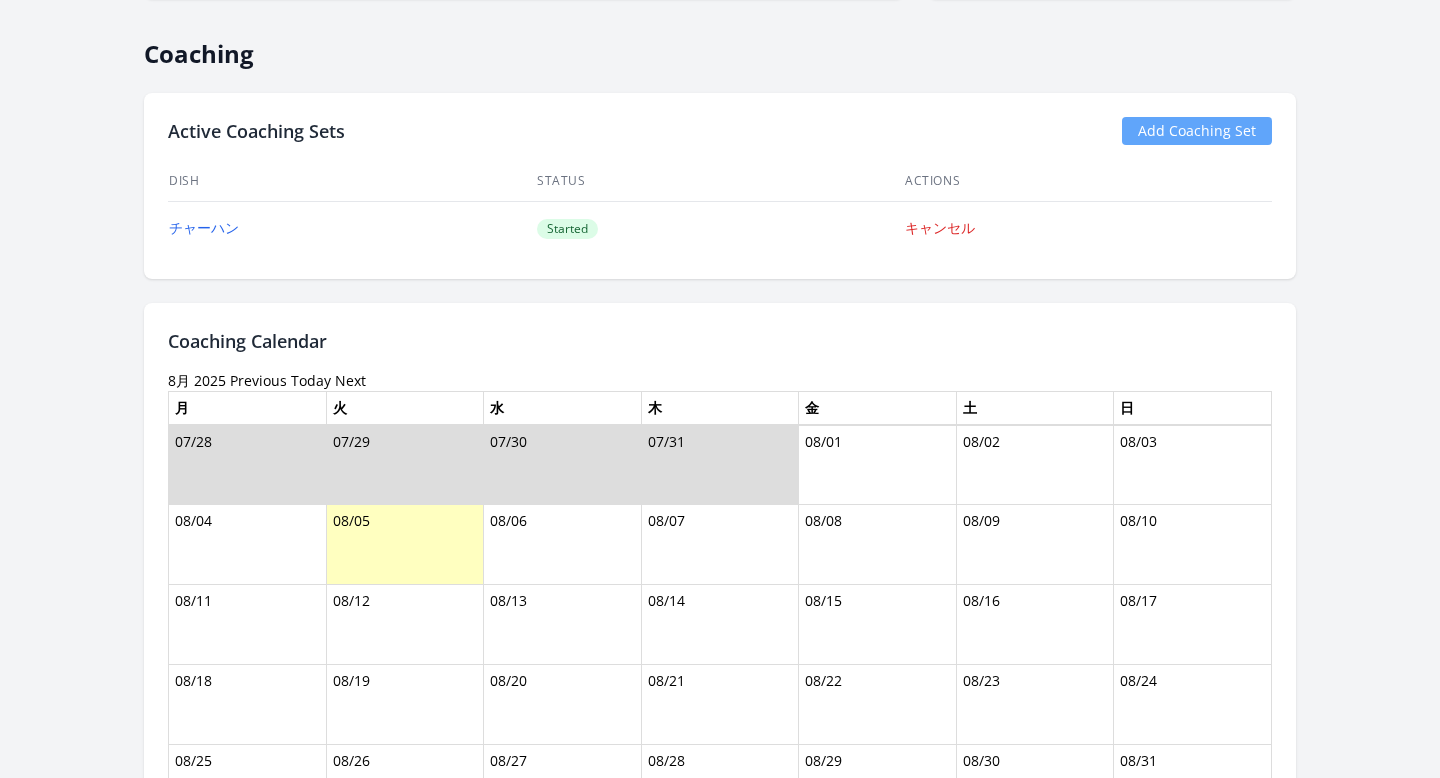 click on "Kazumi Namba ID: 929 |  jp | Joined 7ヶ月 ago Account Status
State
Started
Coach
Coach Ai
Stripe ID
cus_RUC31qWkXYVUTO
Onboarding
Completed
Auto dish selection message
Yes
Ongoing dish selection
Quick Links チャット Notion カレンダー 五法の表 料理経験 New dish selection Stripe Subscriptions
Subscription
Current Period
Status
モニタープラン - Recurring
2024/12/29
Time conversion
UTC
2024/12/29 (日)
4:00AM
Asia/Tokyo
·
You
2024/12/29 (日)" at bounding box center [720, 1132] 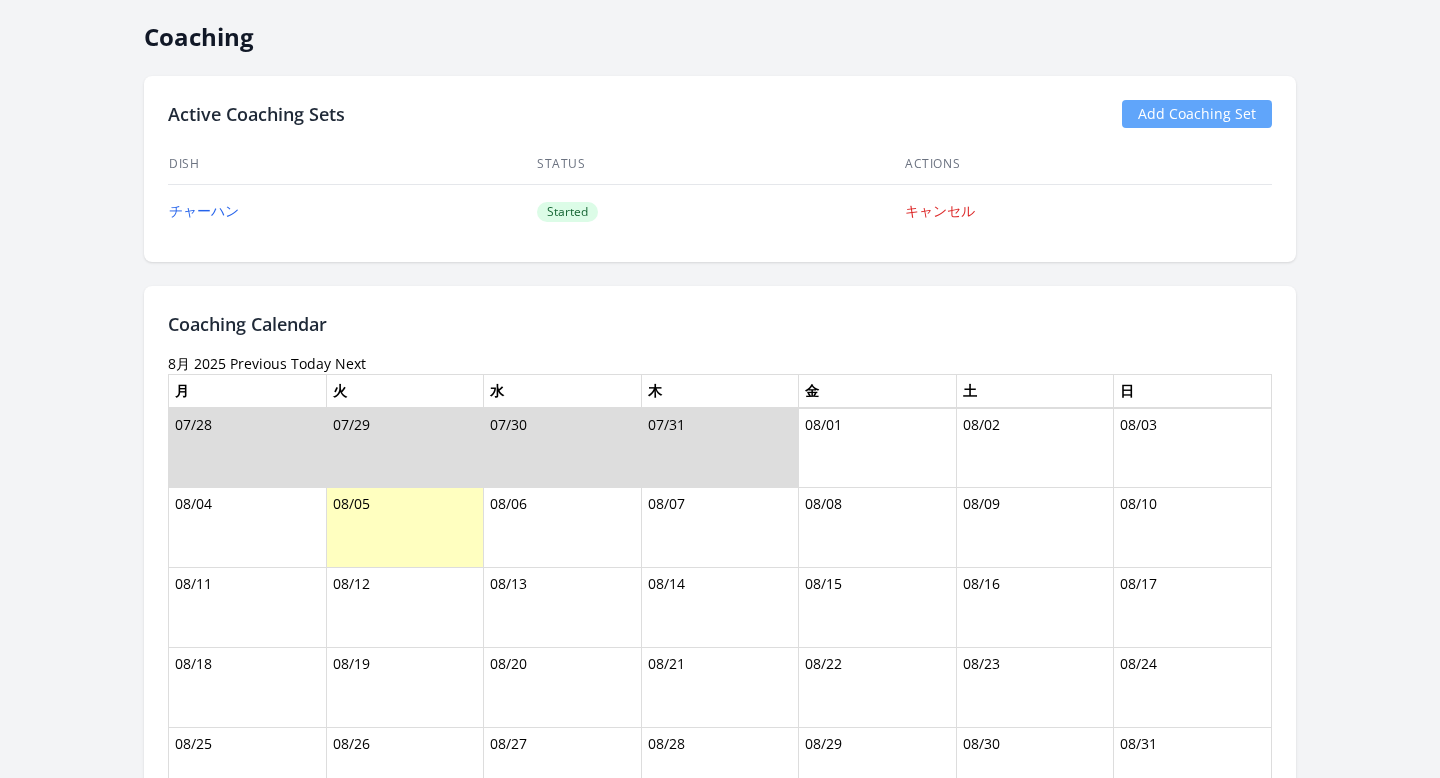 scroll, scrollTop: 885, scrollLeft: 0, axis: vertical 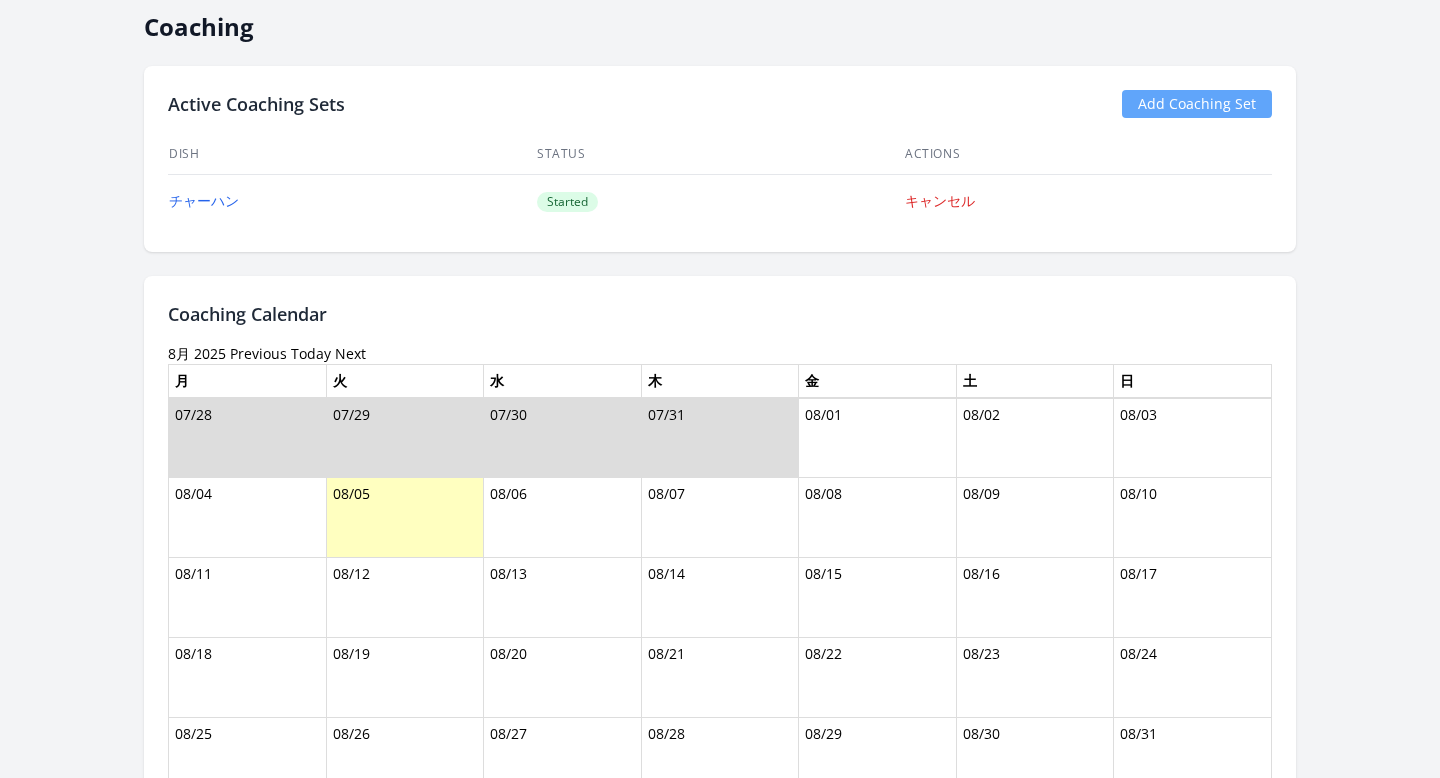 click on "Kazumi Namba ID: 929 |  jp | Joined 7ヶ月 ago Account Status
State
Started
Coach
Coach Ai
Stripe ID
cus_RUC31qWkXYVUTO
Onboarding
Completed
Auto dish selection message
Yes
Ongoing dish selection
Quick Links チャット Notion カレンダー 五法の表 料理経験 New dish selection Stripe Subscriptions
Subscription
Current Period
Status
モニタープラン - Recurring
2024/12/29
Time conversion
UTC
2024/12/29 (日)
4:00AM
Asia/Tokyo
·
You
2024/12/29 (日)" at bounding box center [720, 1105] 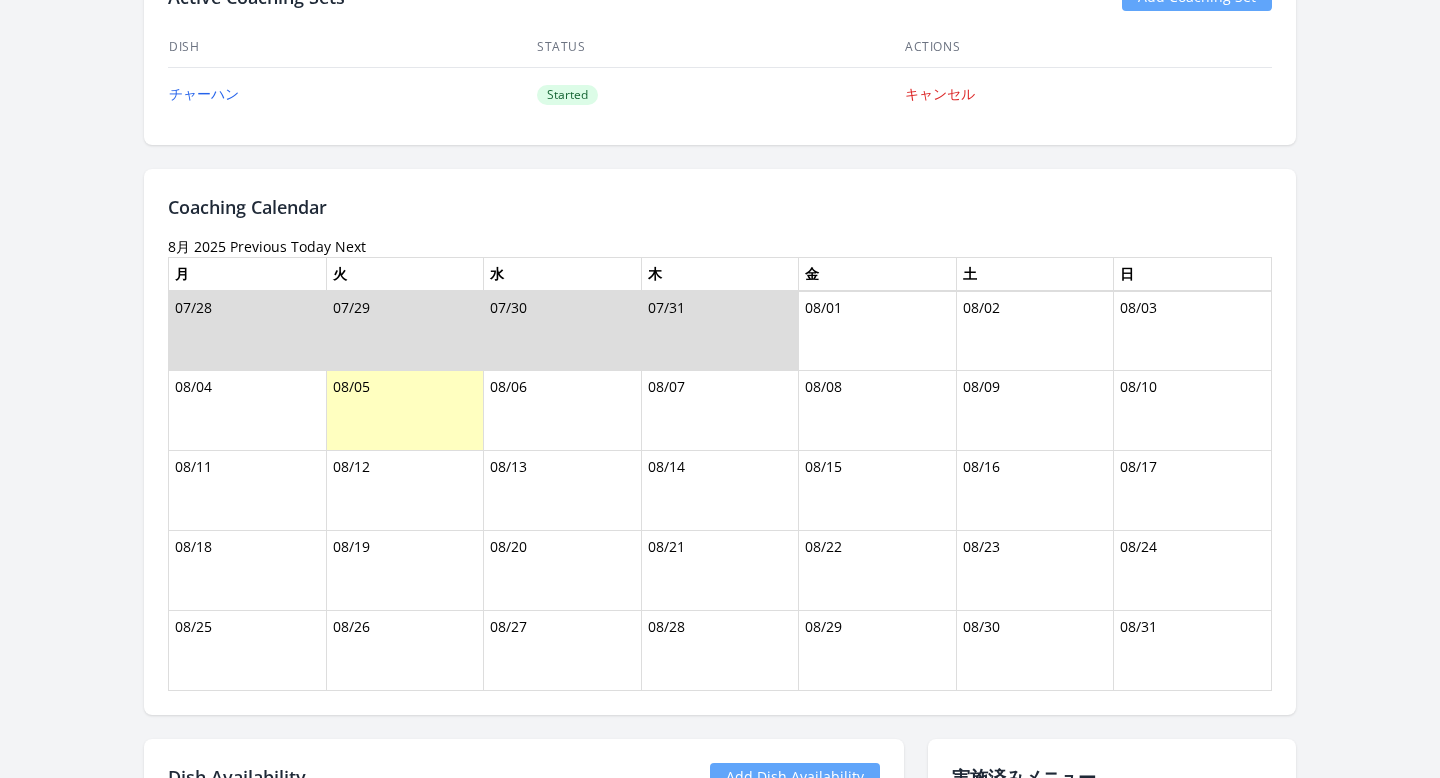 scroll, scrollTop: 213, scrollLeft: 0, axis: vertical 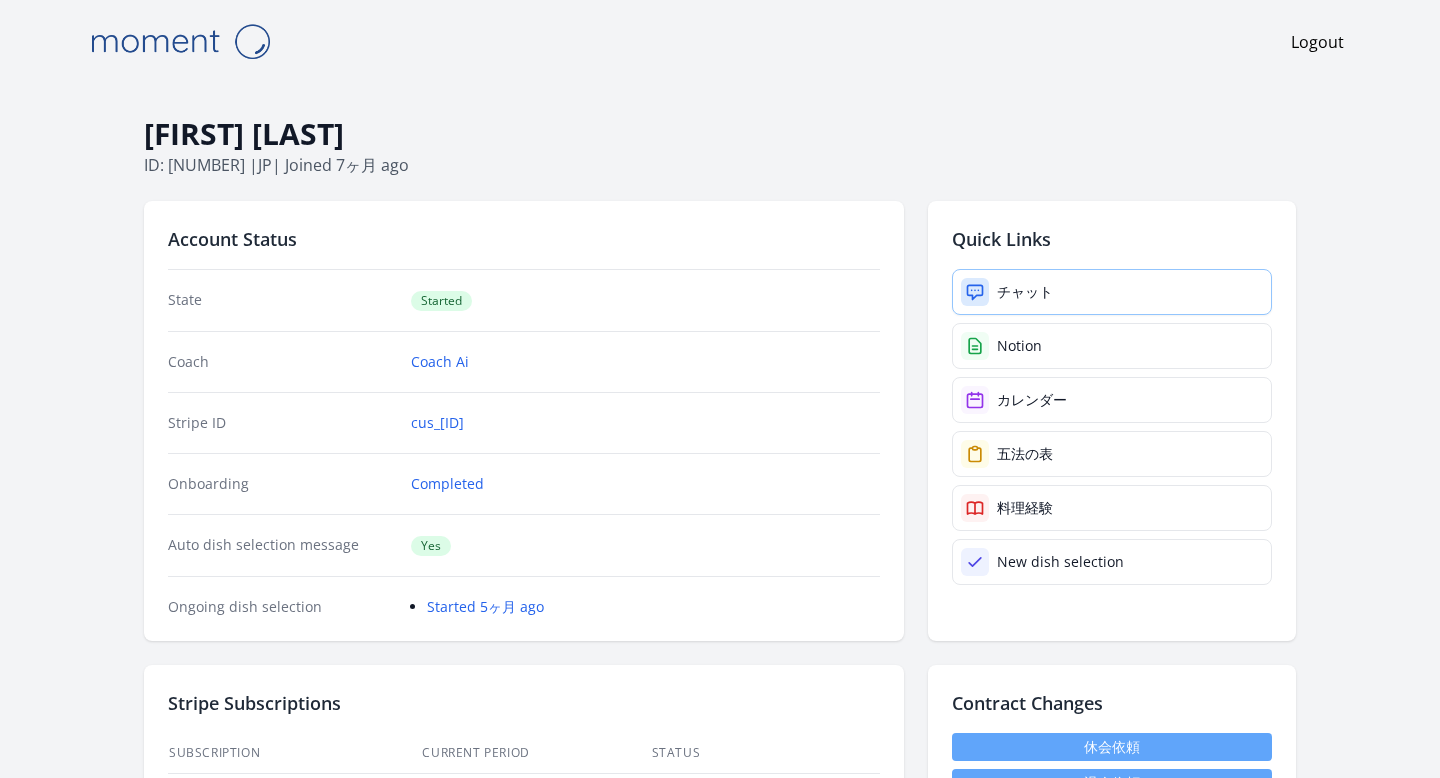 click on "チャット" at bounding box center [1112, 292] 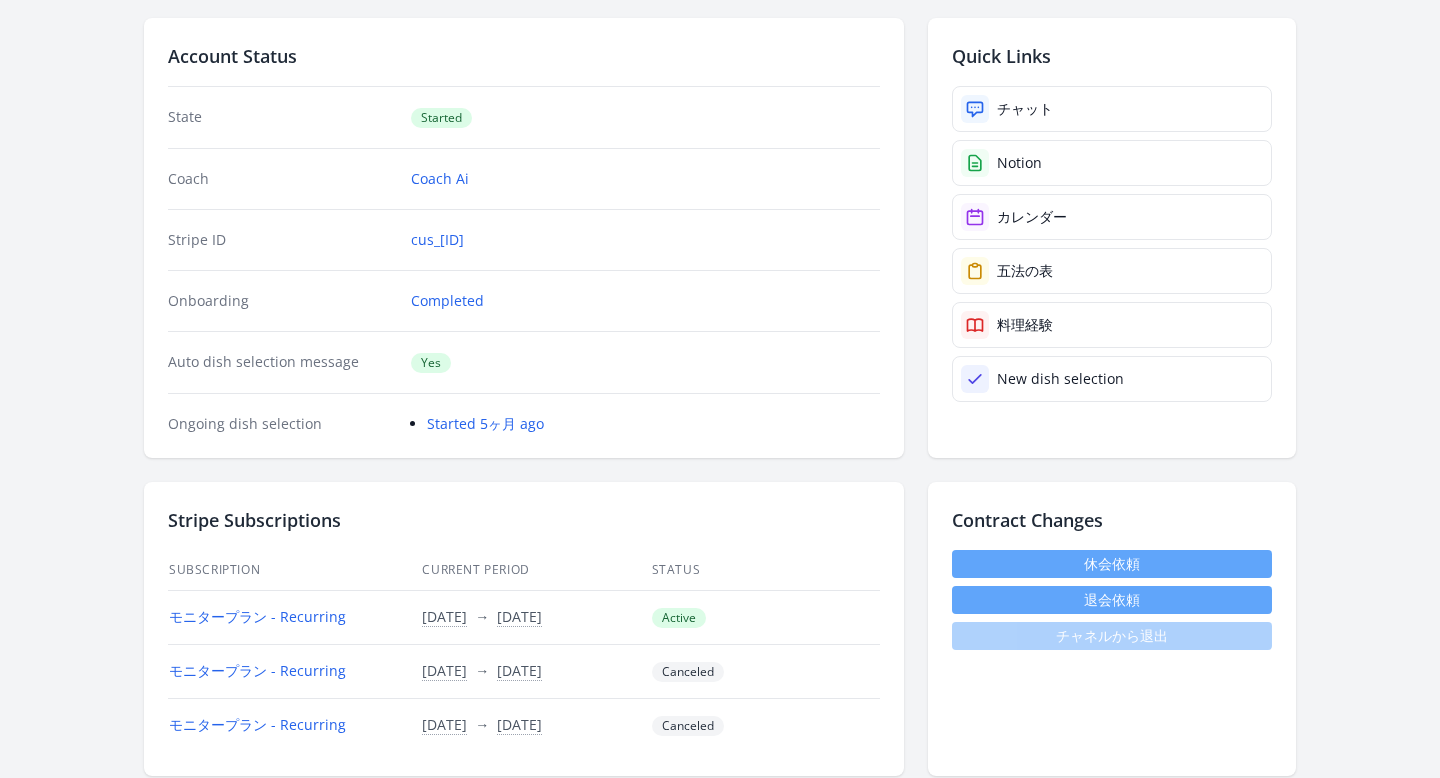 scroll, scrollTop: 432, scrollLeft: 0, axis: vertical 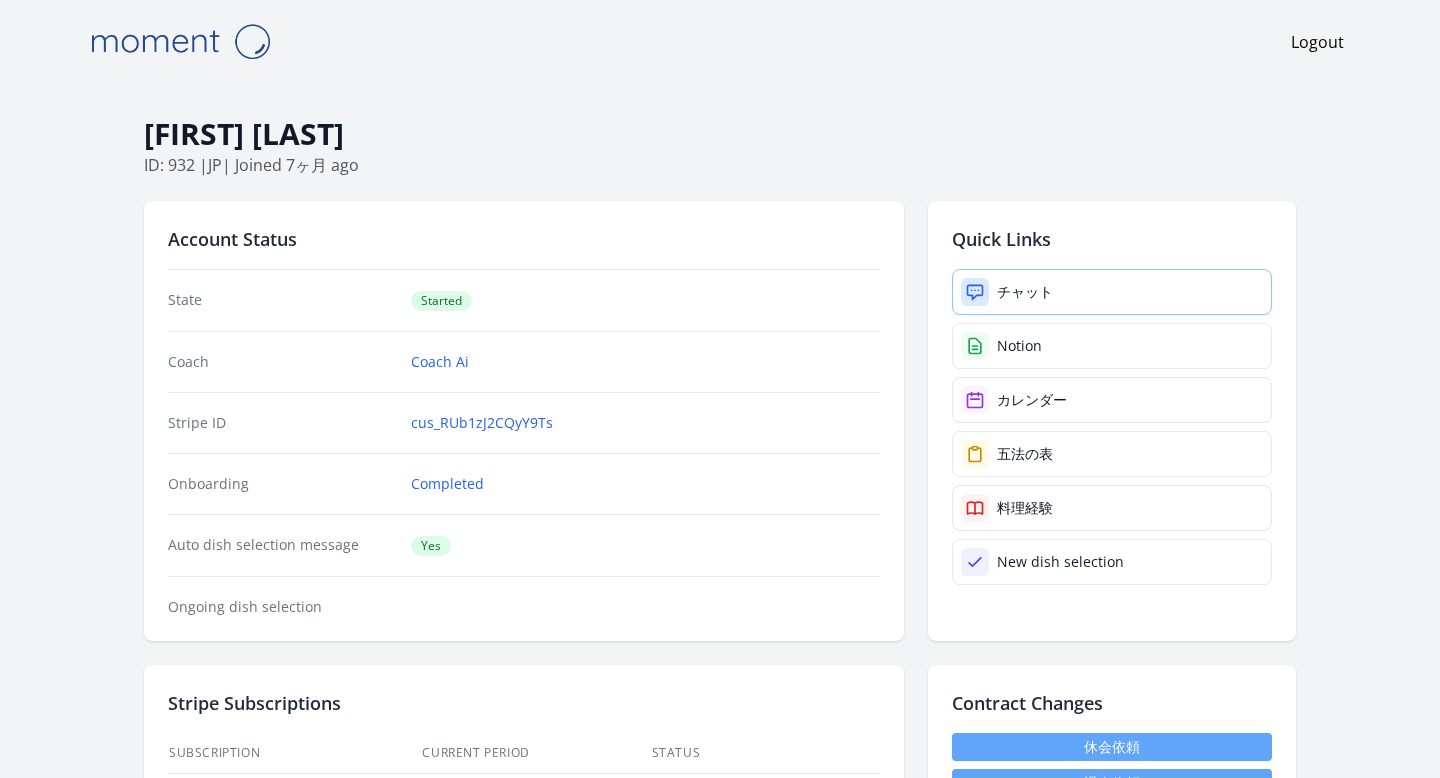 click at bounding box center (975, 292) 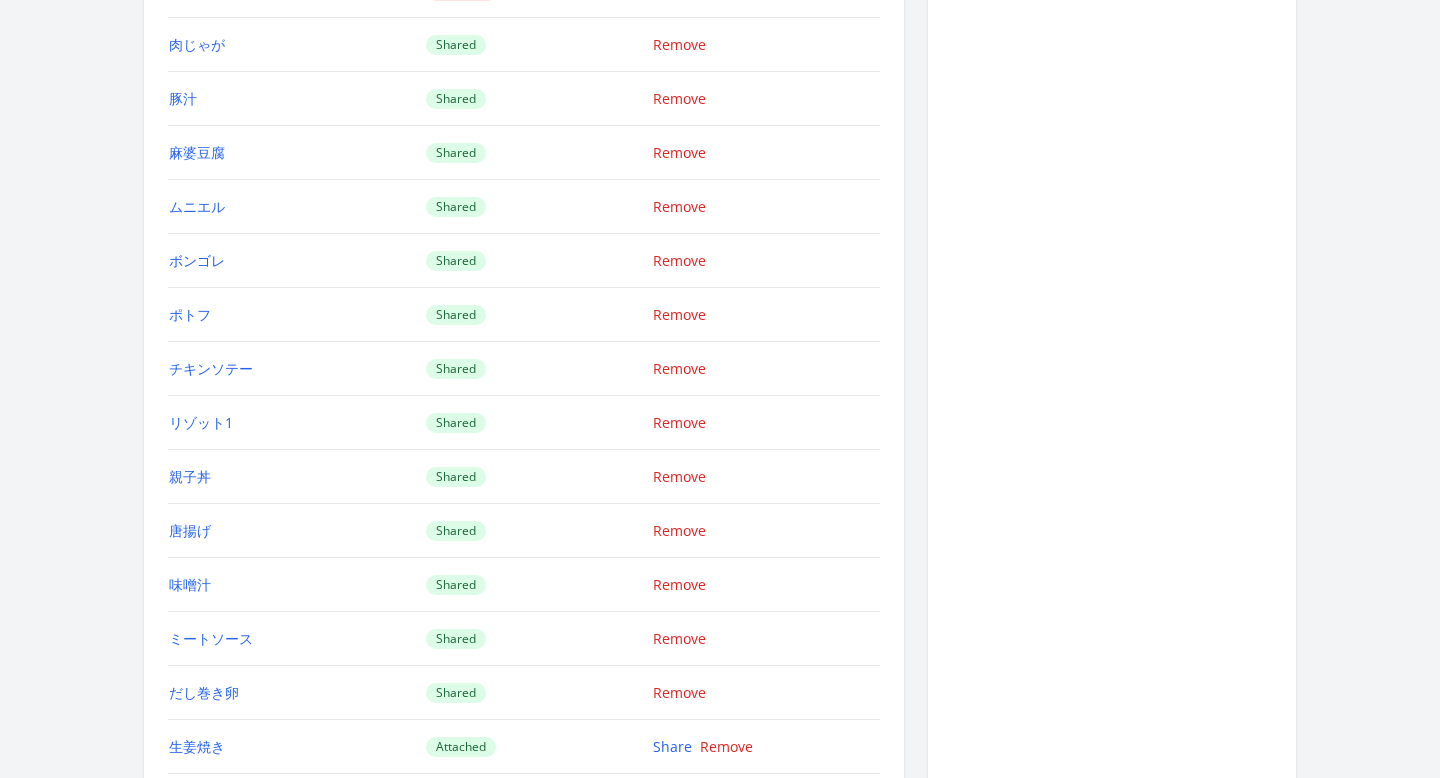 scroll, scrollTop: 2712, scrollLeft: 0, axis: vertical 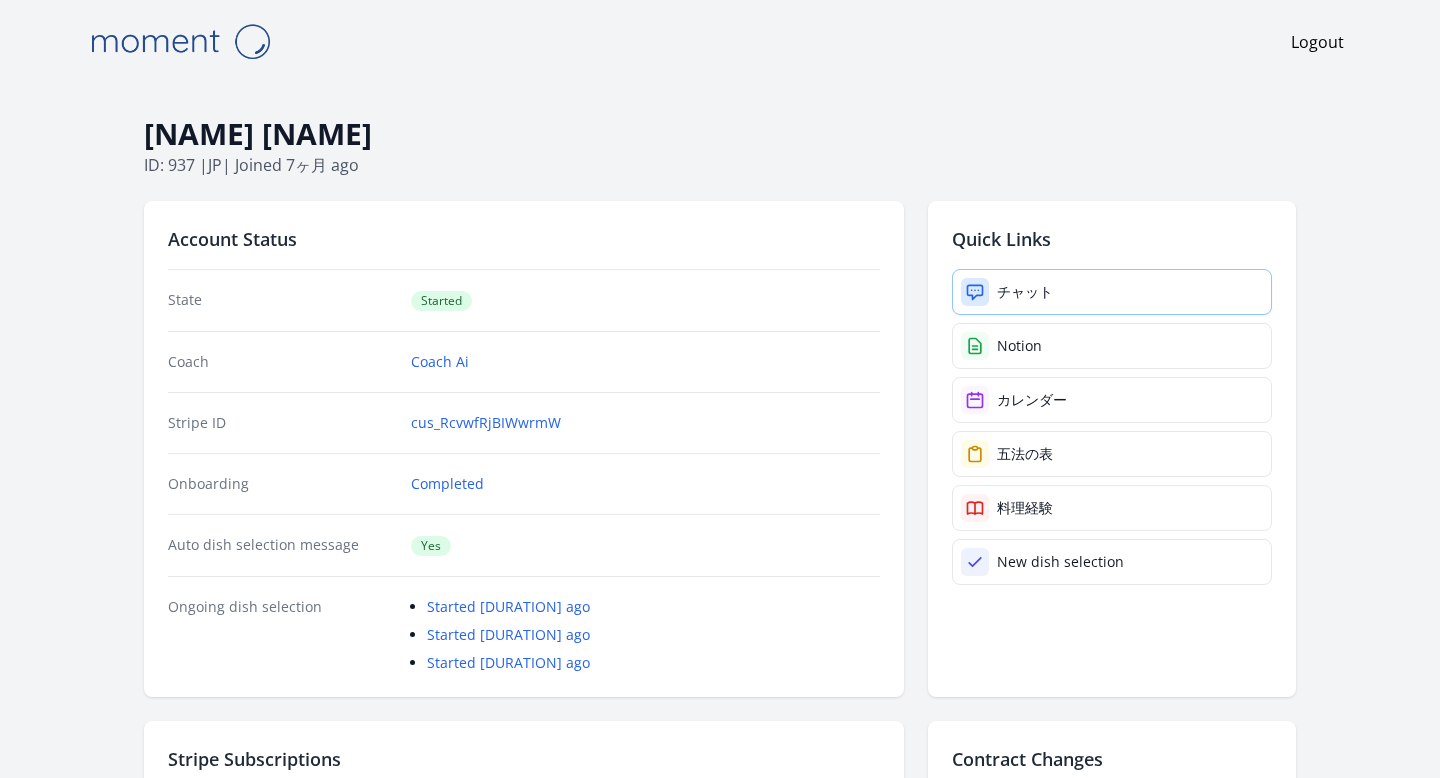 click on "チャット" at bounding box center (1112, 292) 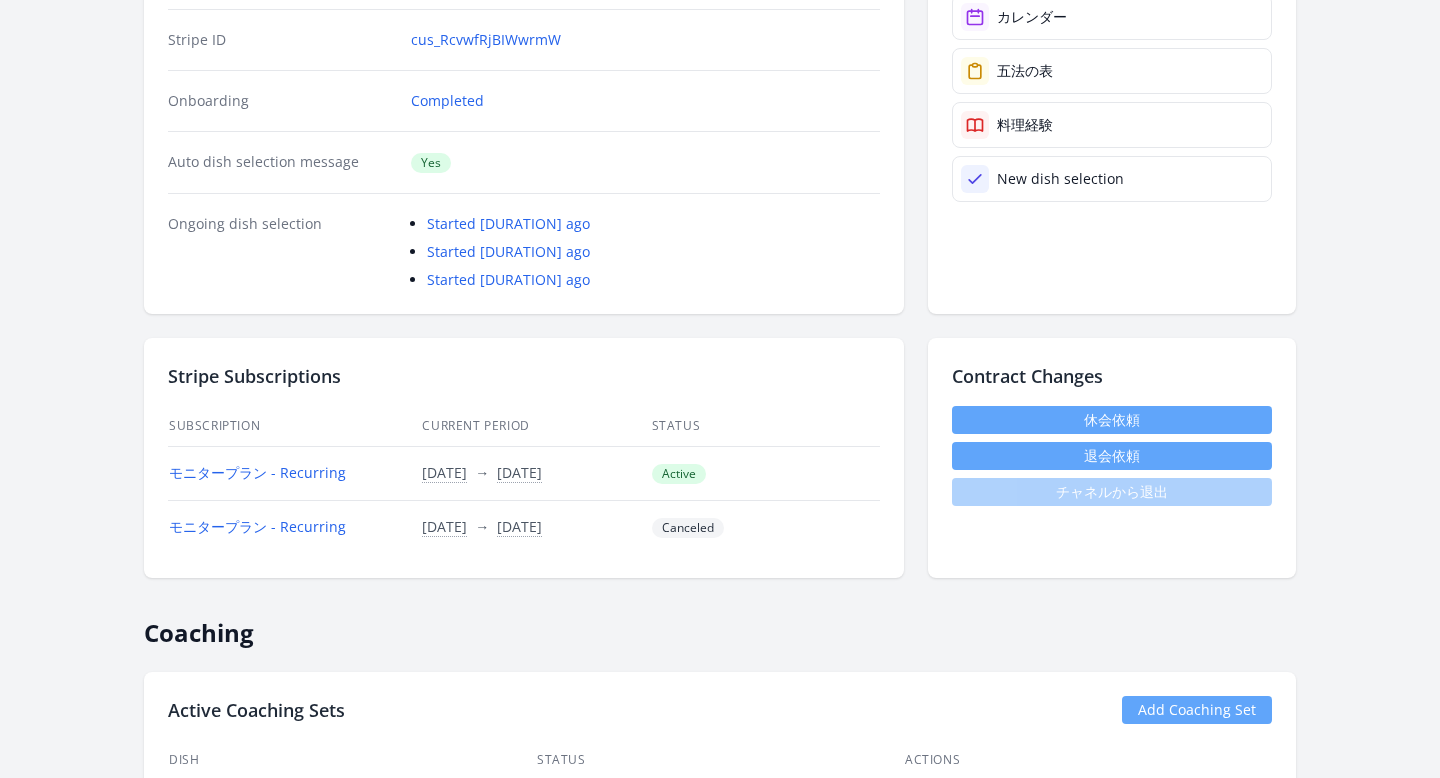 scroll, scrollTop: 518, scrollLeft: 0, axis: vertical 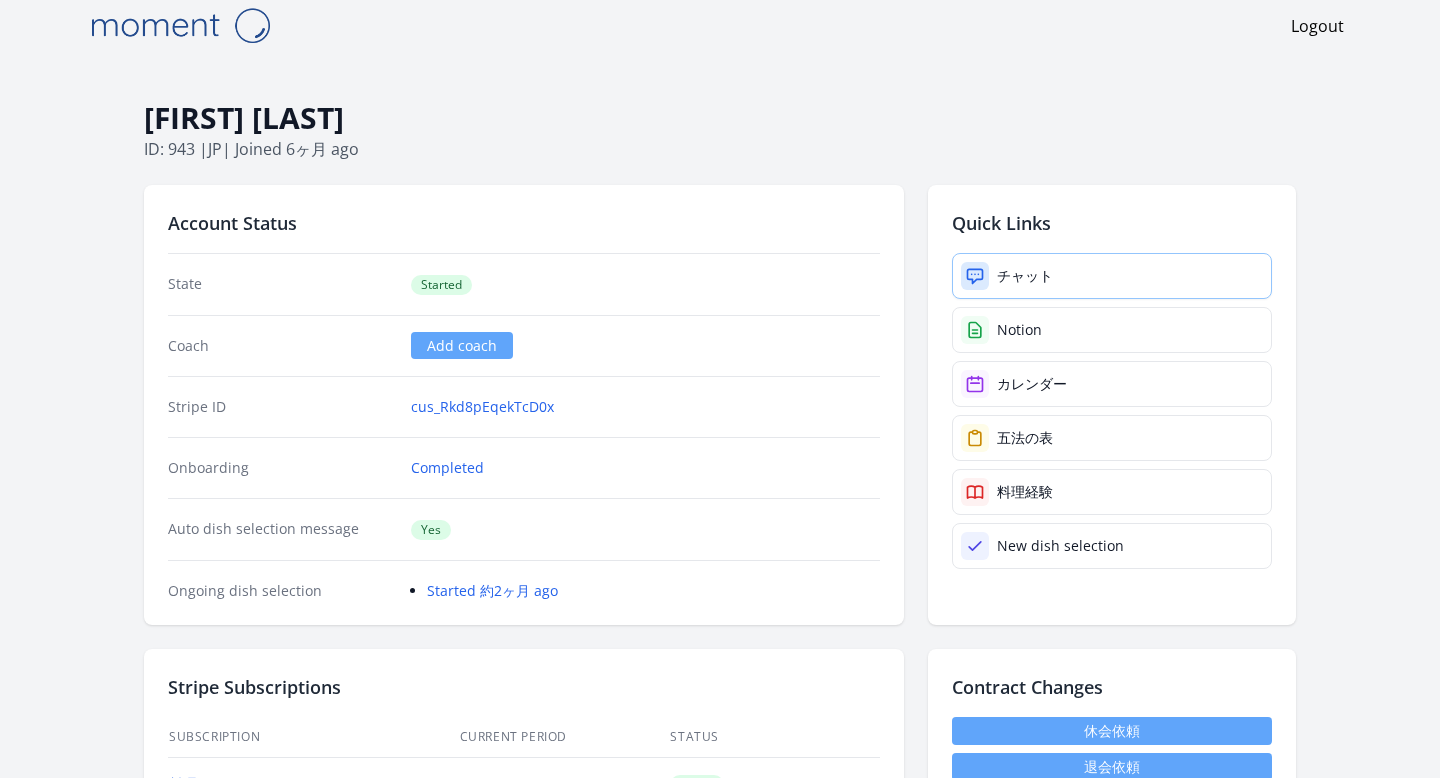 click on "チャット" at bounding box center (1112, 276) 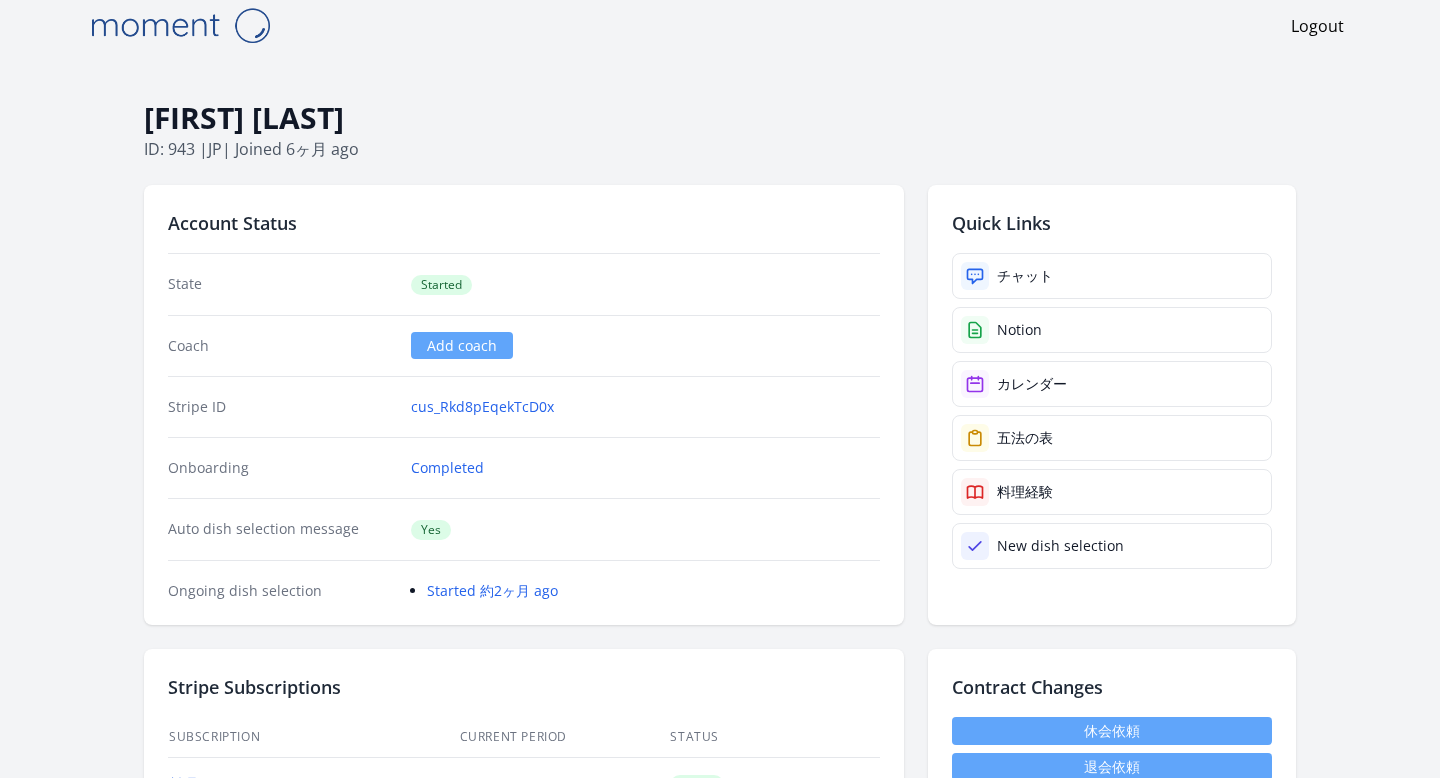 scroll, scrollTop: 506, scrollLeft: 0, axis: vertical 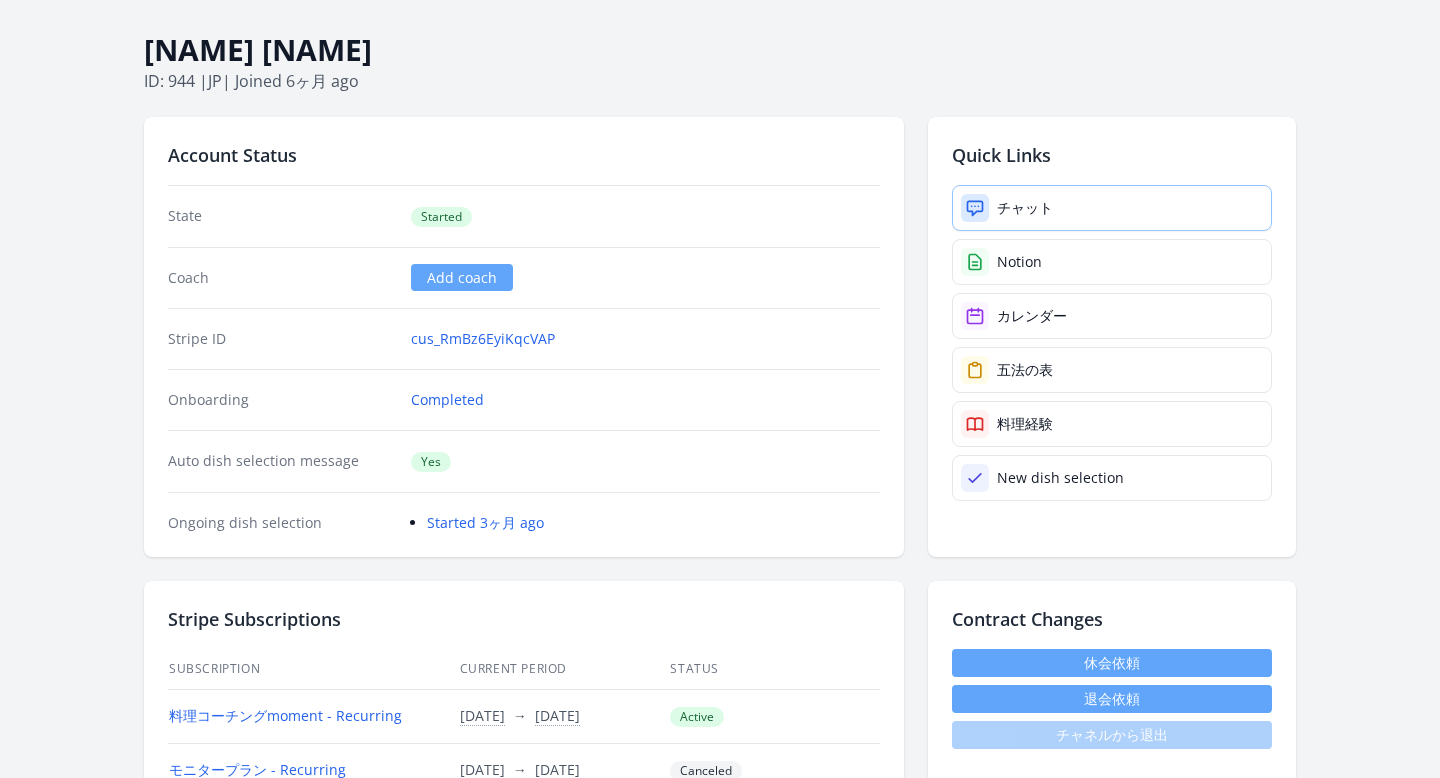 click on "チャット" at bounding box center (1025, 208) 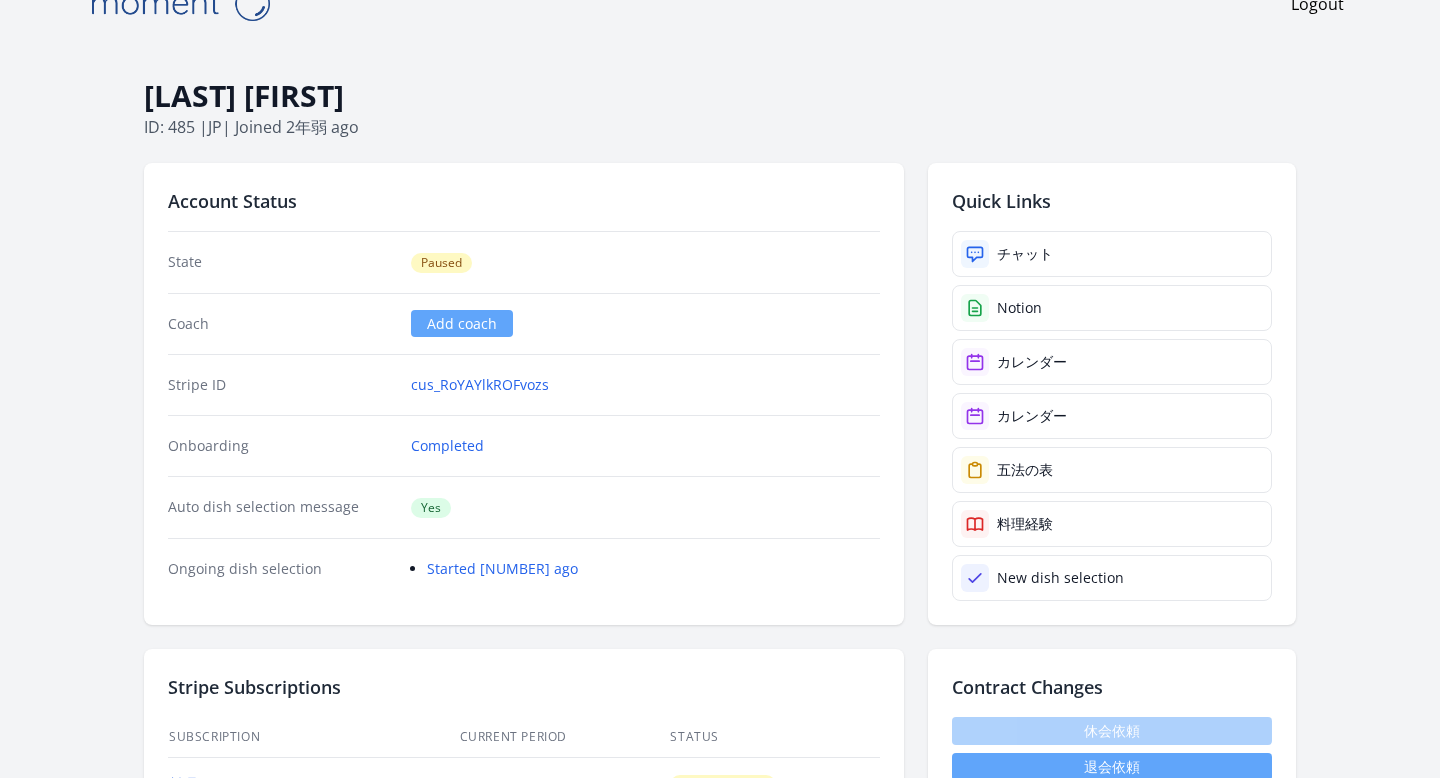 scroll, scrollTop: 14, scrollLeft: 0, axis: vertical 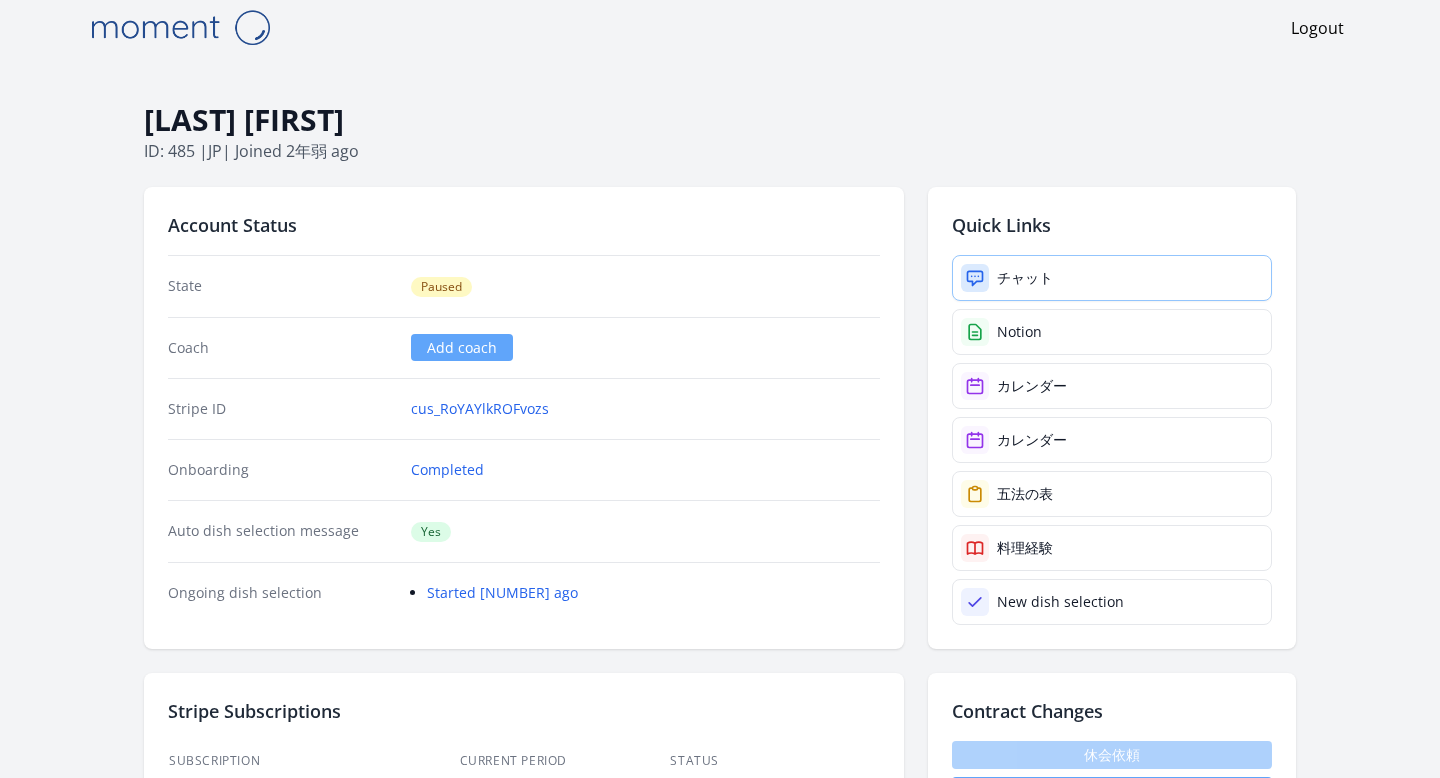 click at bounding box center [975, 278] 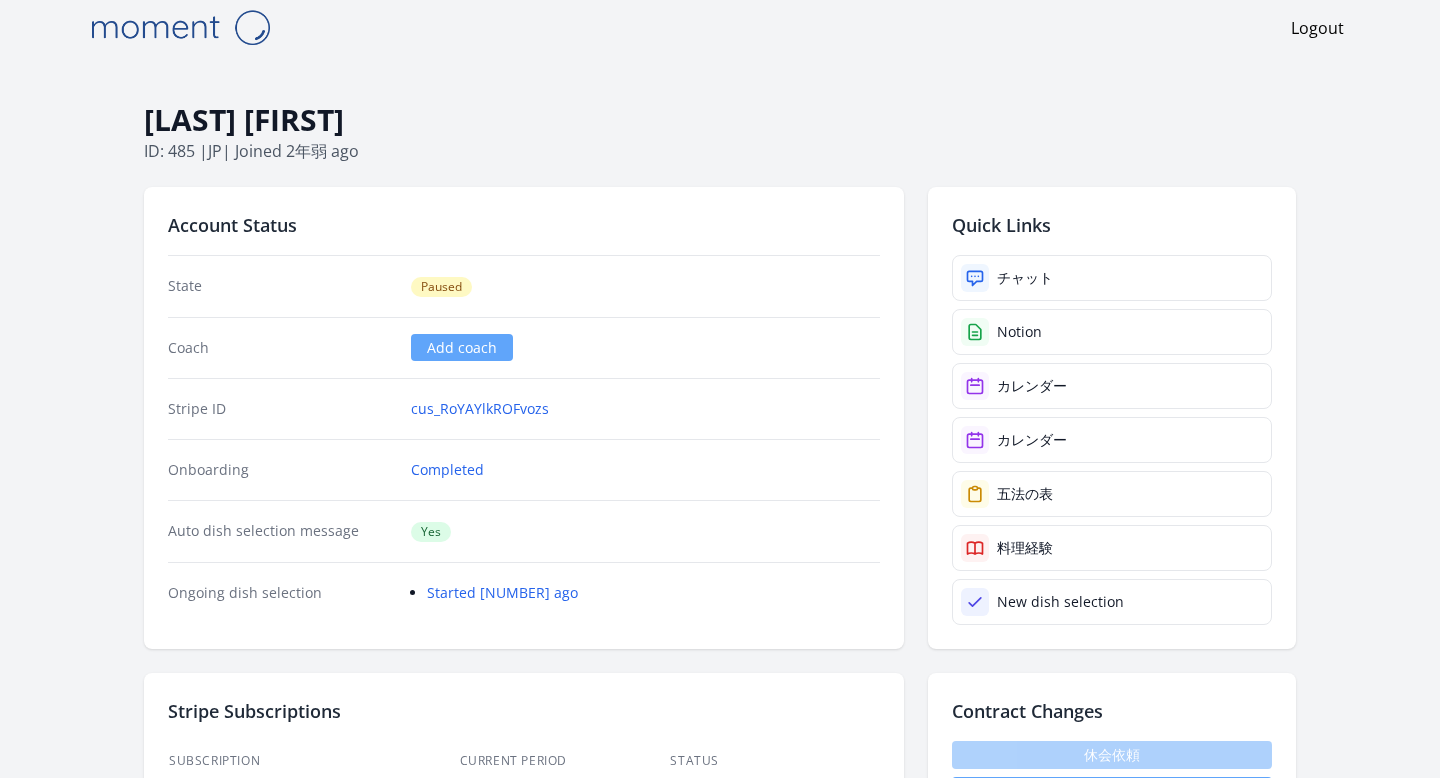scroll, scrollTop: 322, scrollLeft: 0, axis: vertical 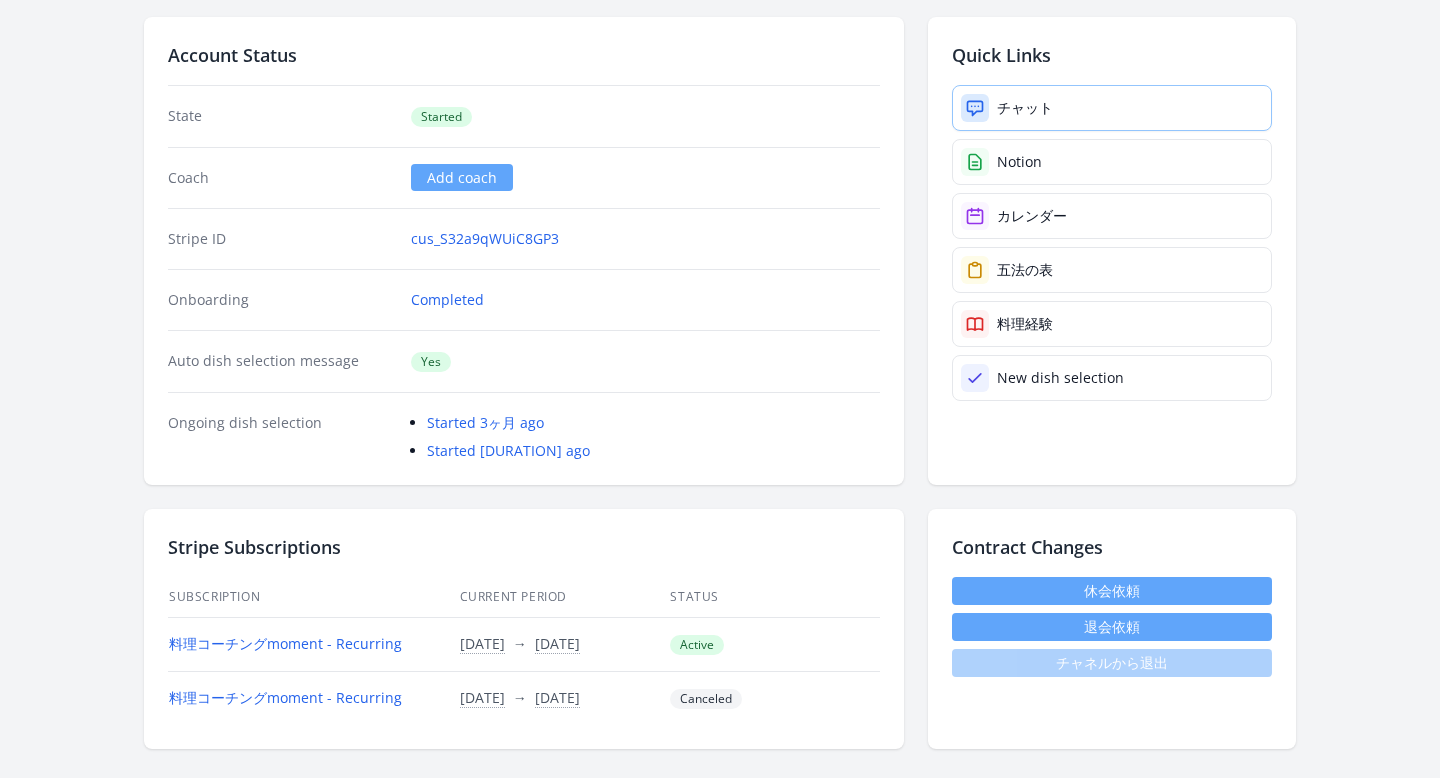 click at bounding box center [975, 108] 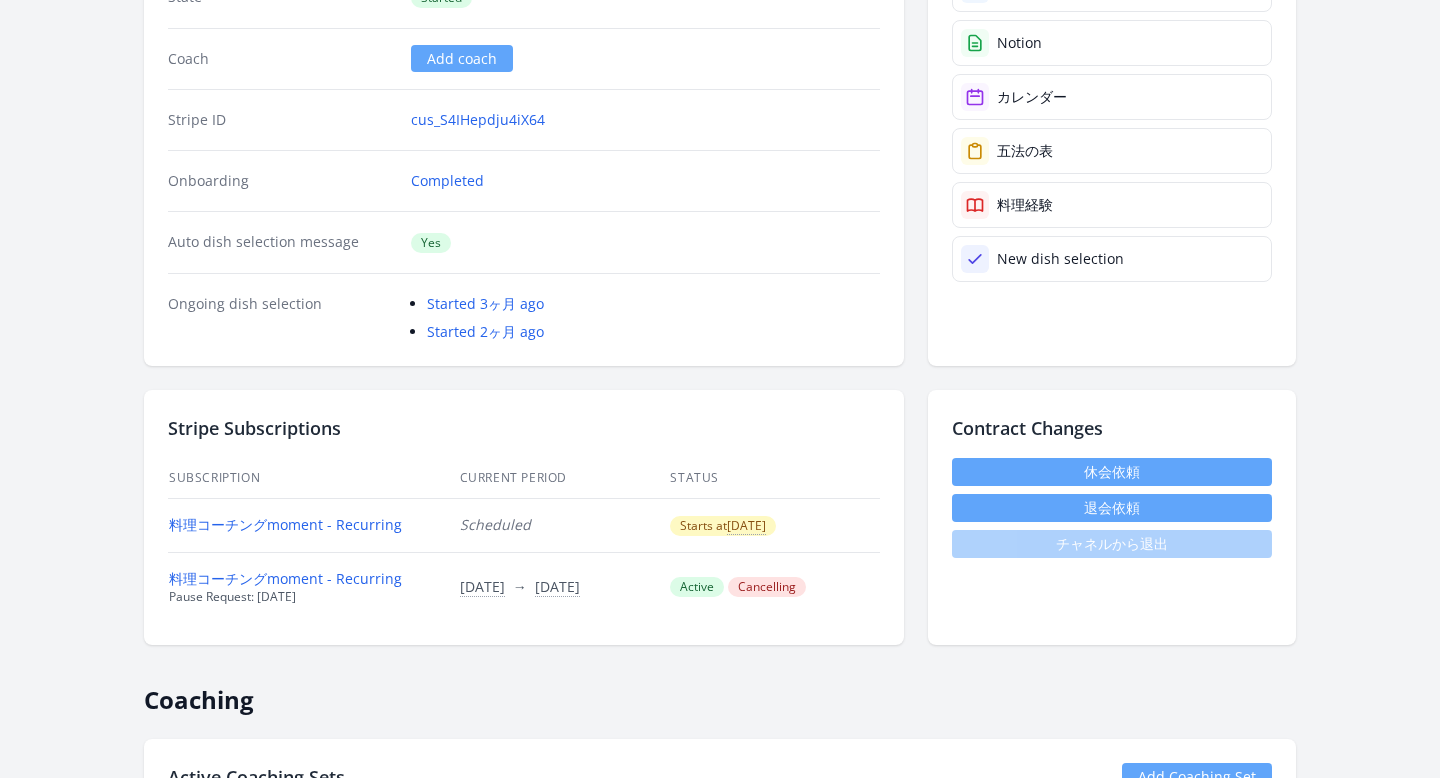 scroll, scrollTop: 0, scrollLeft: 0, axis: both 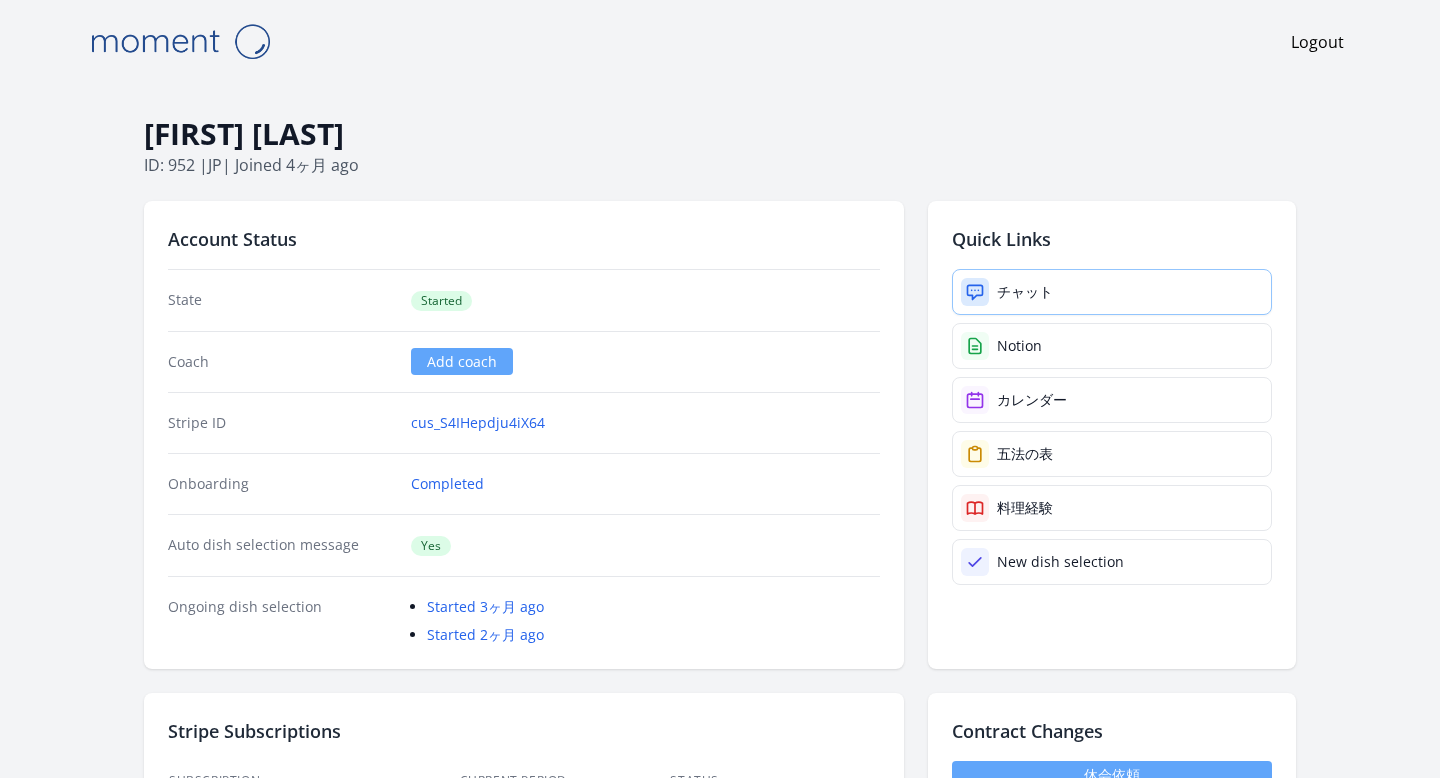 click 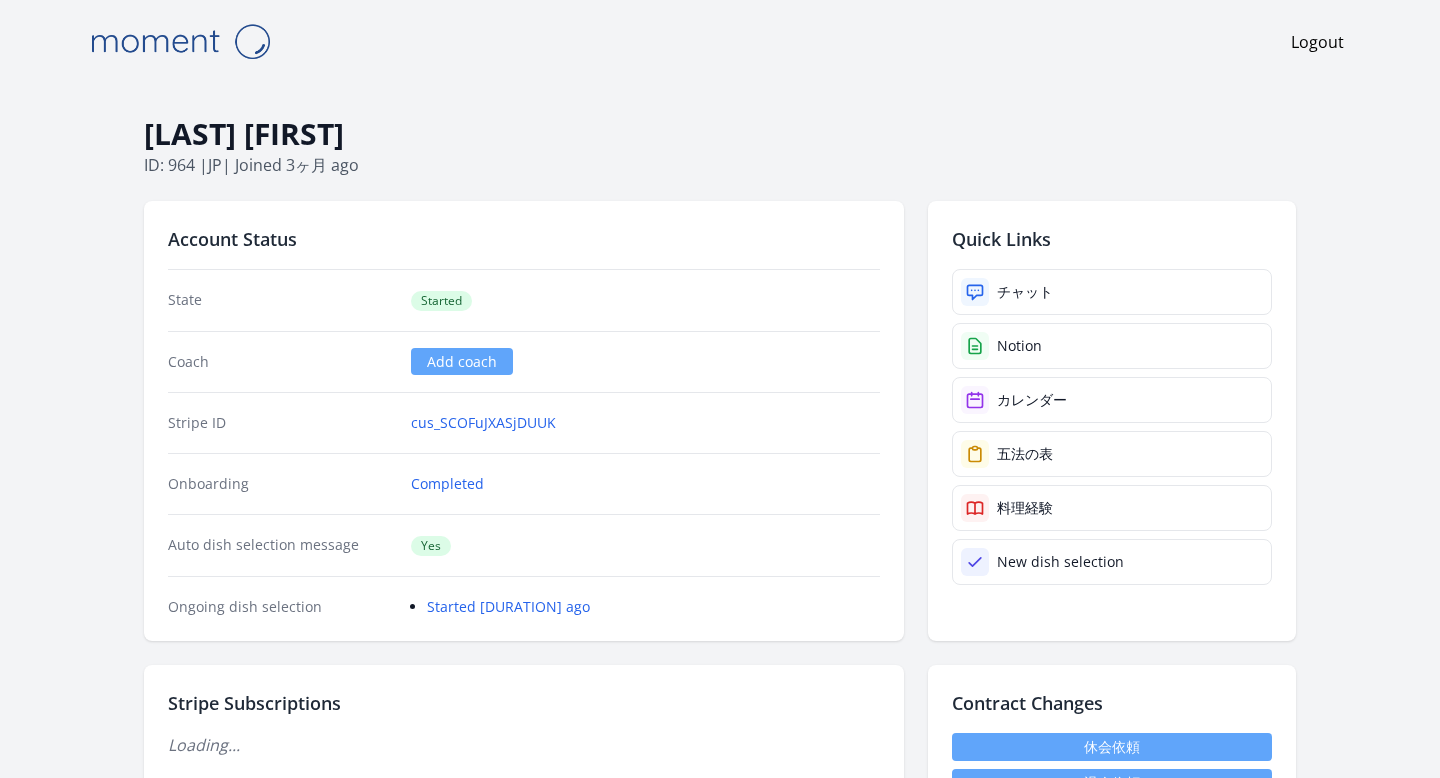 scroll, scrollTop: 0, scrollLeft: 0, axis: both 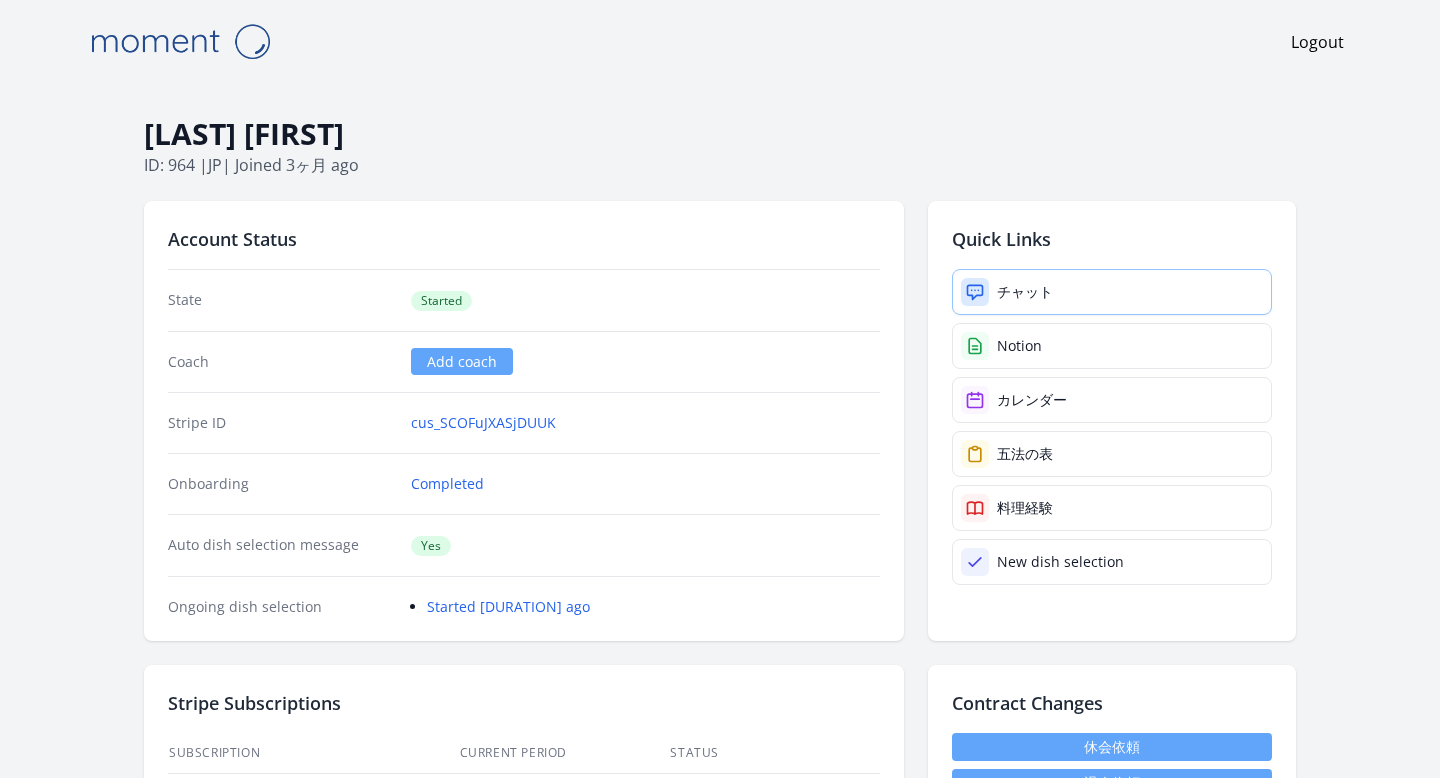 click on "チャット" at bounding box center [1112, 292] 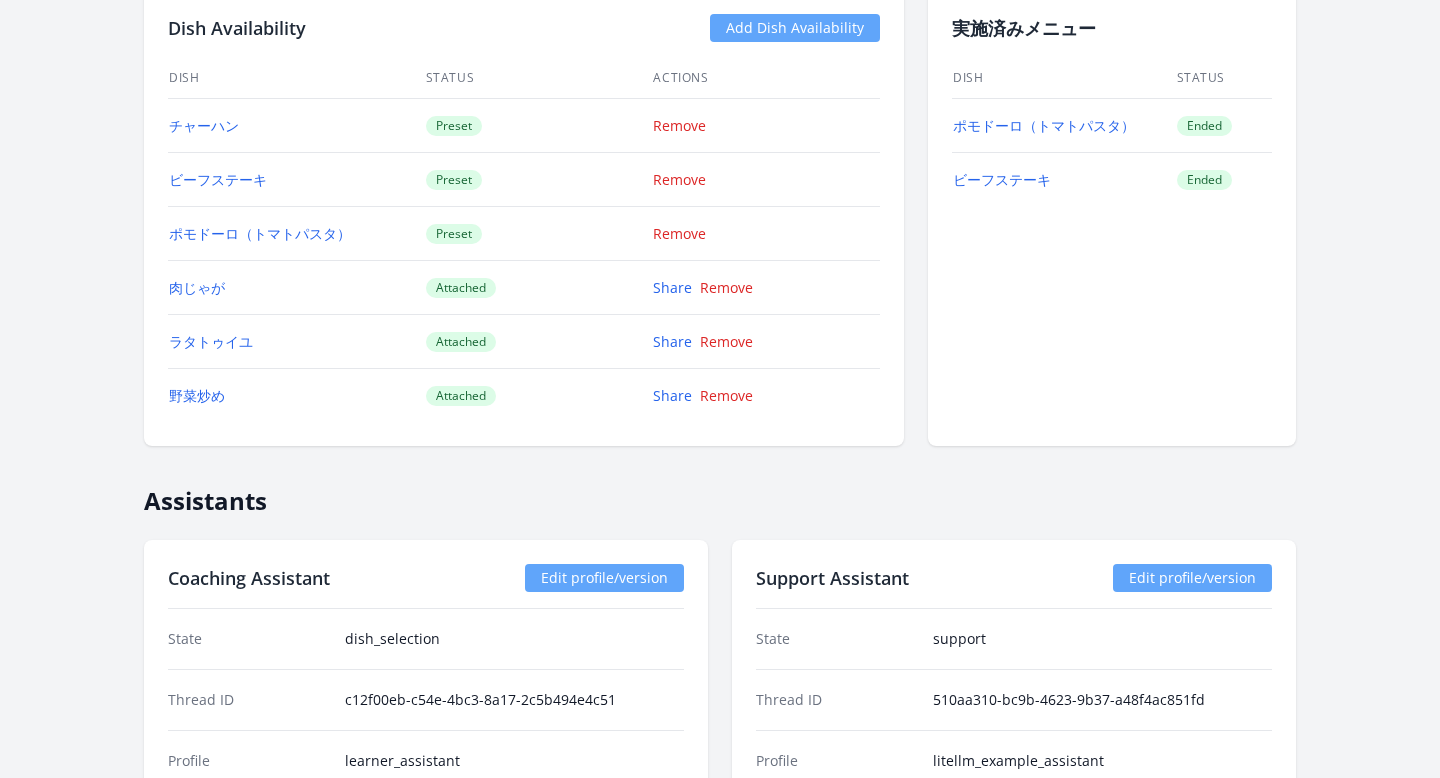scroll, scrollTop: 1702, scrollLeft: 0, axis: vertical 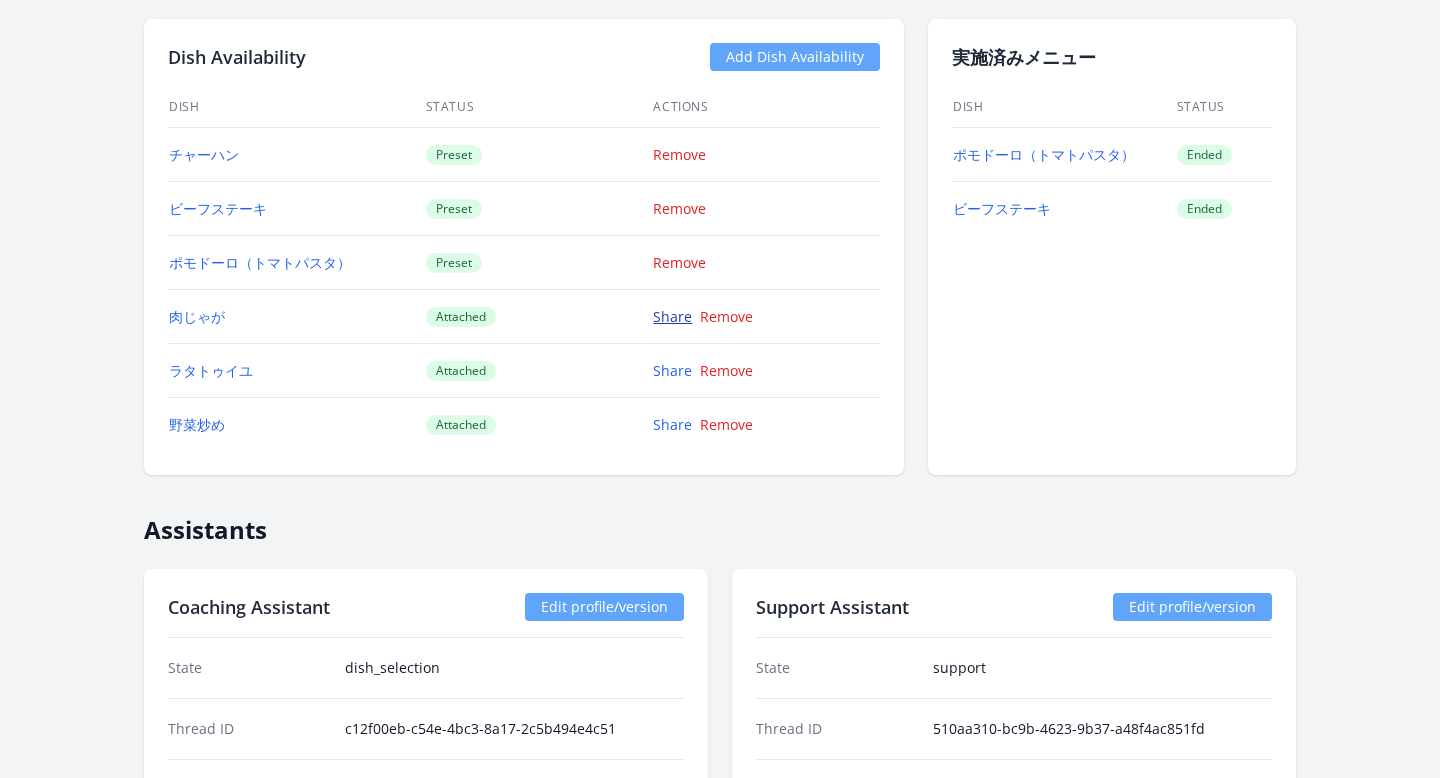 click on "Share" at bounding box center [672, 316] 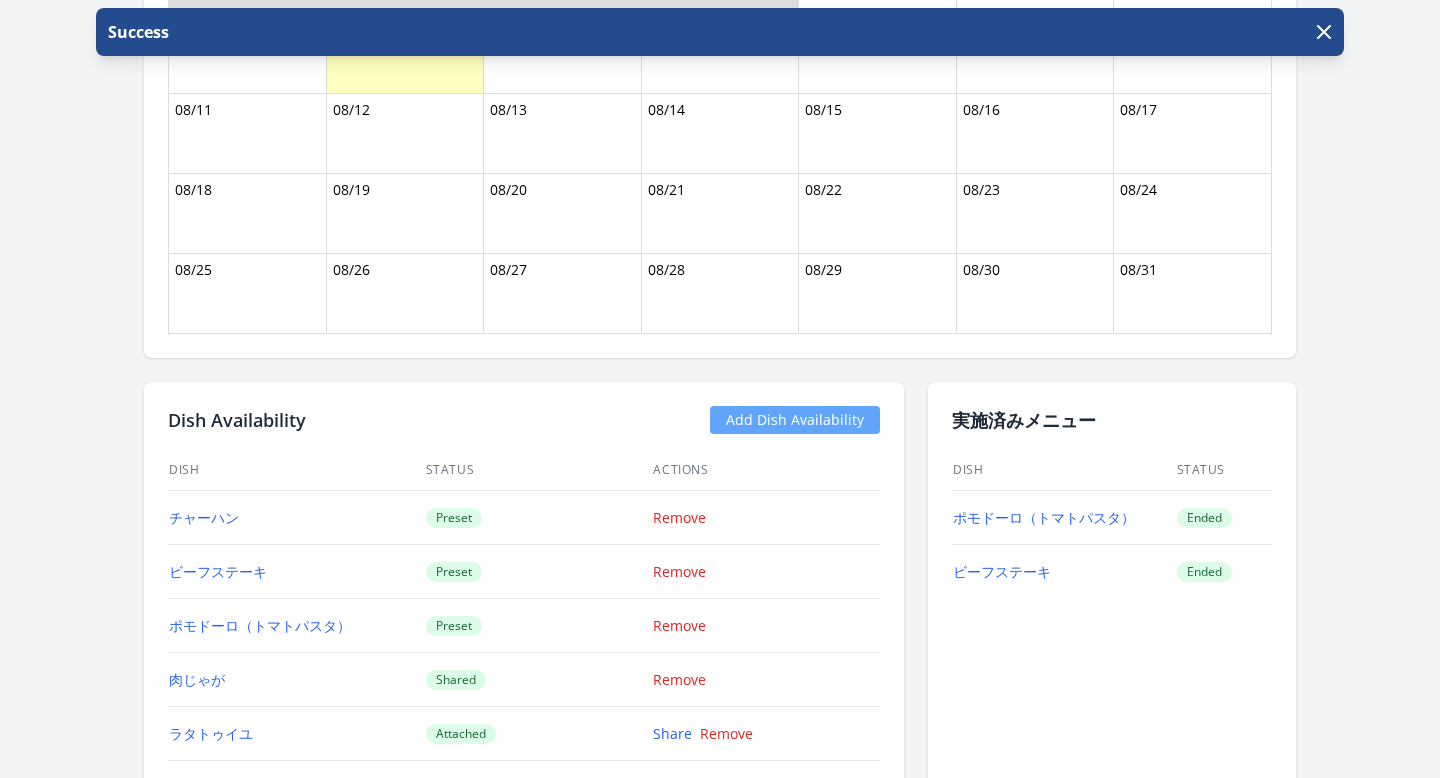 scroll, scrollTop: 1743, scrollLeft: 0, axis: vertical 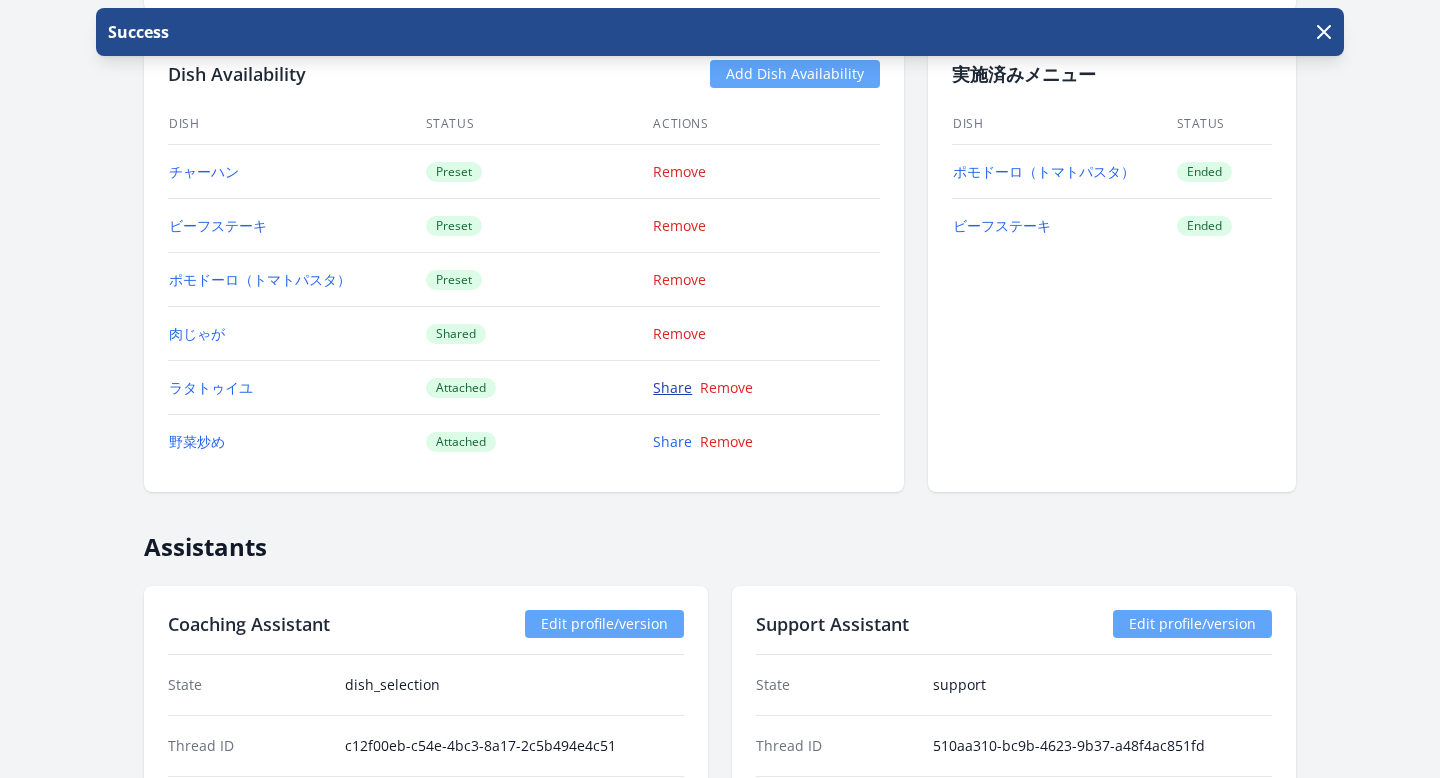 click on "Share" at bounding box center (672, 387) 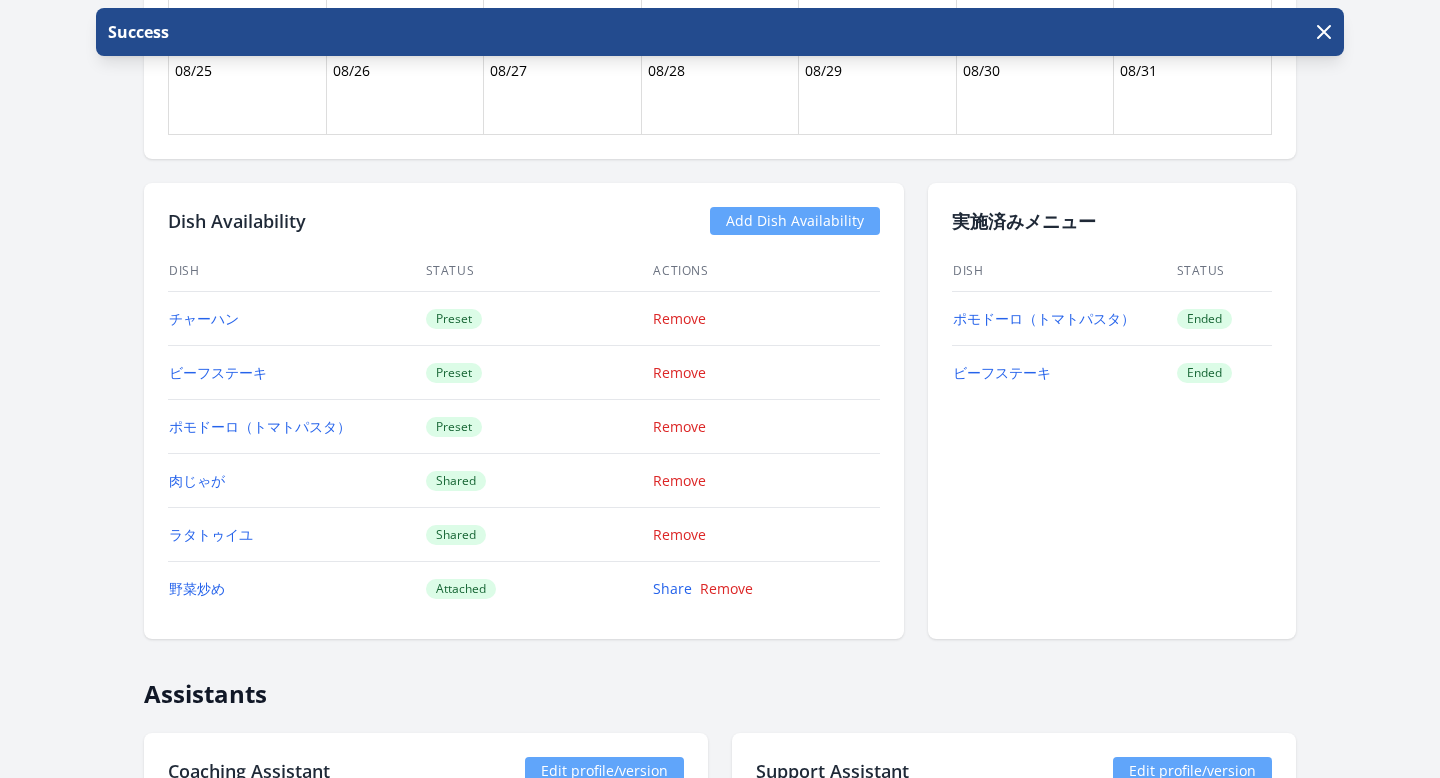 scroll, scrollTop: 1614, scrollLeft: 0, axis: vertical 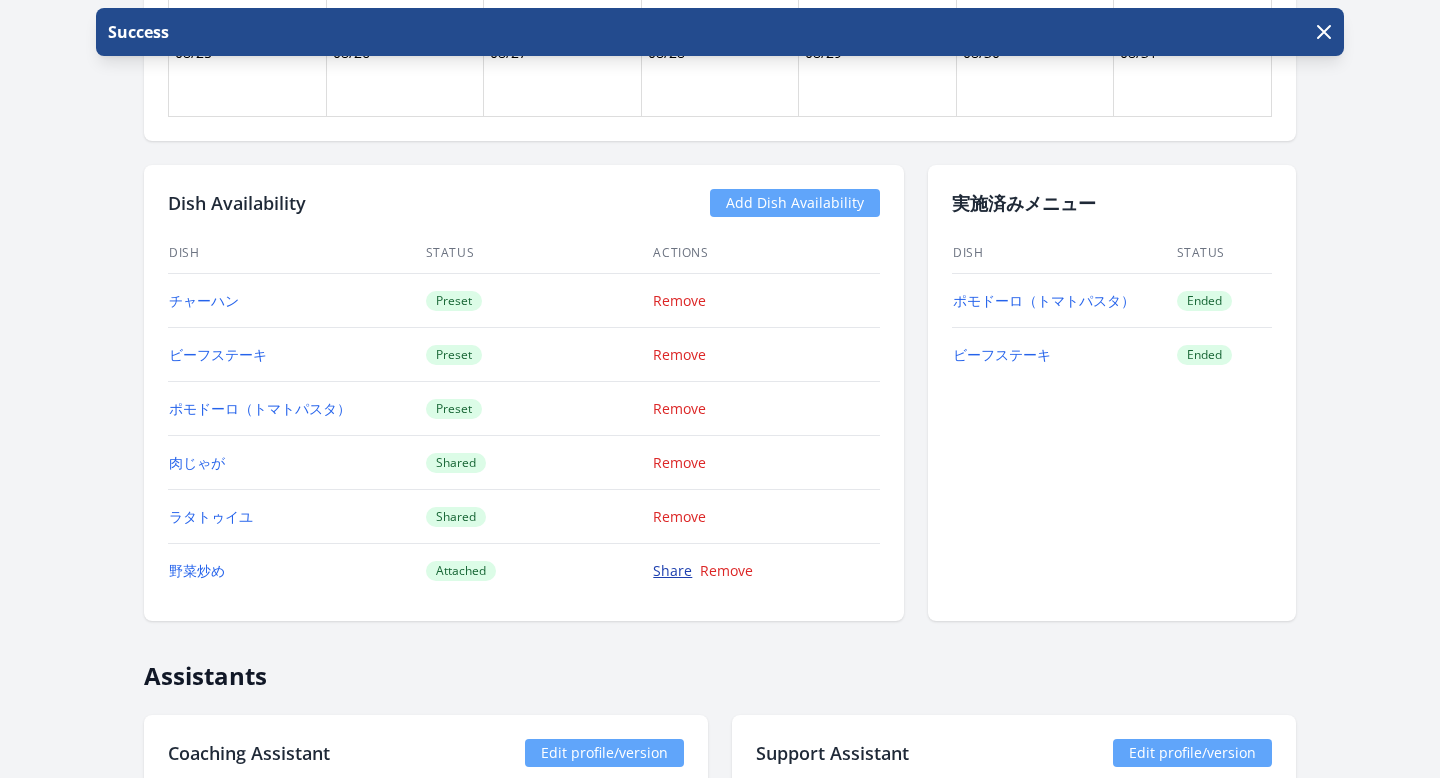 click on "Share" at bounding box center [672, 570] 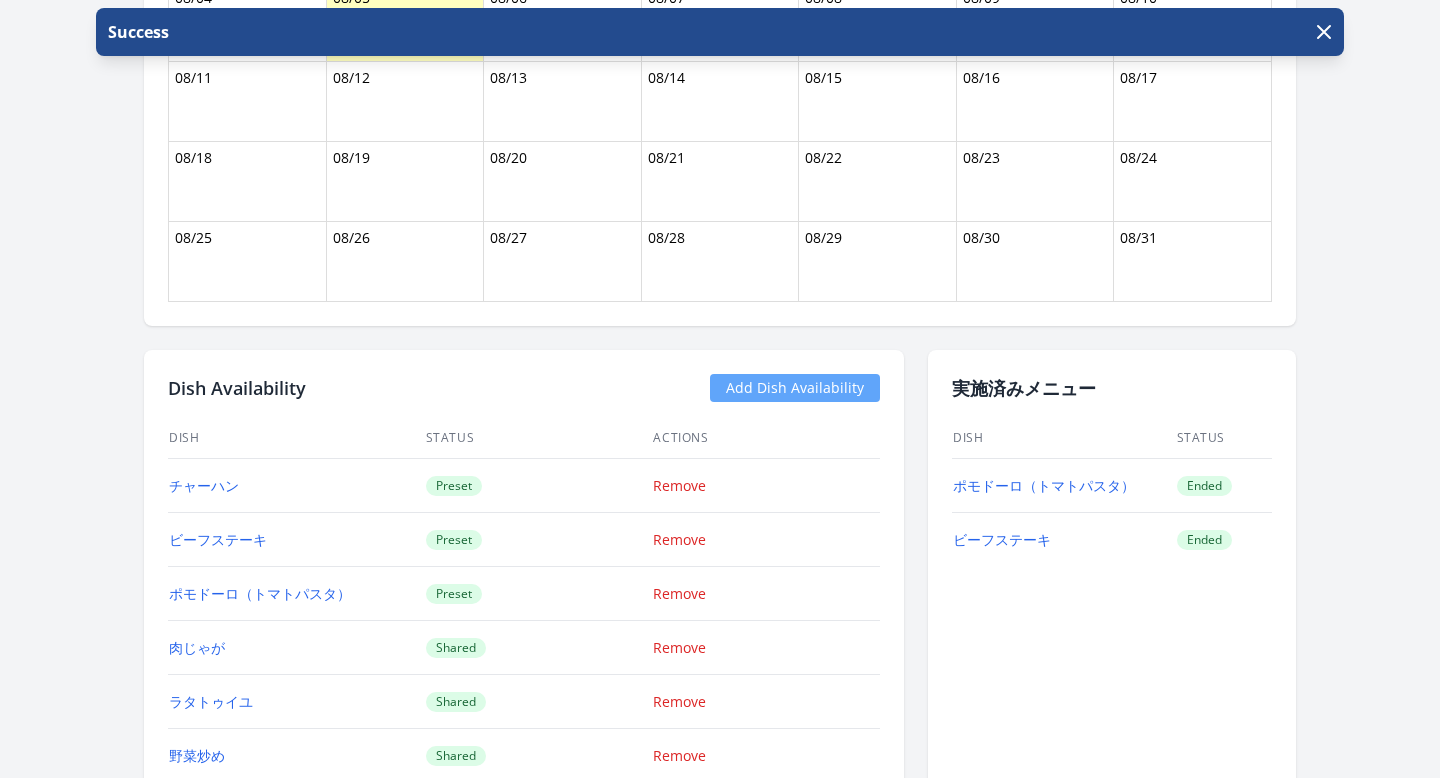 scroll, scrollTop: 1606, scrollLeft: 0, axis: vertical 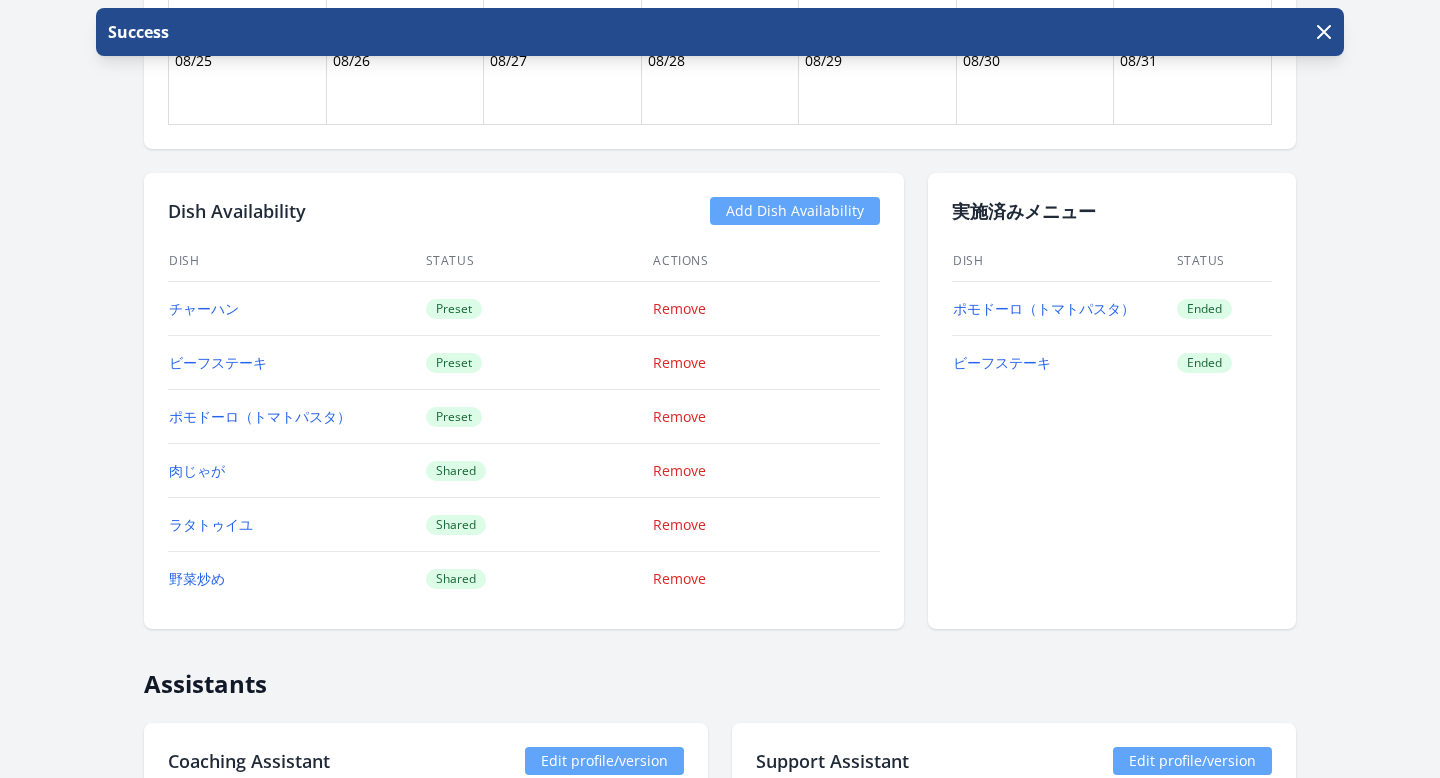 click on "Add Dish Availability" at bounding box center (795, 211) 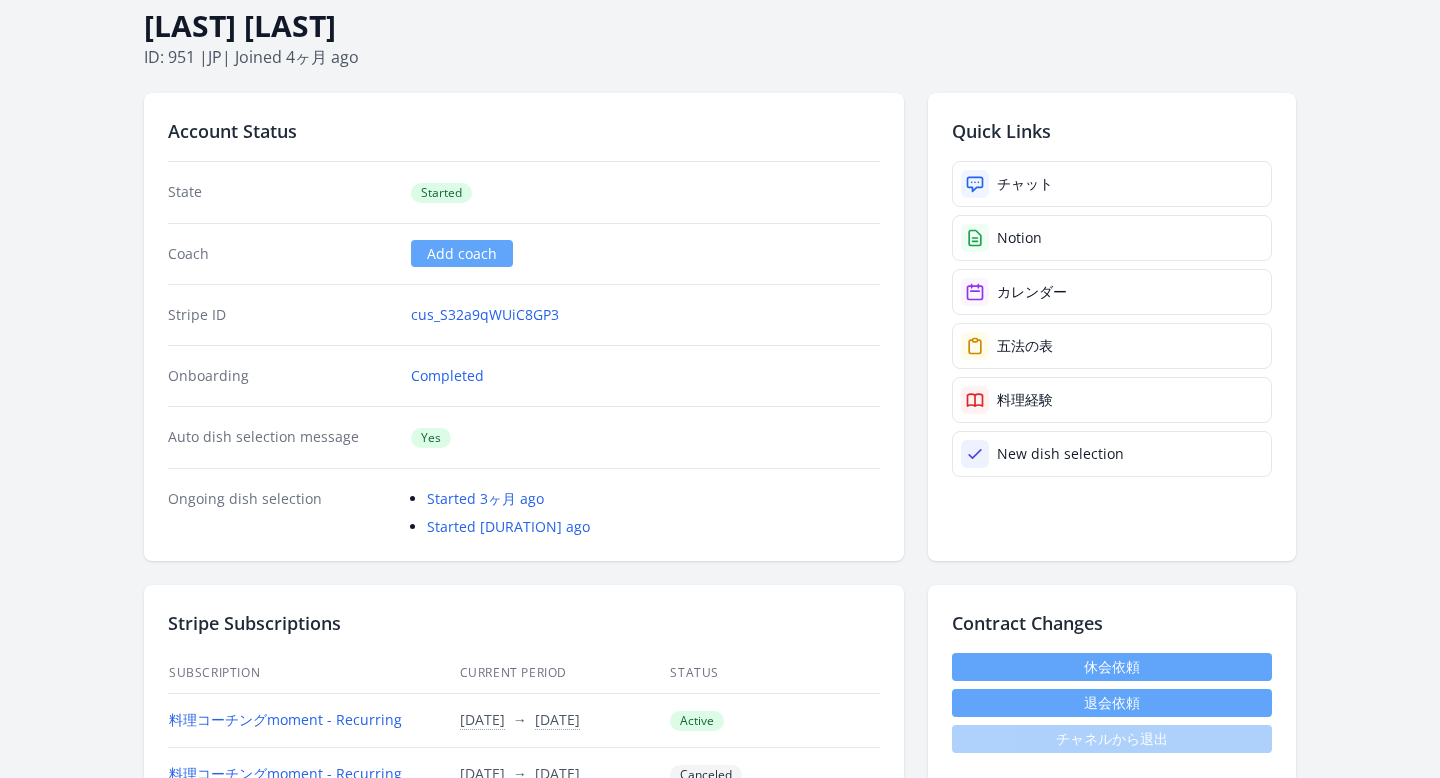 scroll, scrollTop: 0, scrollLeft: 0, axis: both 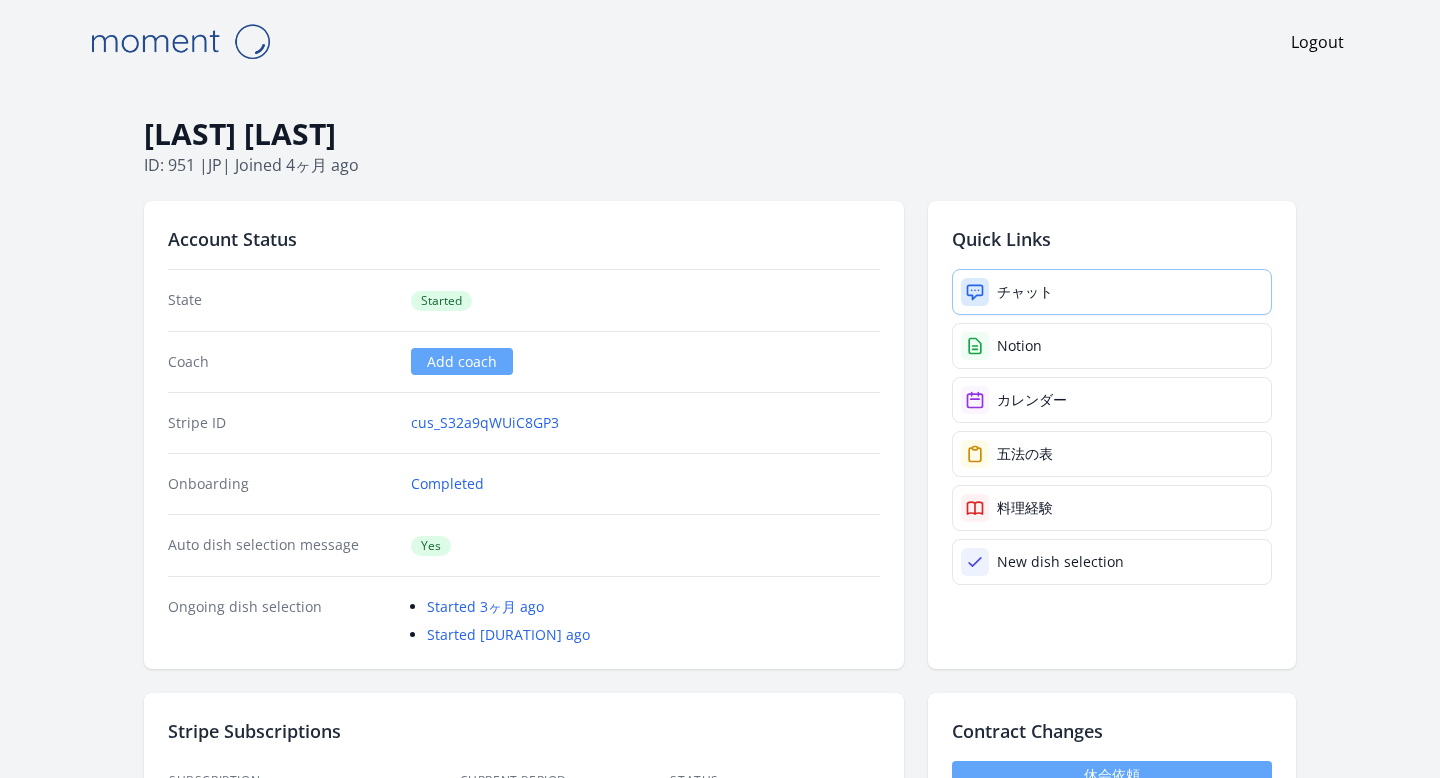 click 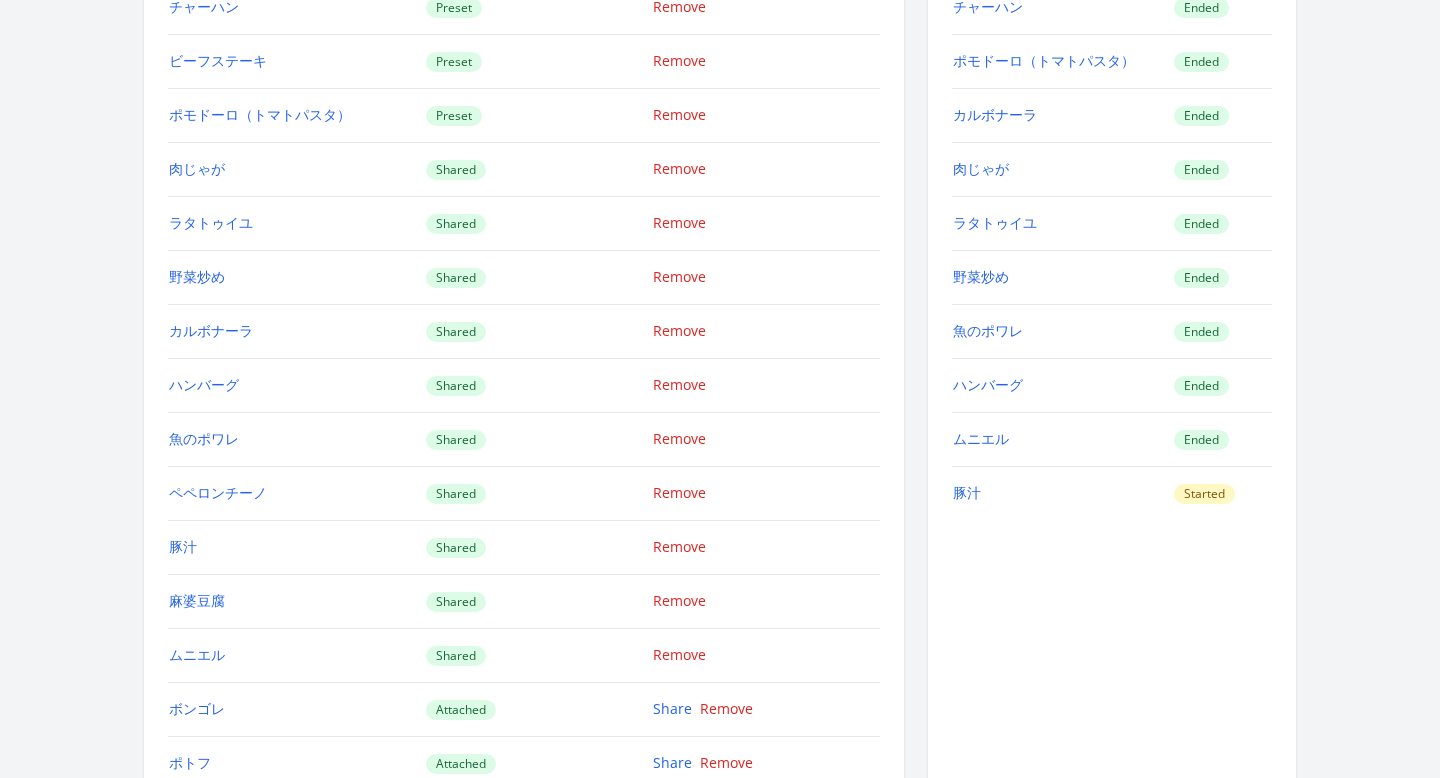 scroll, scrollTop: 2099, scrollLeft: 0, axis: vertical 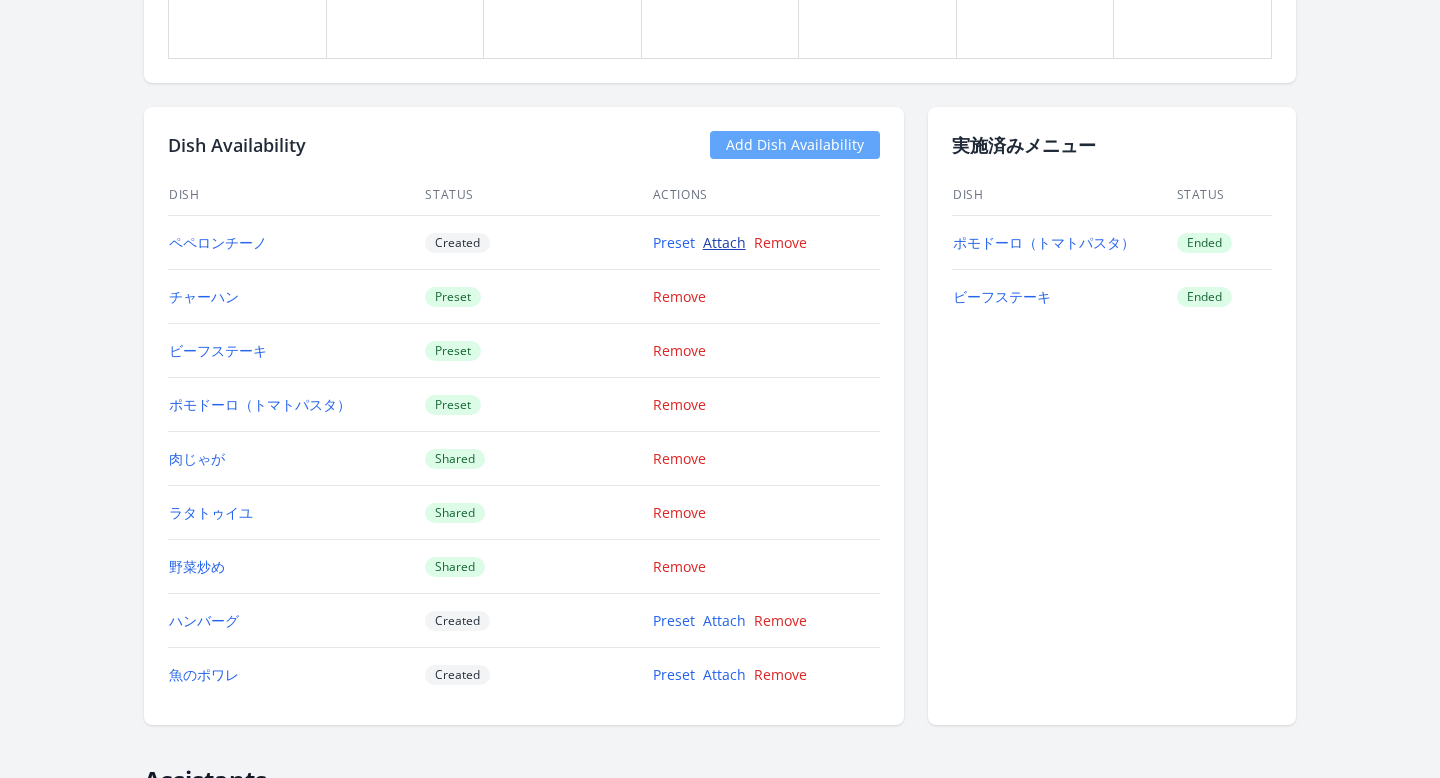 click on "Attach" at bounding box center (724, 242) 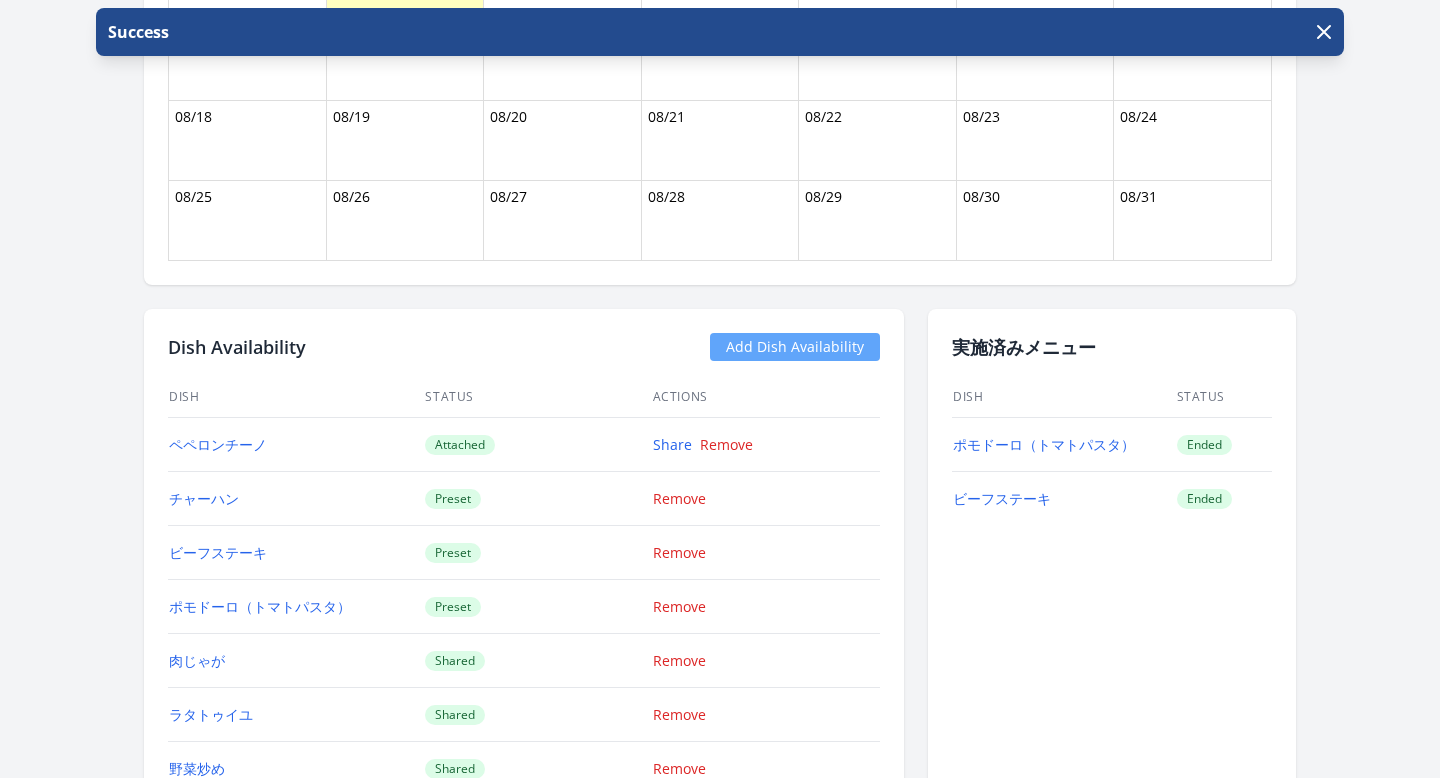 scroll, scrollTop: 1767, scrollLeft: 0, axis: vertical 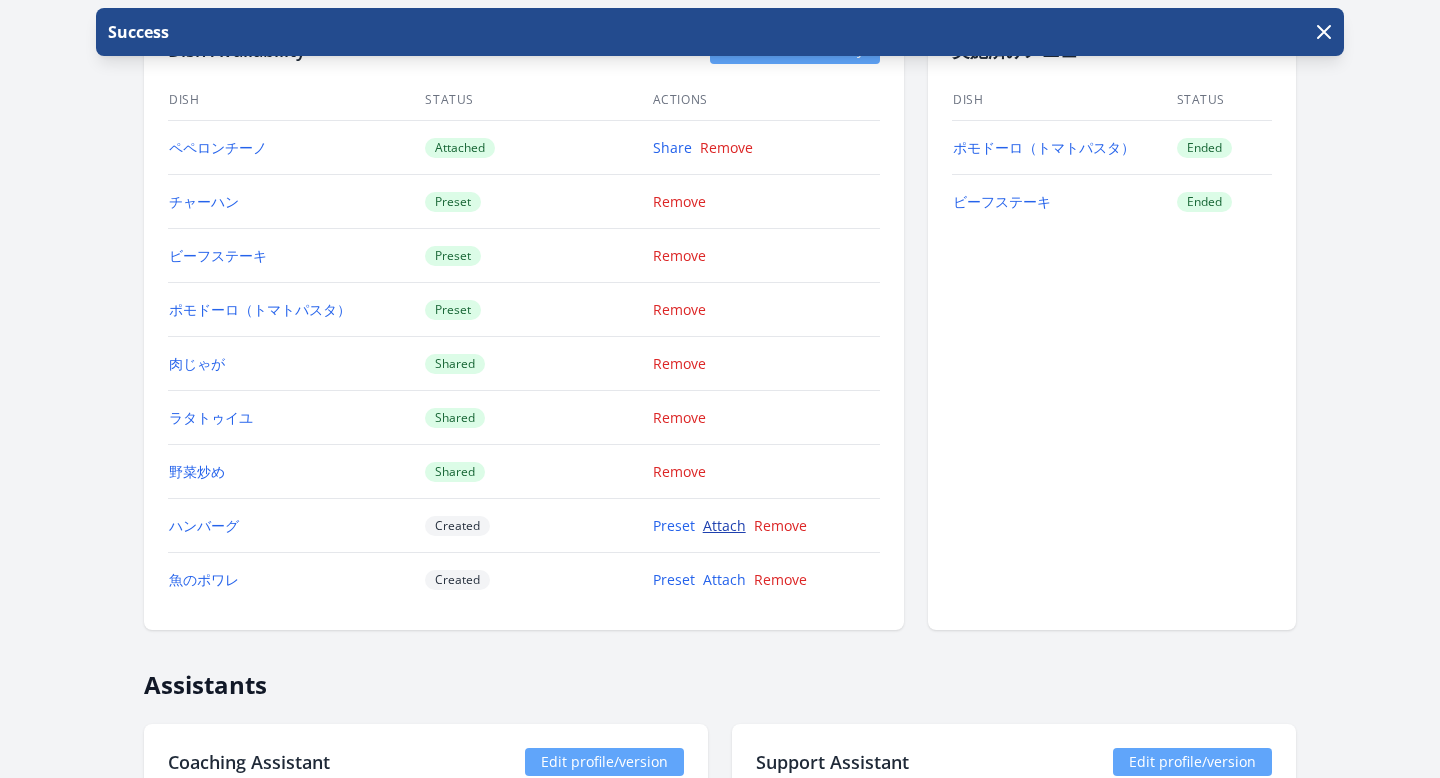 click on "Attach" at bounding box center (724, 525) 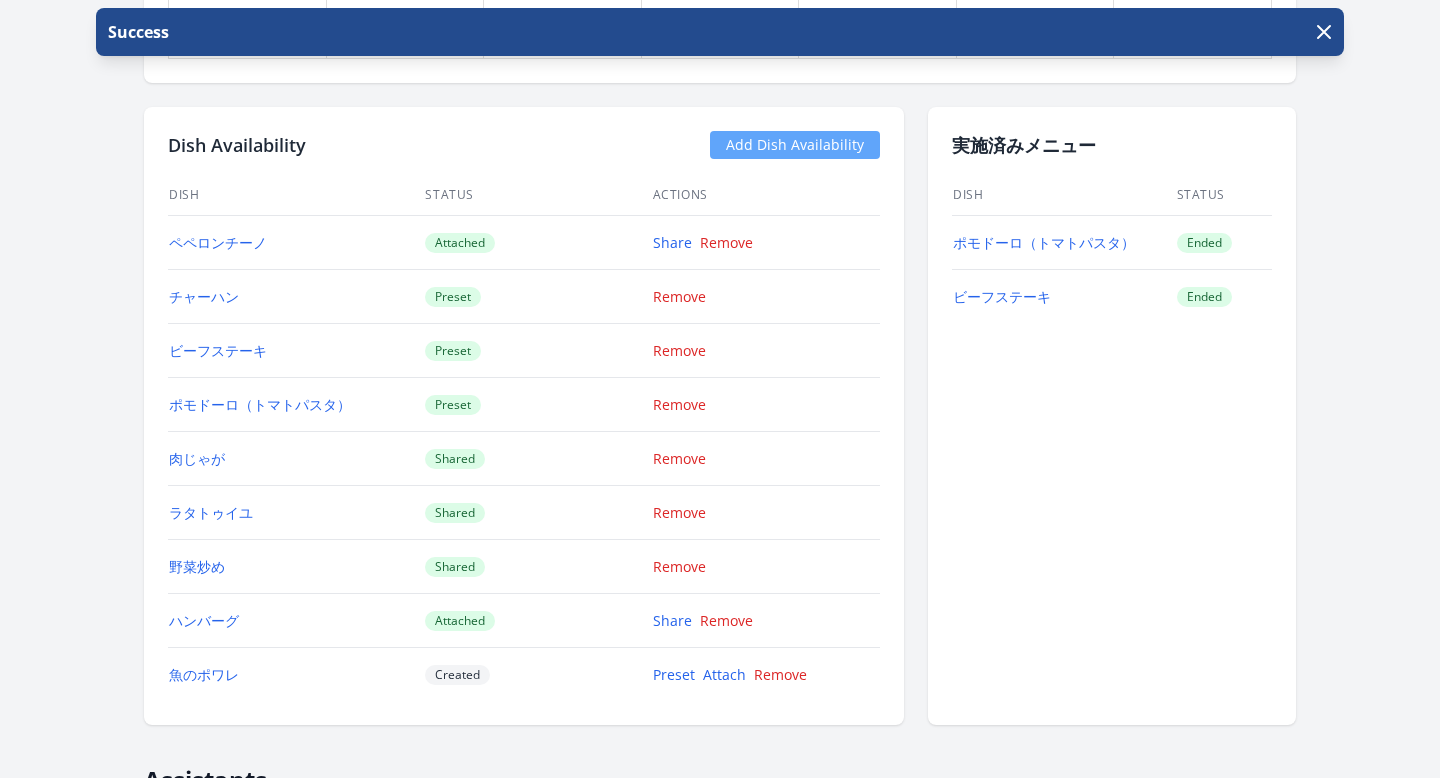 scroll, scrollTop: 1897, scrollLeft: 0, axis: vertical 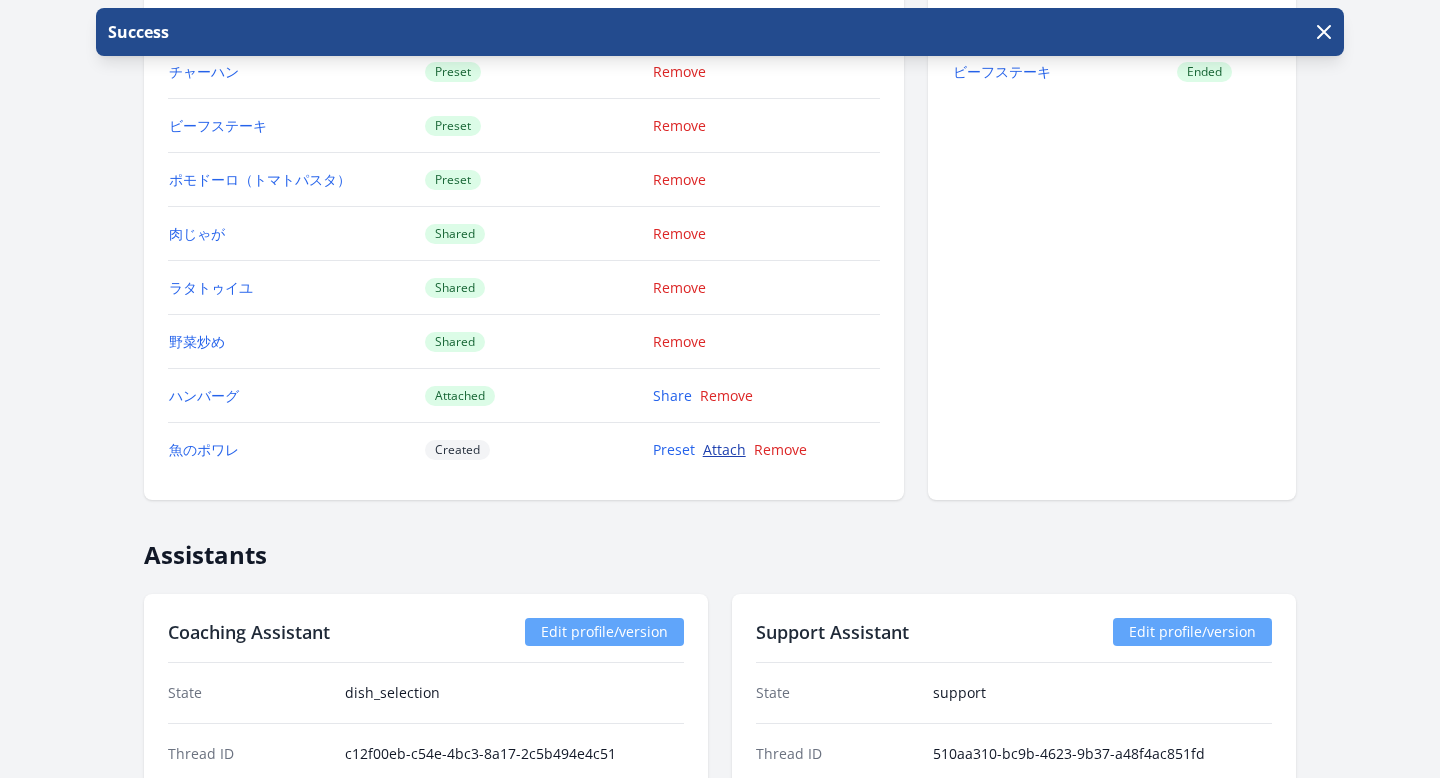click on "Attach" at bounding box center [724, 449] 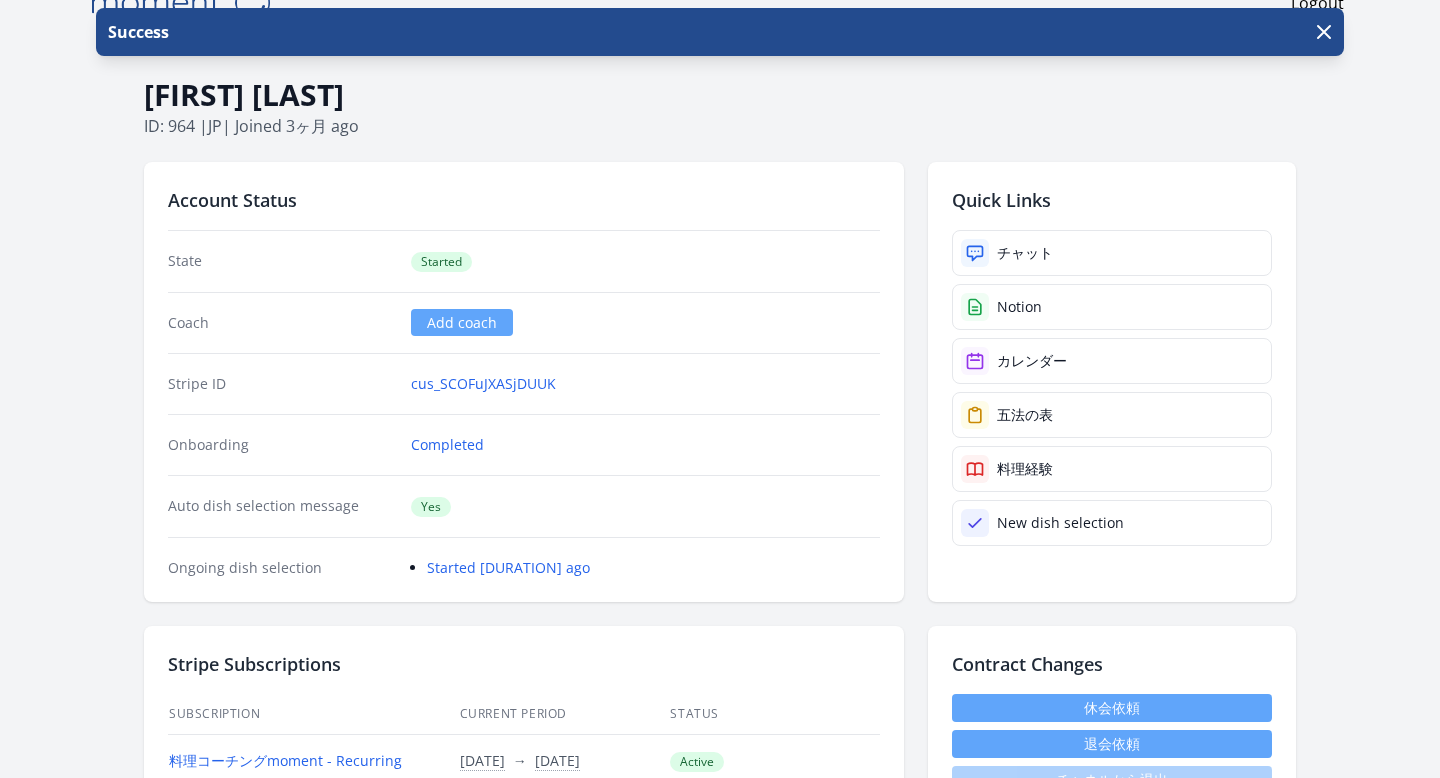 scroll, scrollTop: 0, scrollLeft: 0, axis: both 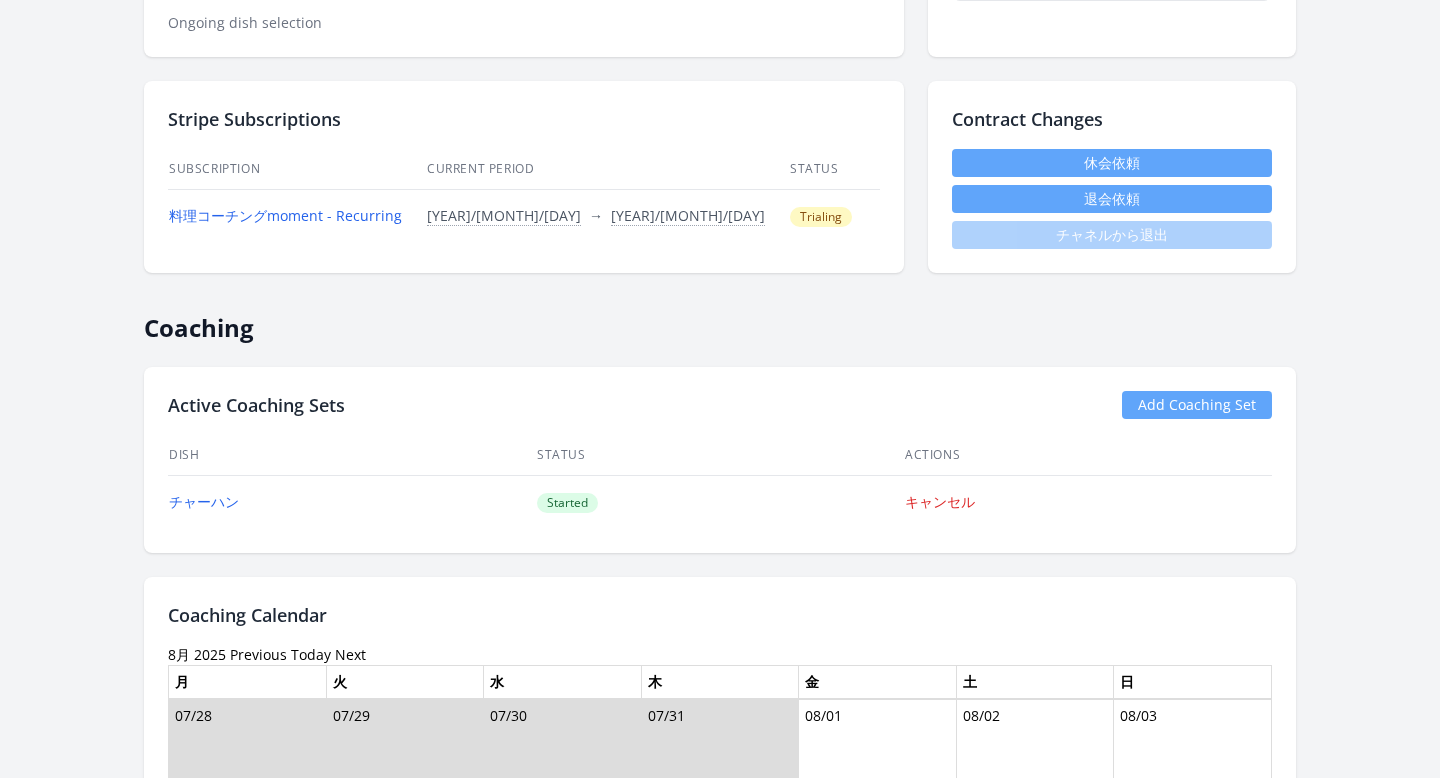 click on "Stripe Subscriptions
Subscription
Current Period
Status
料理コーチングmoment - Recurring
2025/7/24
Time conversion
UTC
2025/7/24 (木)
12:56AM
Asia/Tokyo
·
You
2025/7/24 (木)
9:56AM
Asia/Tokyo
·
Learner
2025/7/24 (木)
9:56AM
→
2025/8/24
Time conversion
UTC
2025/8/24 (日) 12:56AM" at bounding box center (524, 177) 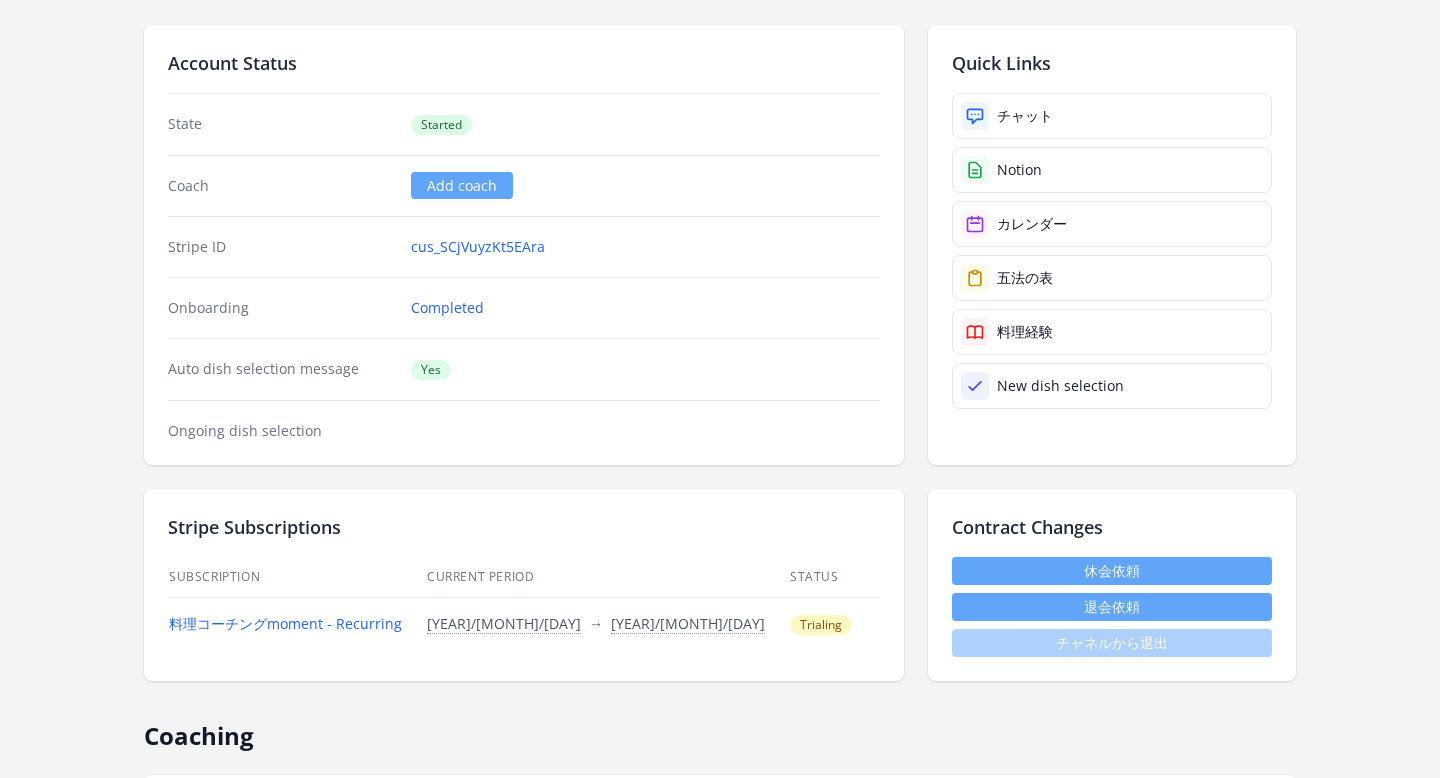 scroll, scrollTop: 0, scrollLeft: 0, axis: both 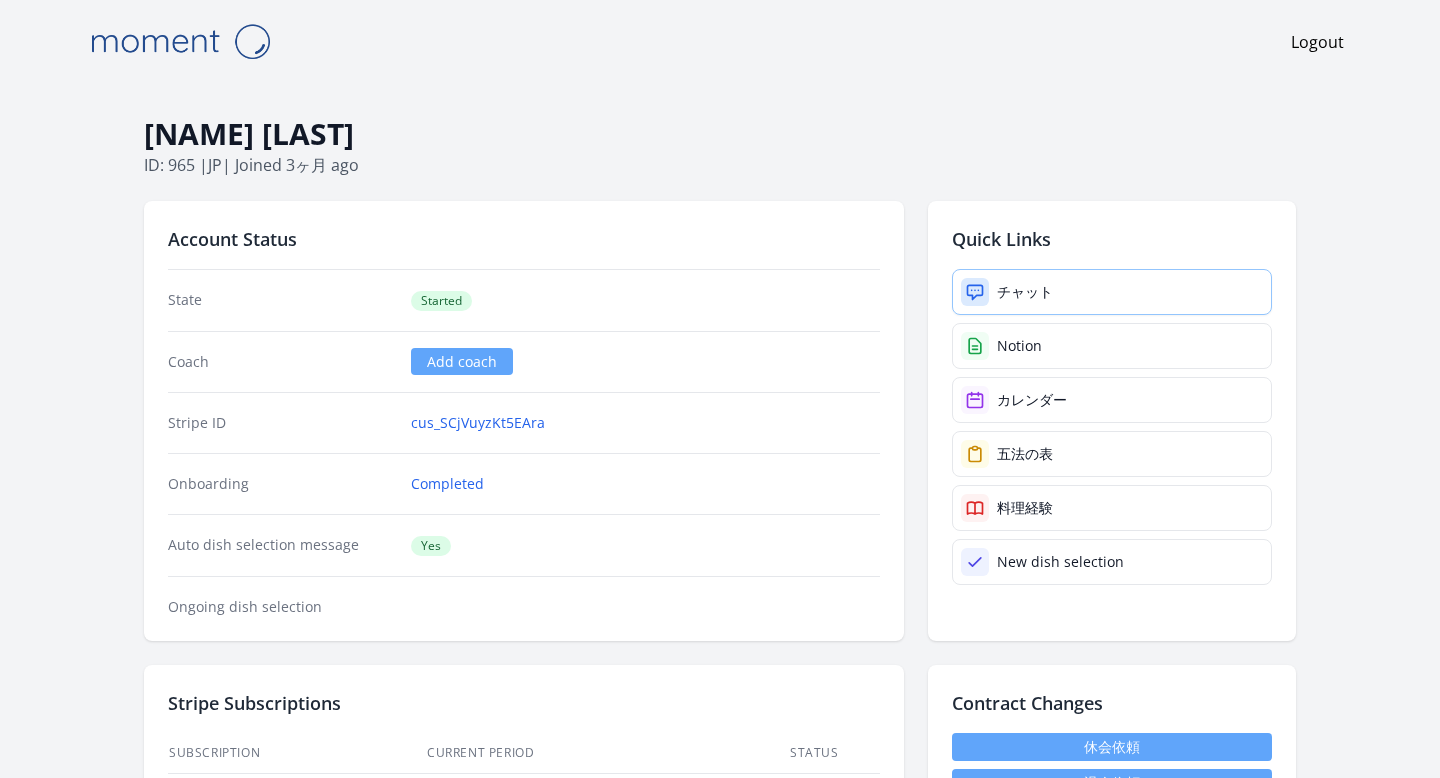 click on "チャット" at bounding box center (1025, 292) 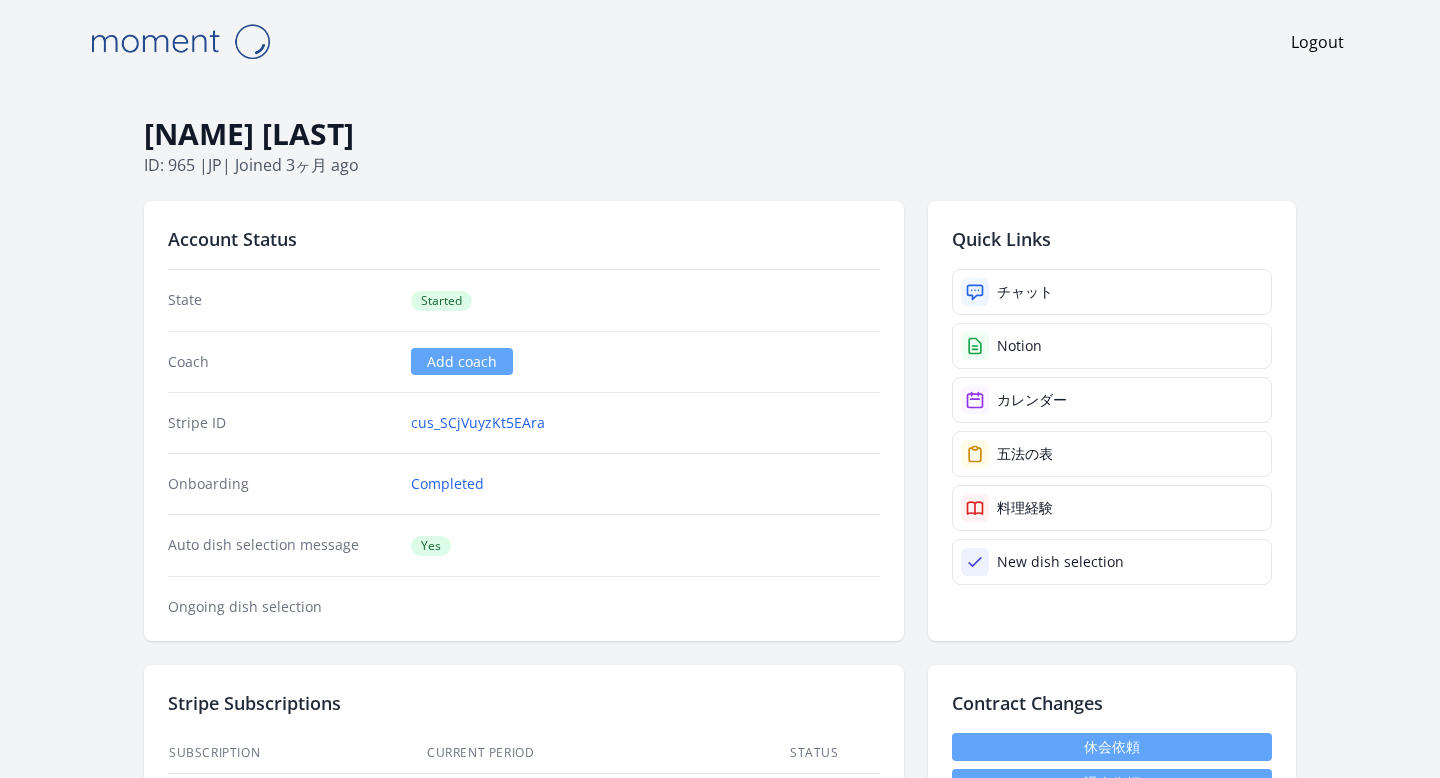 scroll, scrollTop: 444, scrollLeft: 0, axis: vertical 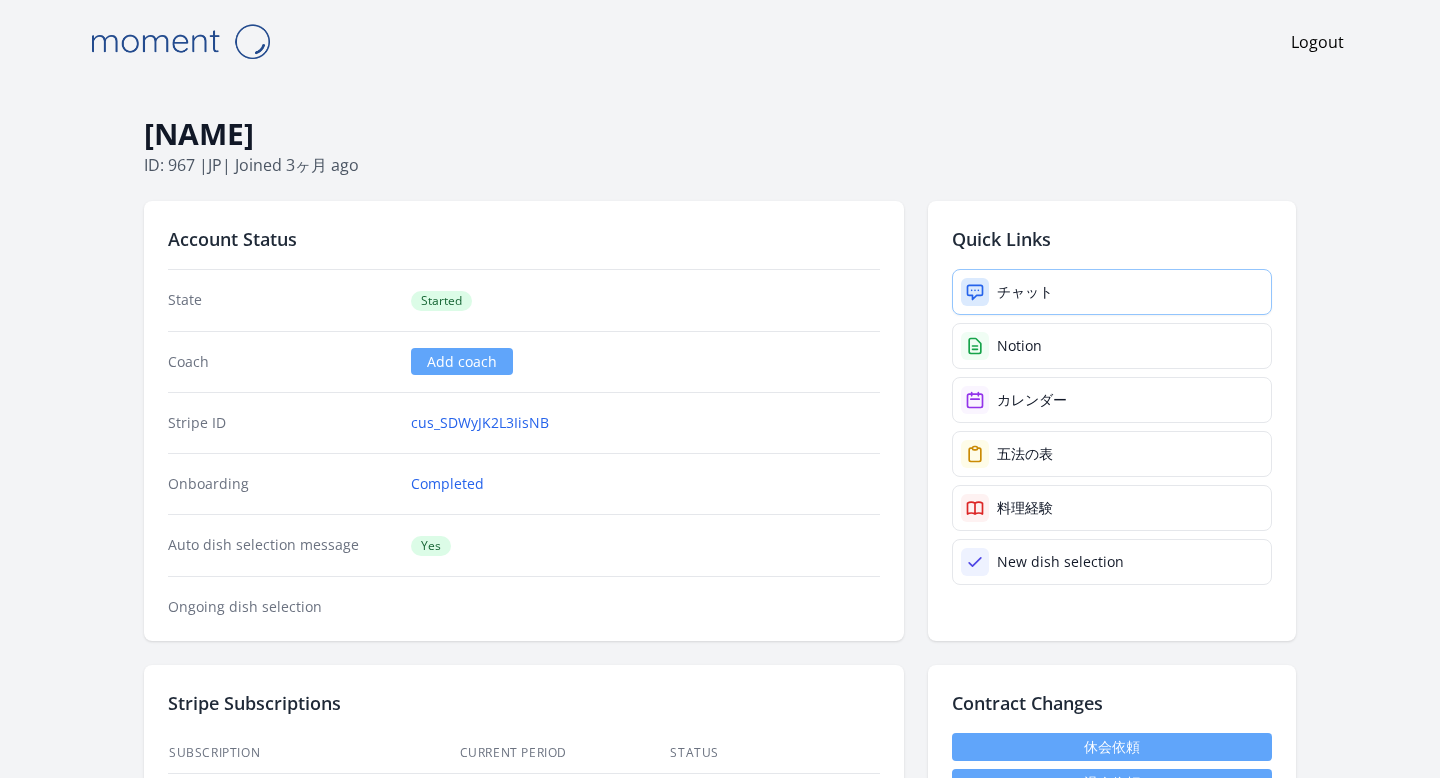 click on "チャット" at bounding box center (1112, 292) 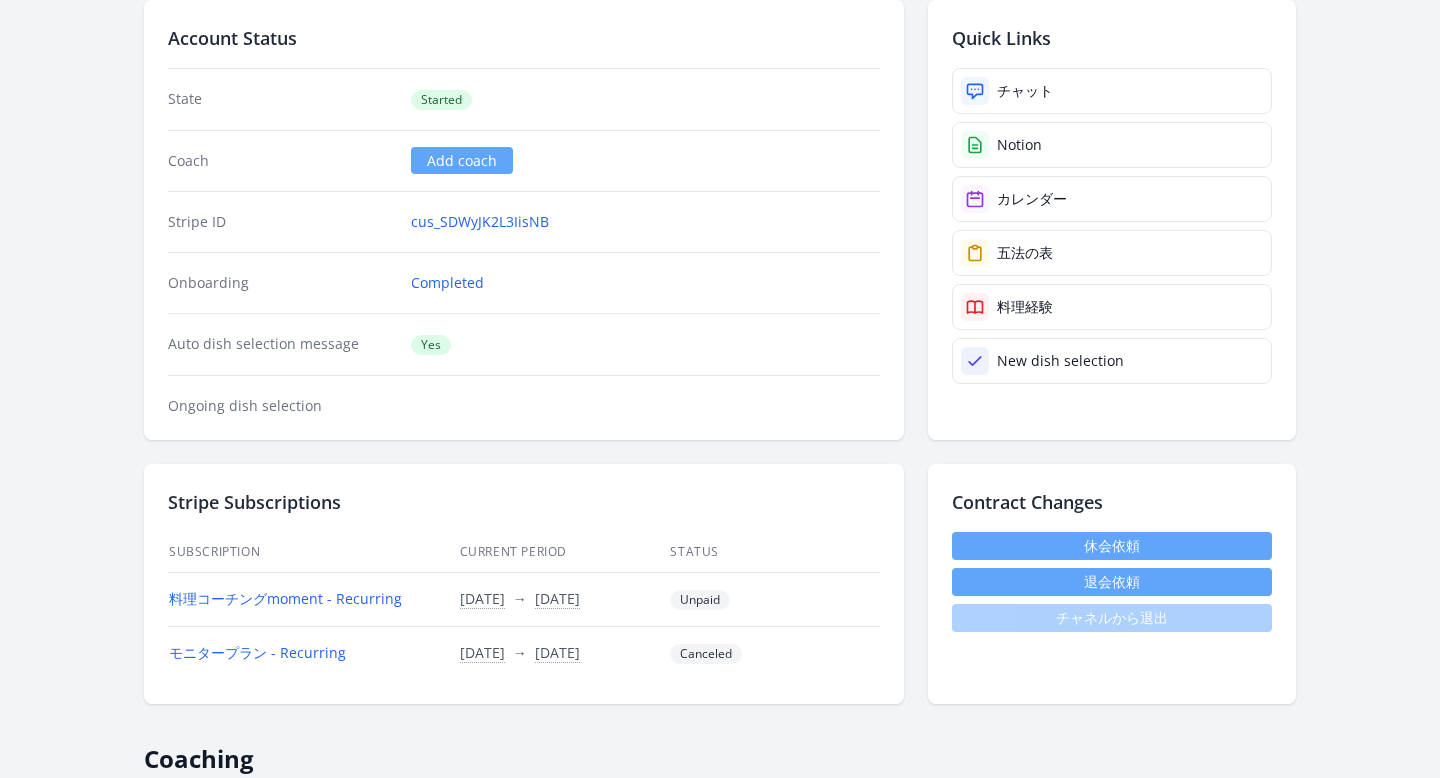 scroll, scrollTop: 0, scrollLeft: 0, axis: both 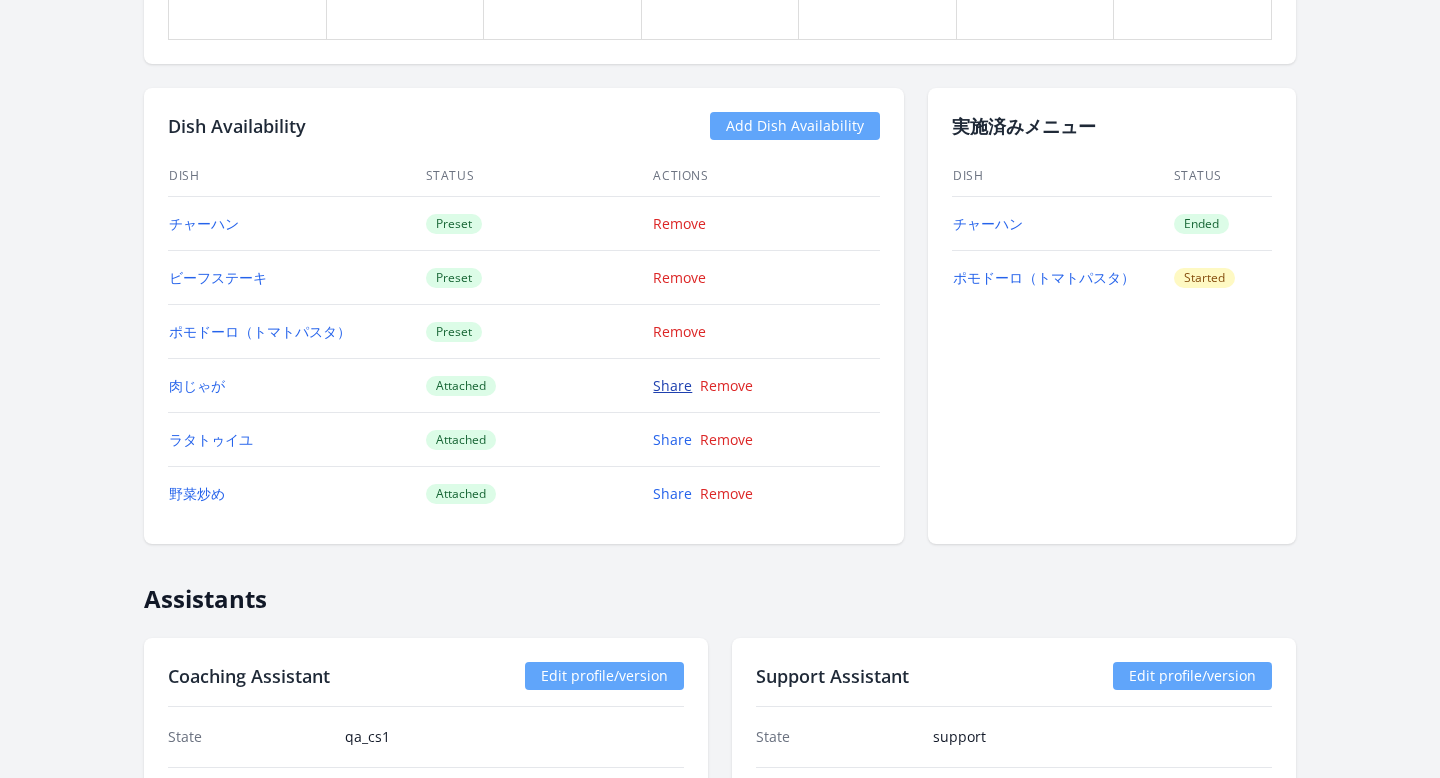 click on "Share" at bounding box center (672, 385) 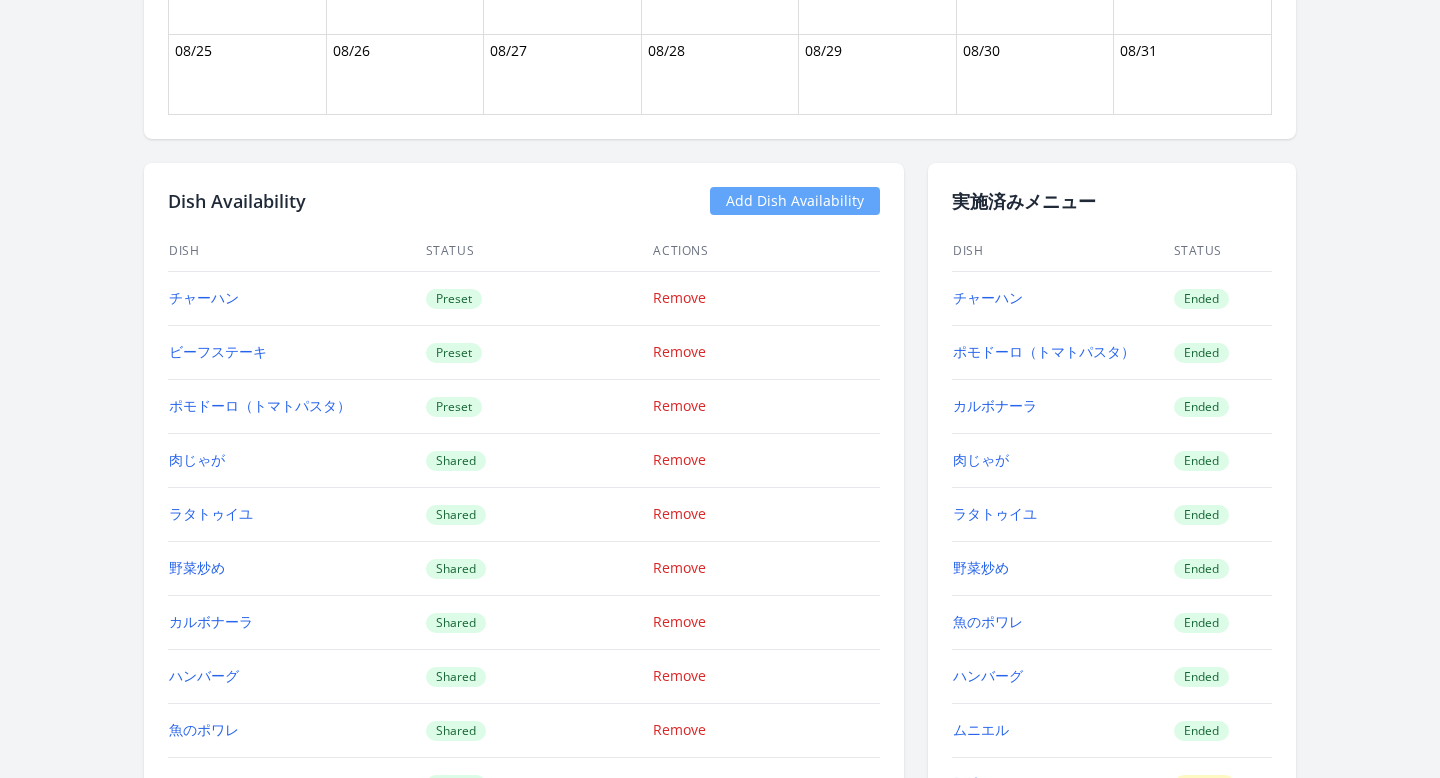 scroll, scrollTop: 1726, scrollLeft: 0, axis: vertical 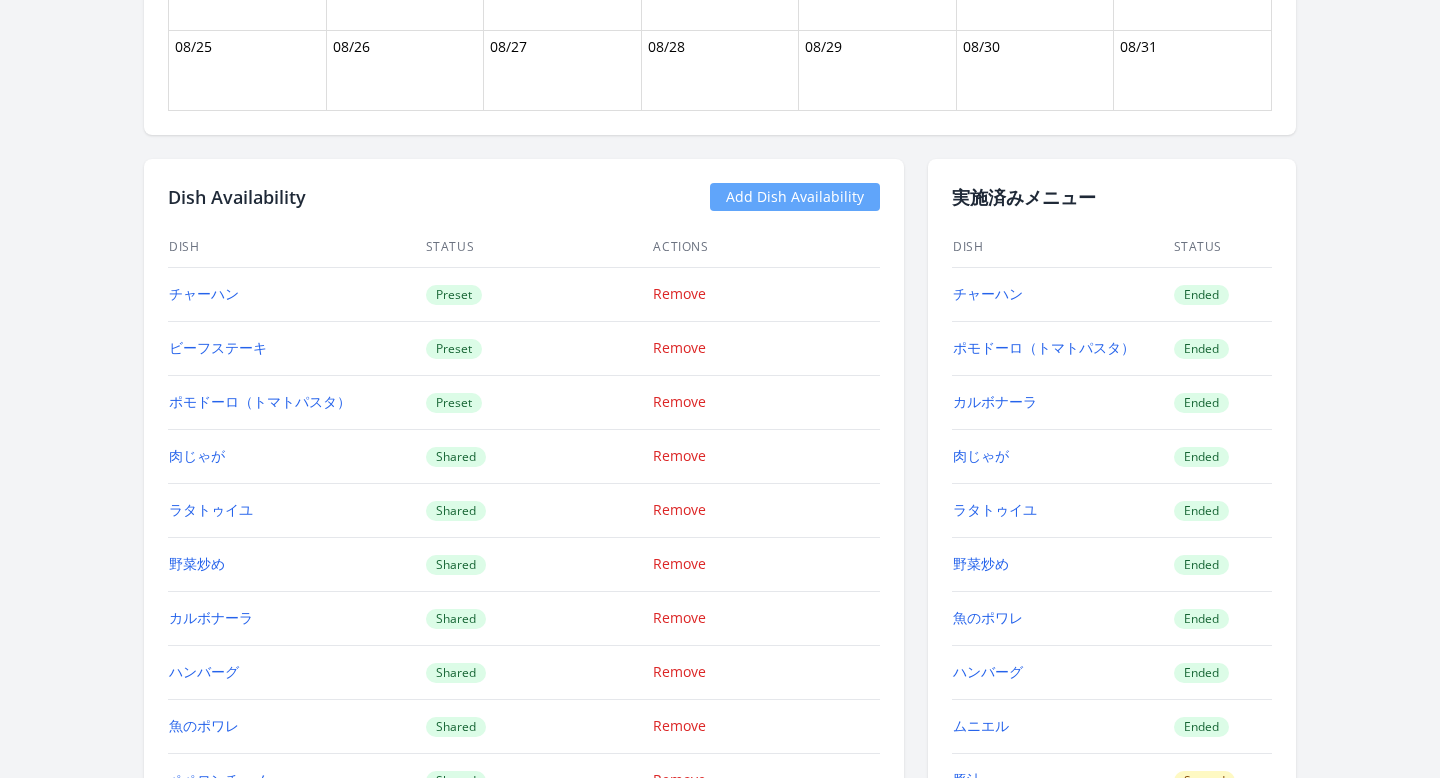 click on "ポモドーロ（トマトパスタ）" at bounding box center (260, 401) 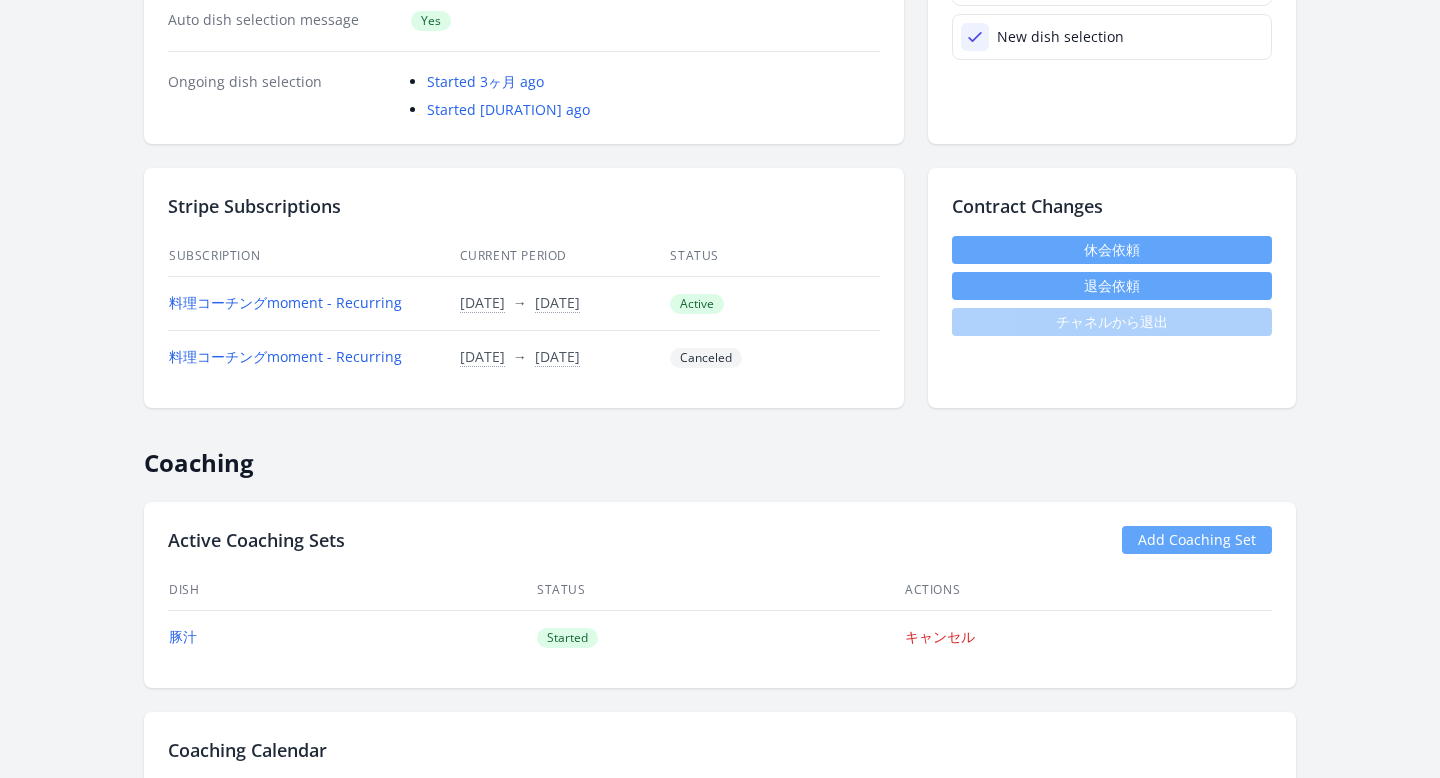 scroll, scrollTop: 0, scrollLeft: 0, axis: both 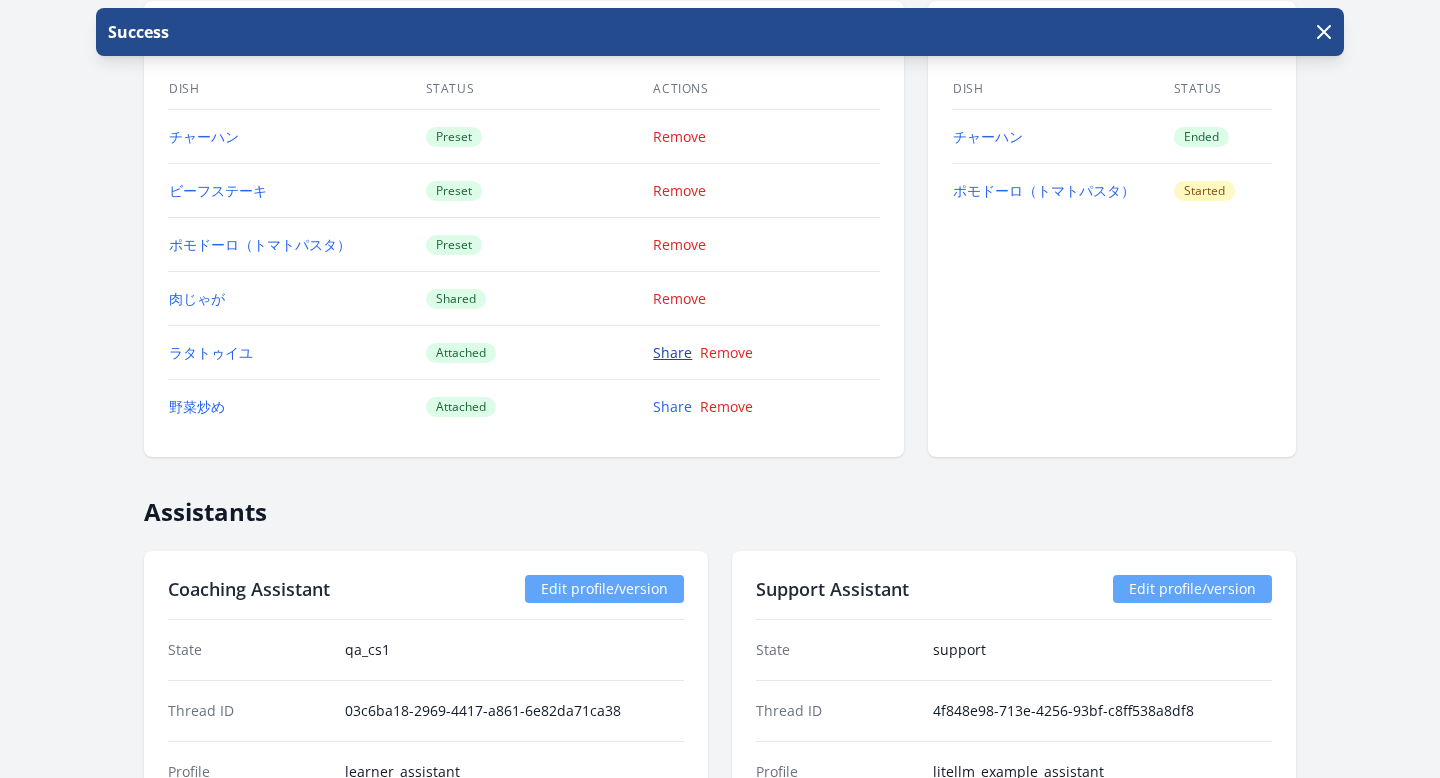 click on "Share" at bounding box center [672, 352] 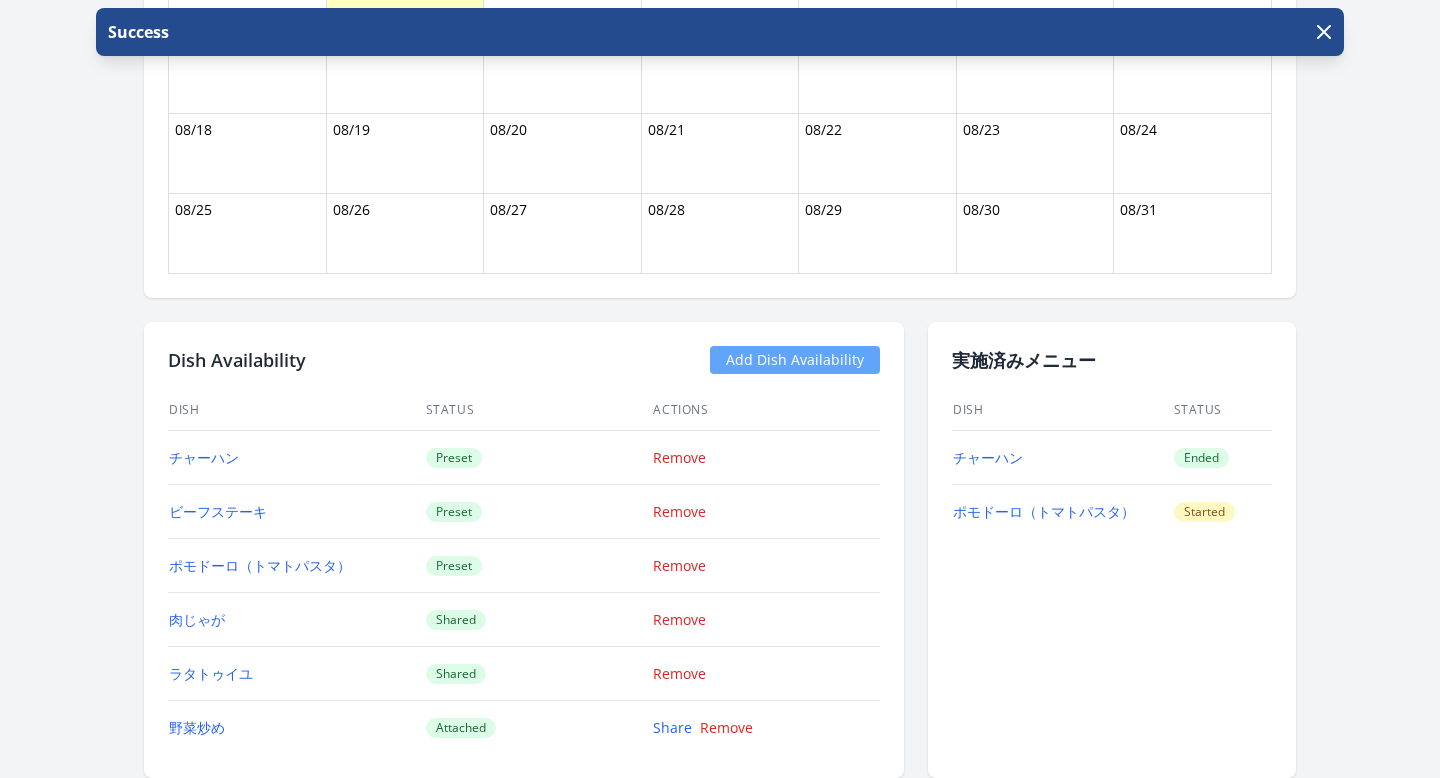 scroll, scrollTop: 1579, scrollLeft: 0, axis: vertical 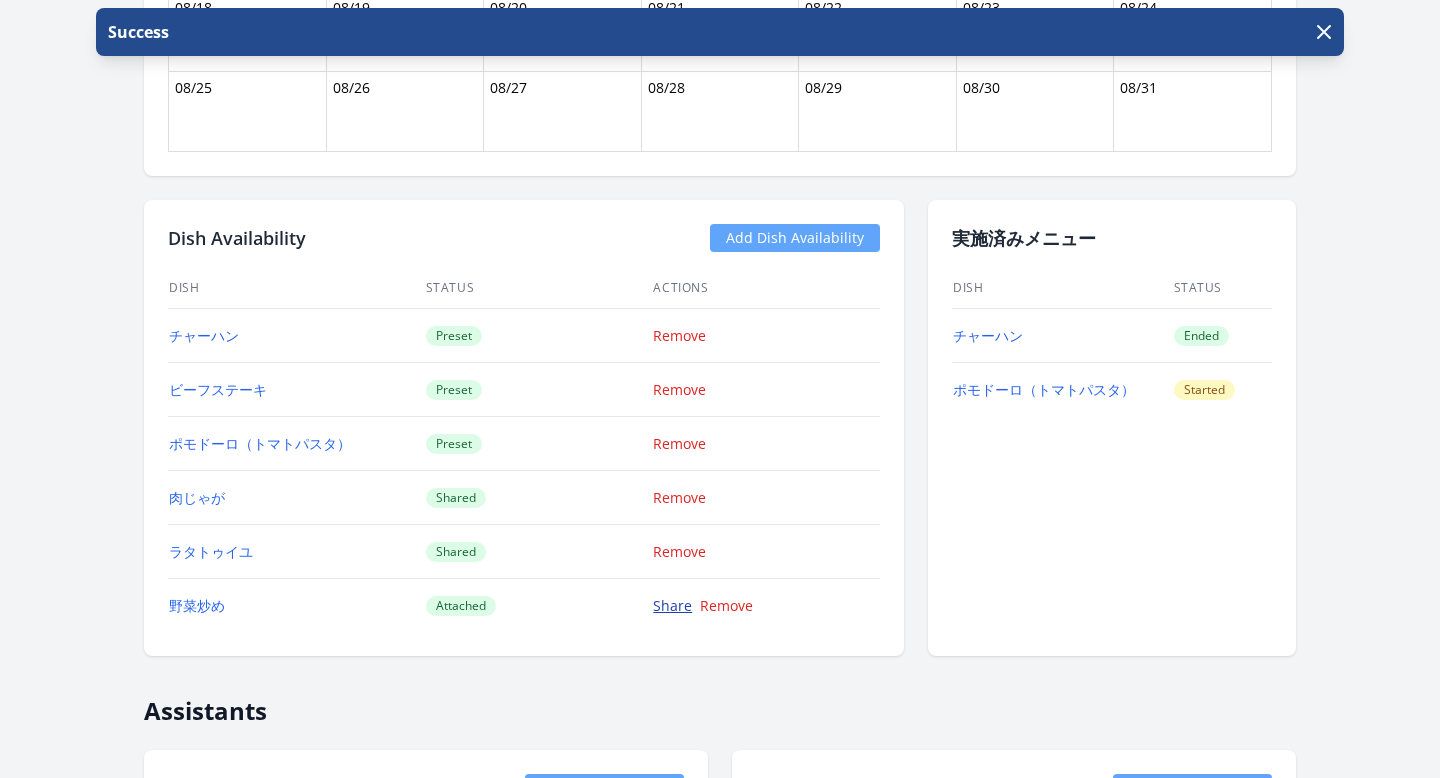 click on "Share" at bounding box center [672, 605] 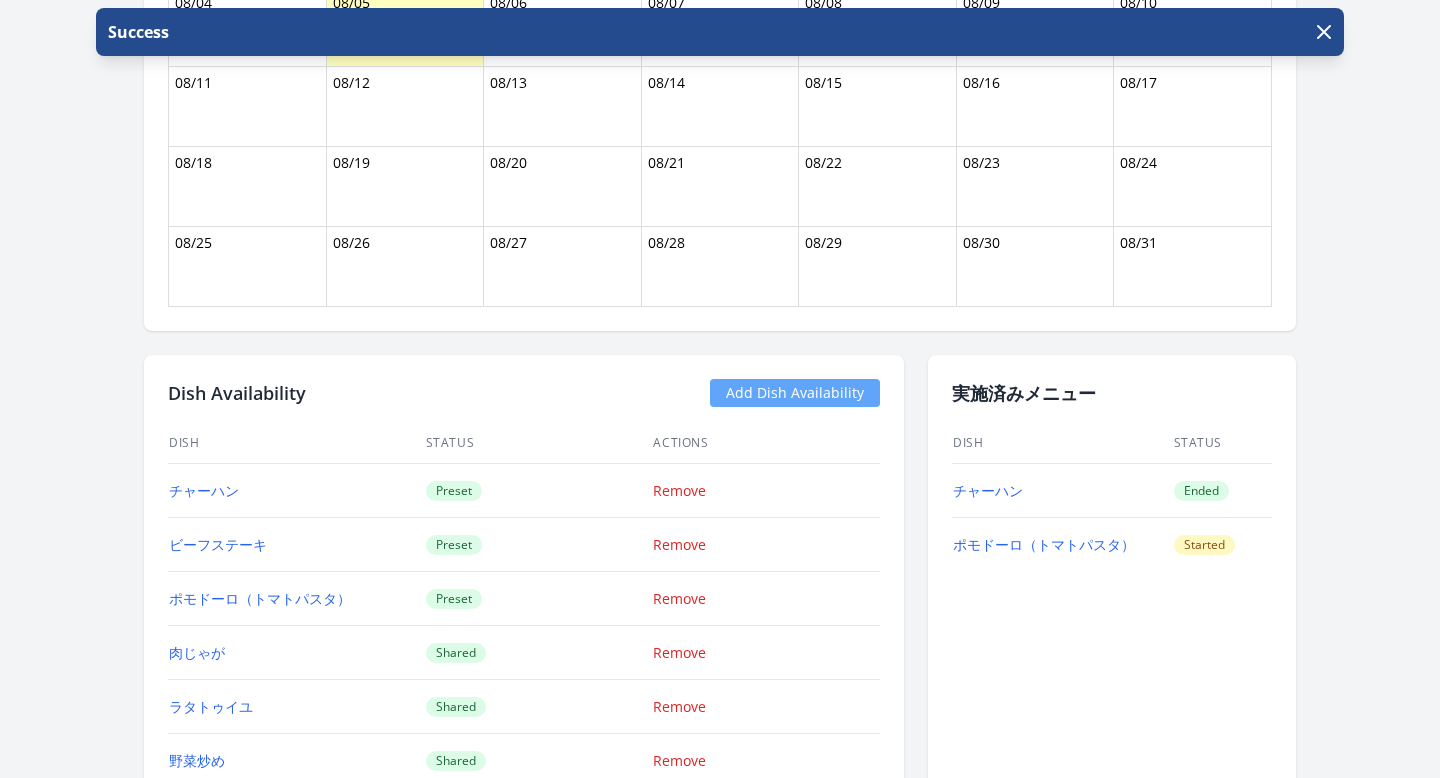 scroll, scrollTop: 1579, scrollLeft: 0, axis: vertical 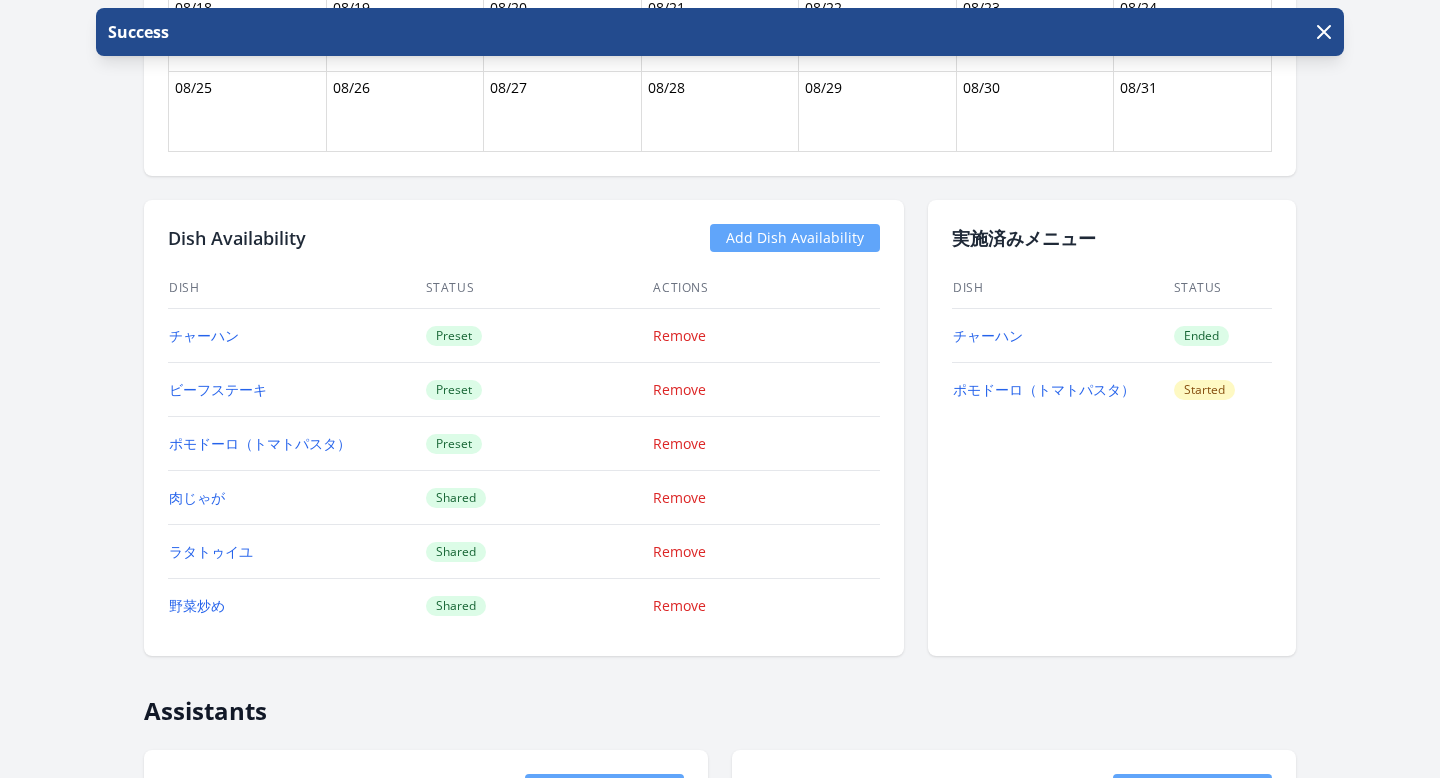 click on "Add Dish Availability" at bounding box center [795, 238] 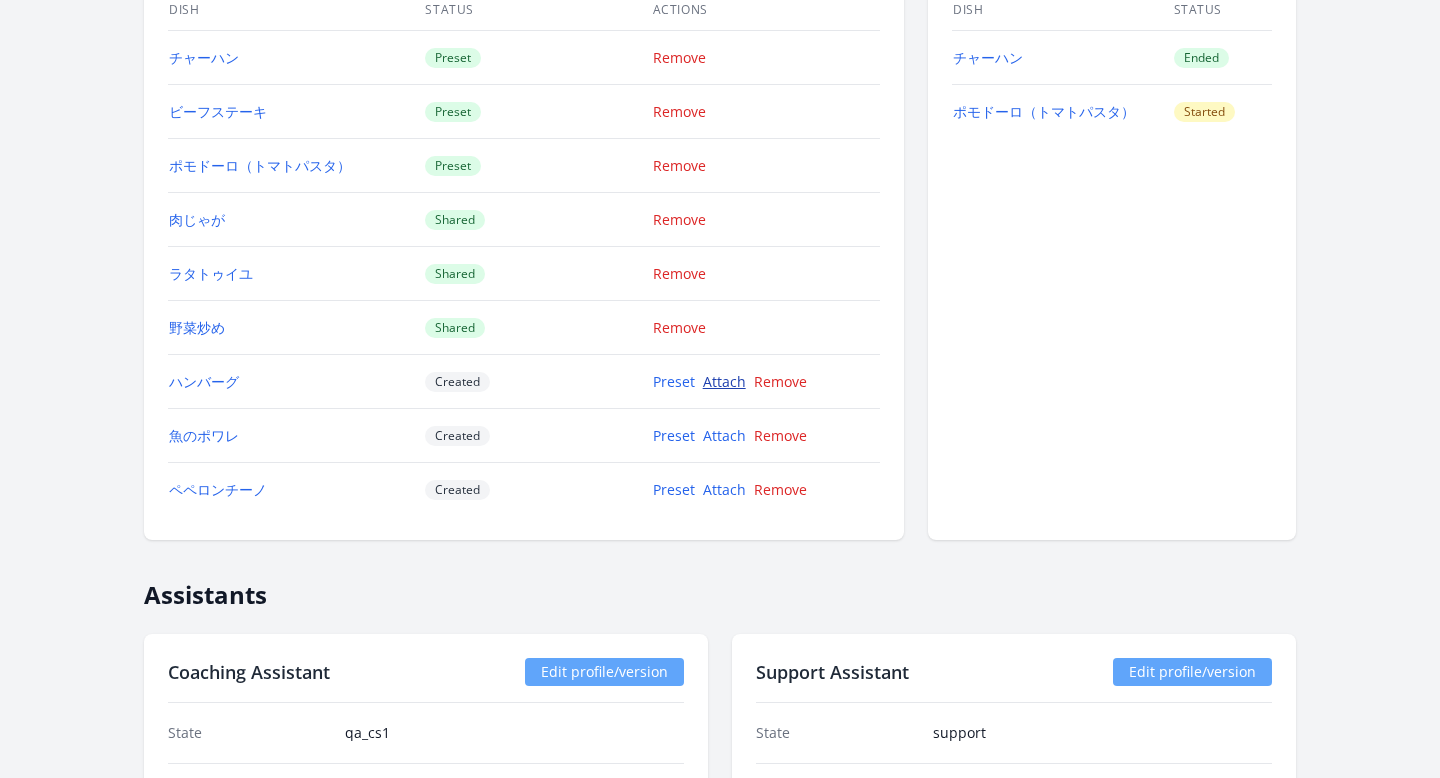 scroll, scrollTop: 1905, scrollLeft: 0, axis: vertical 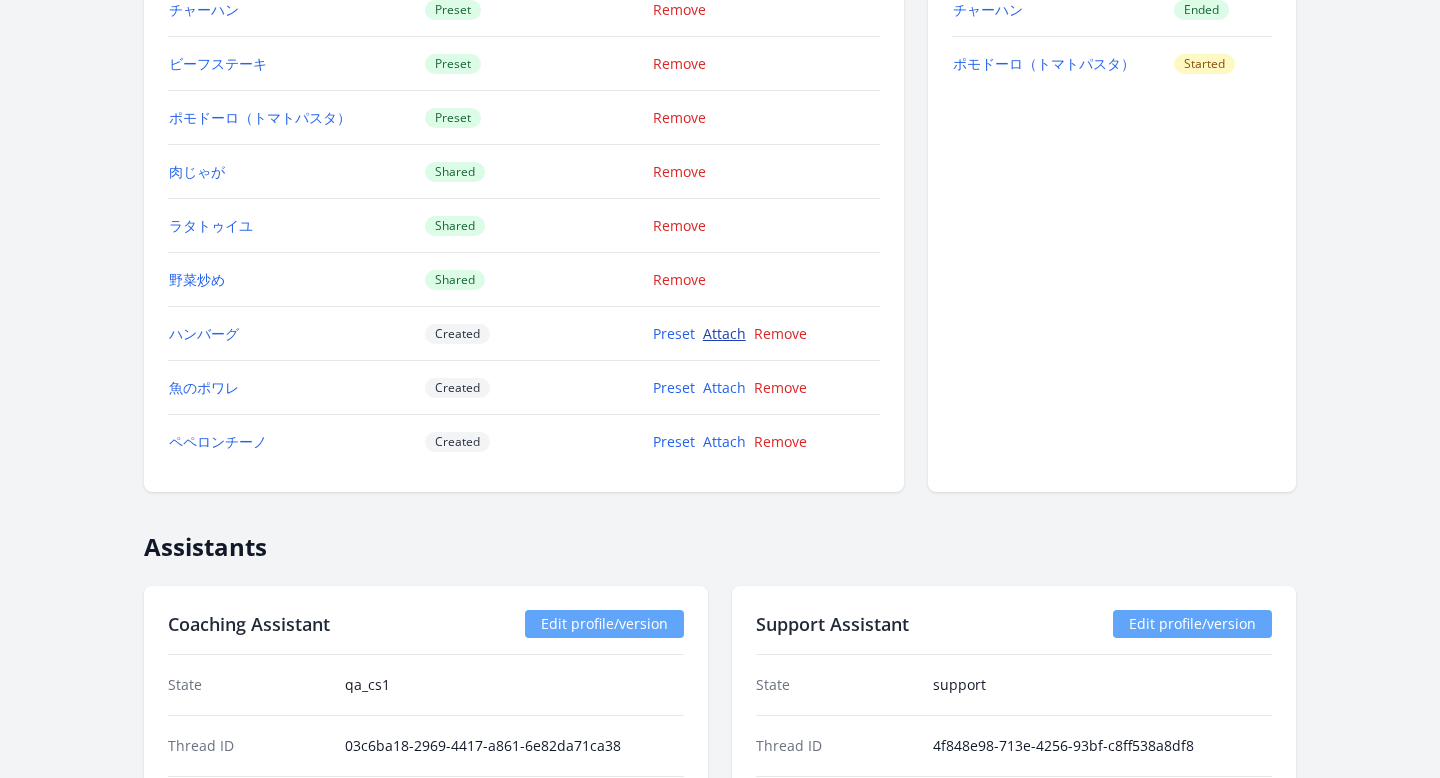 click on "Attach" at bounding box center [724, 333] 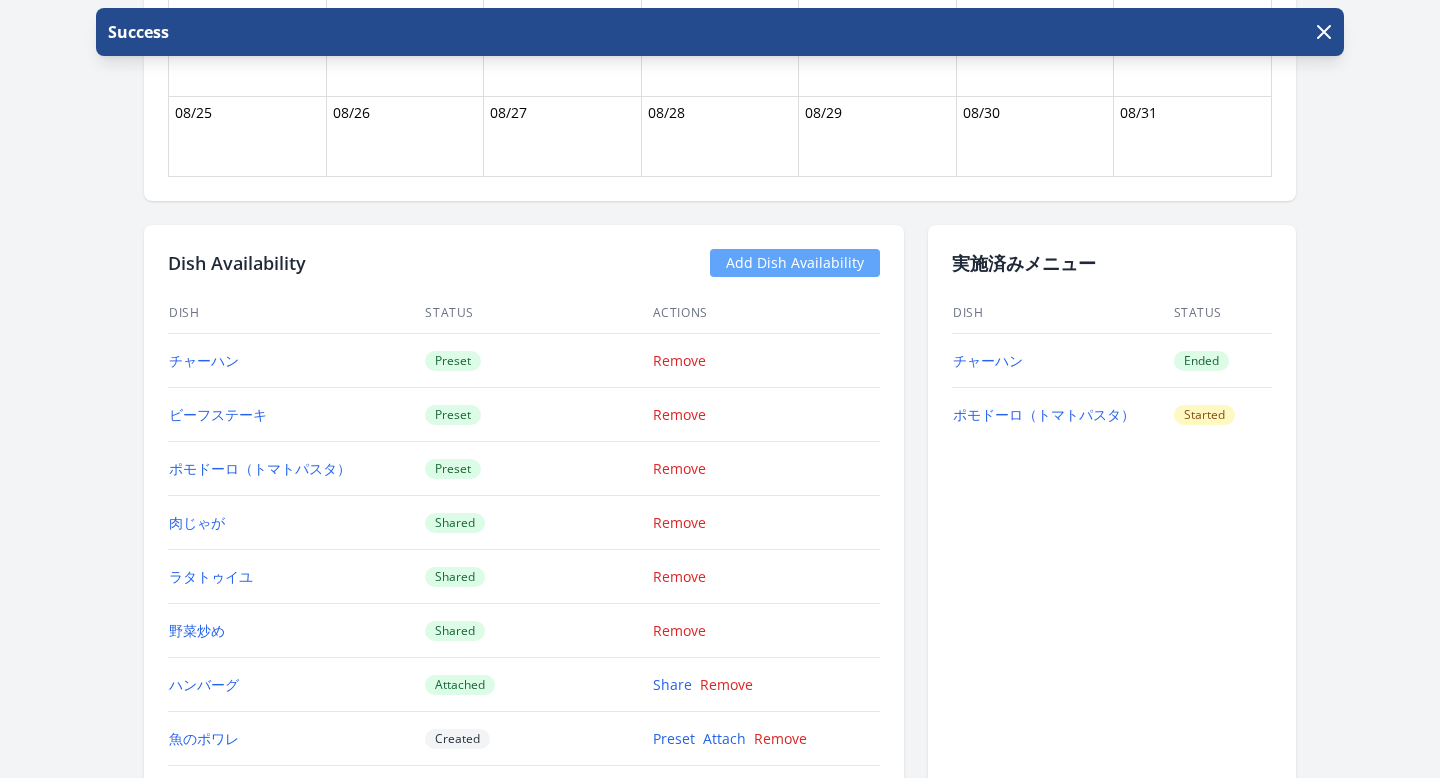 scroll, scrollTop: 1854, scrollLeft: 0, axis: vertical 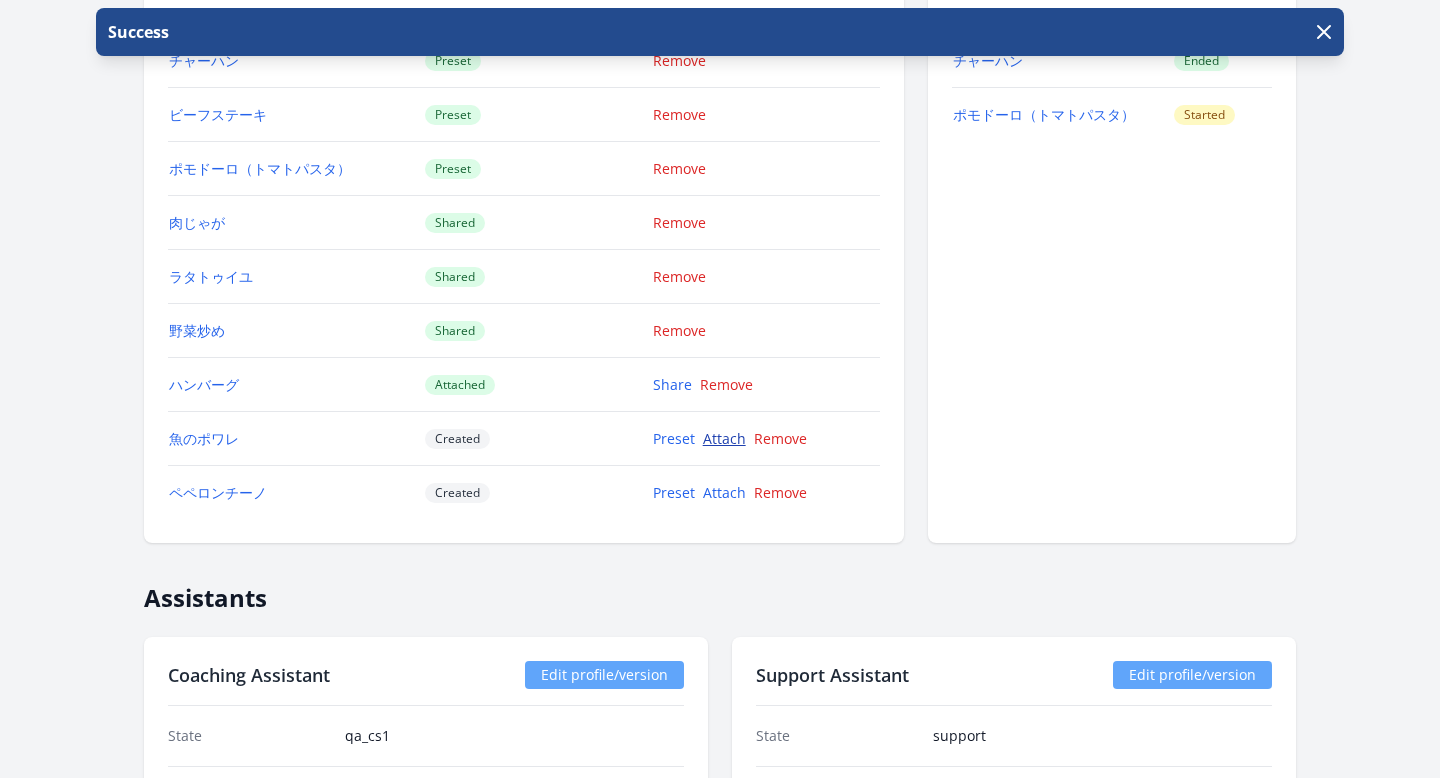 click on "Attach" at bounding box center [724, 438] 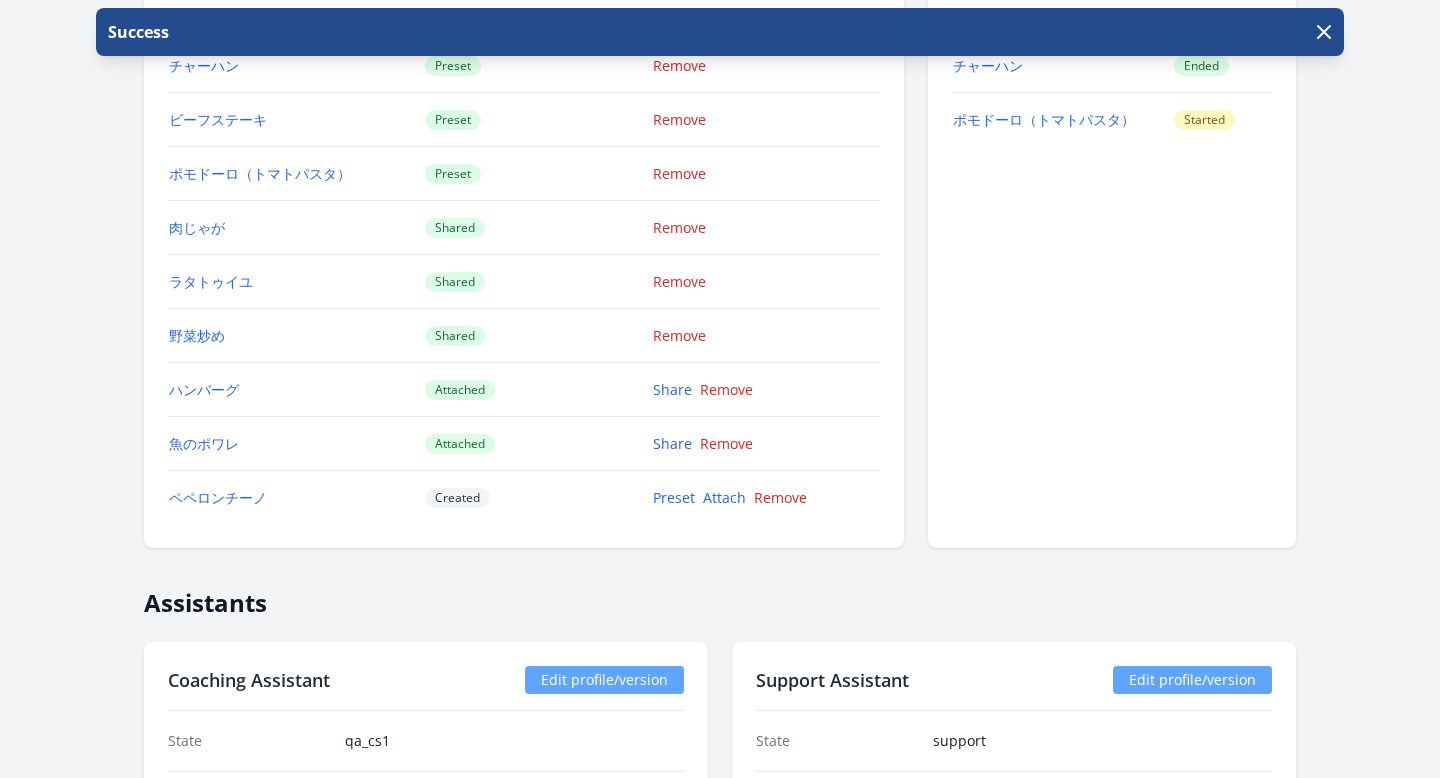 scroll, scrollTop: 2000, scrollLeft: 0, axis: vertical 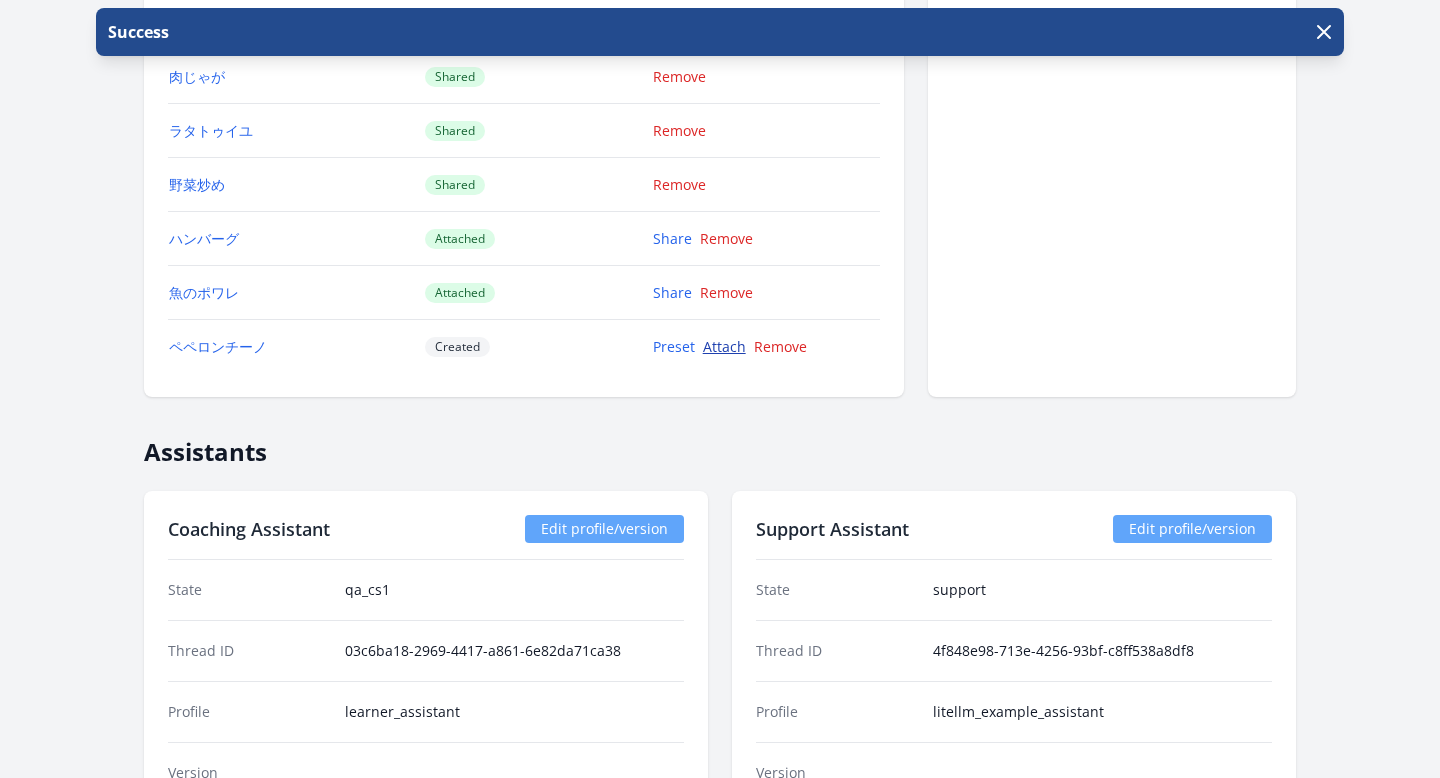click on "Attach" at bounding box center (724, 346) 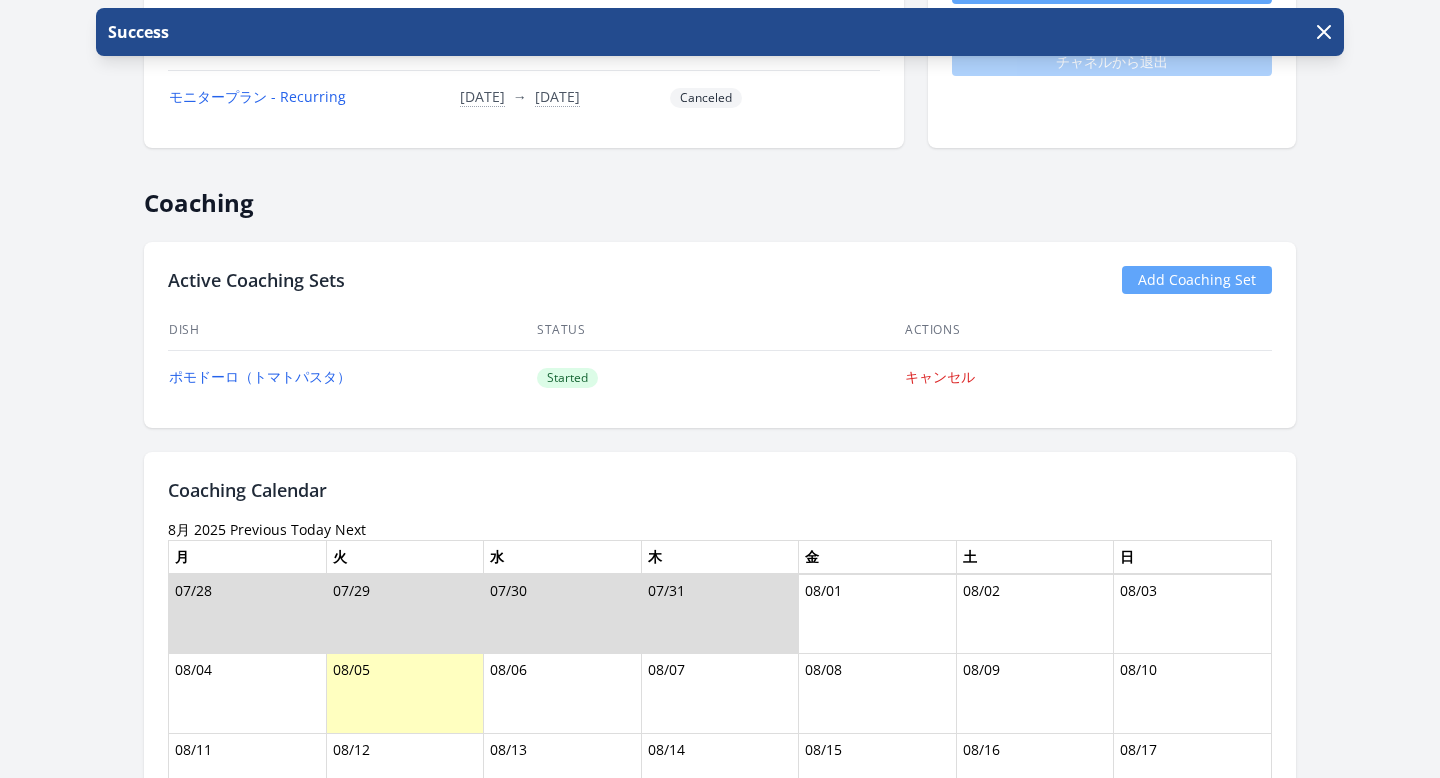 scroll, scrollTop: 443, scrollLeft: 0, axis: vertical 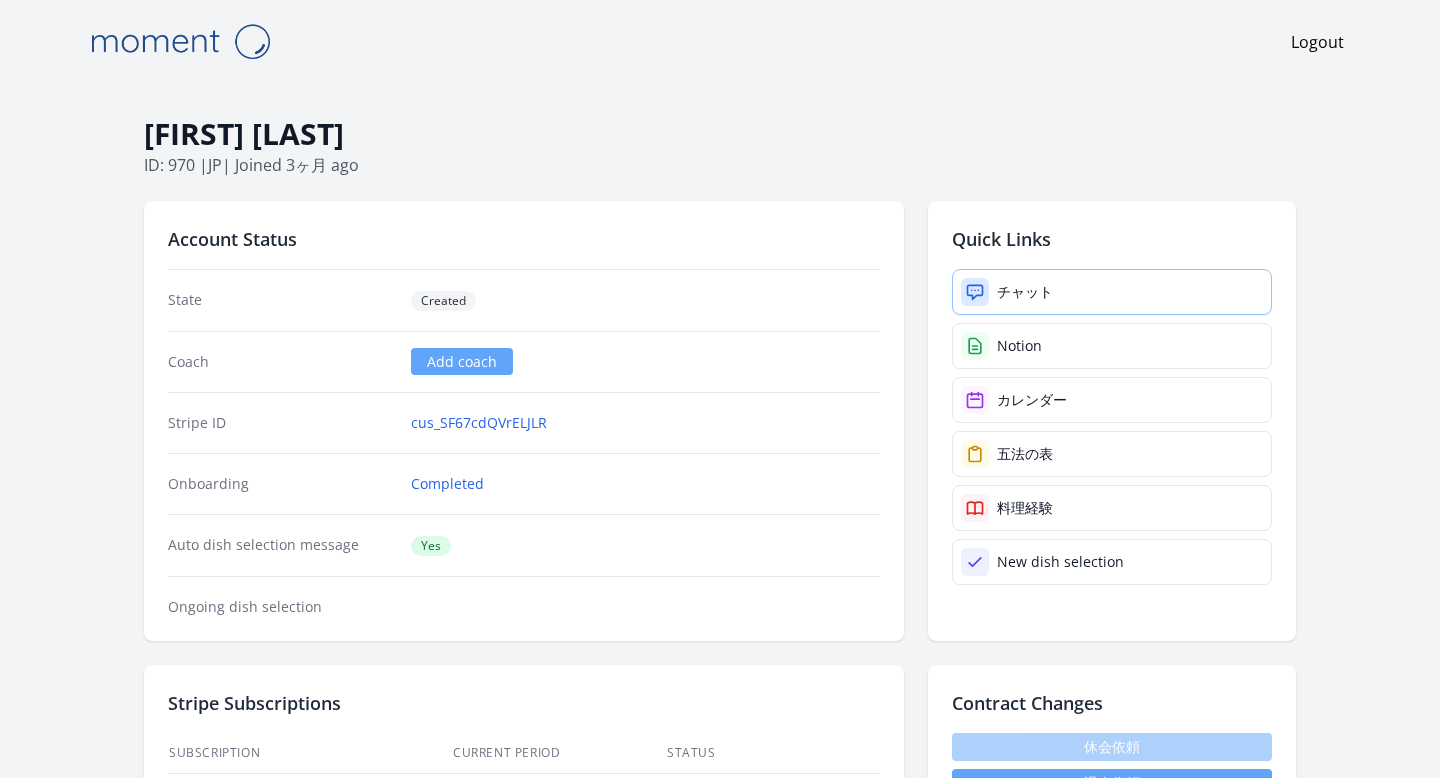 click on "チャット" at bounding box center [1112, 292] 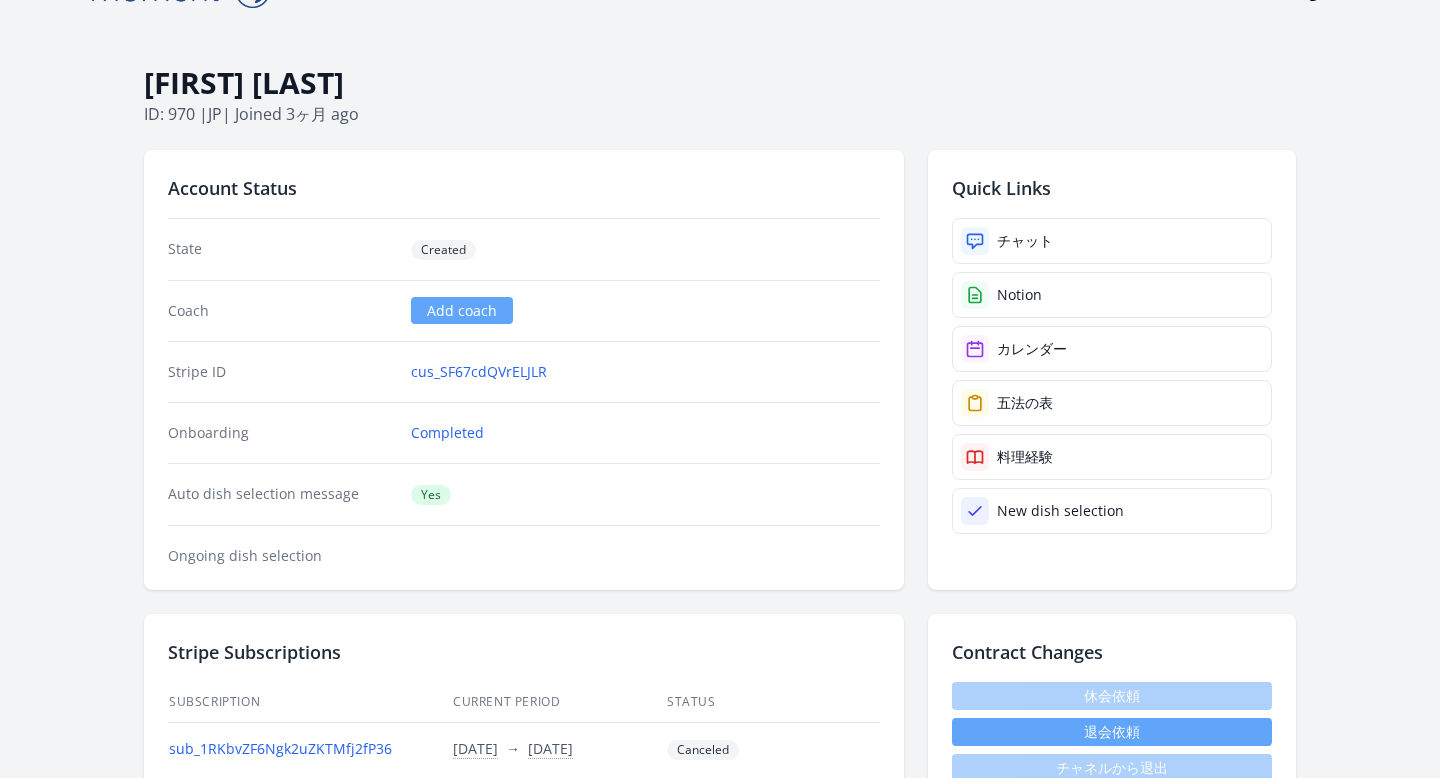 scroll, scrollTop: 166, scrollLeft: 0, axis: vertical 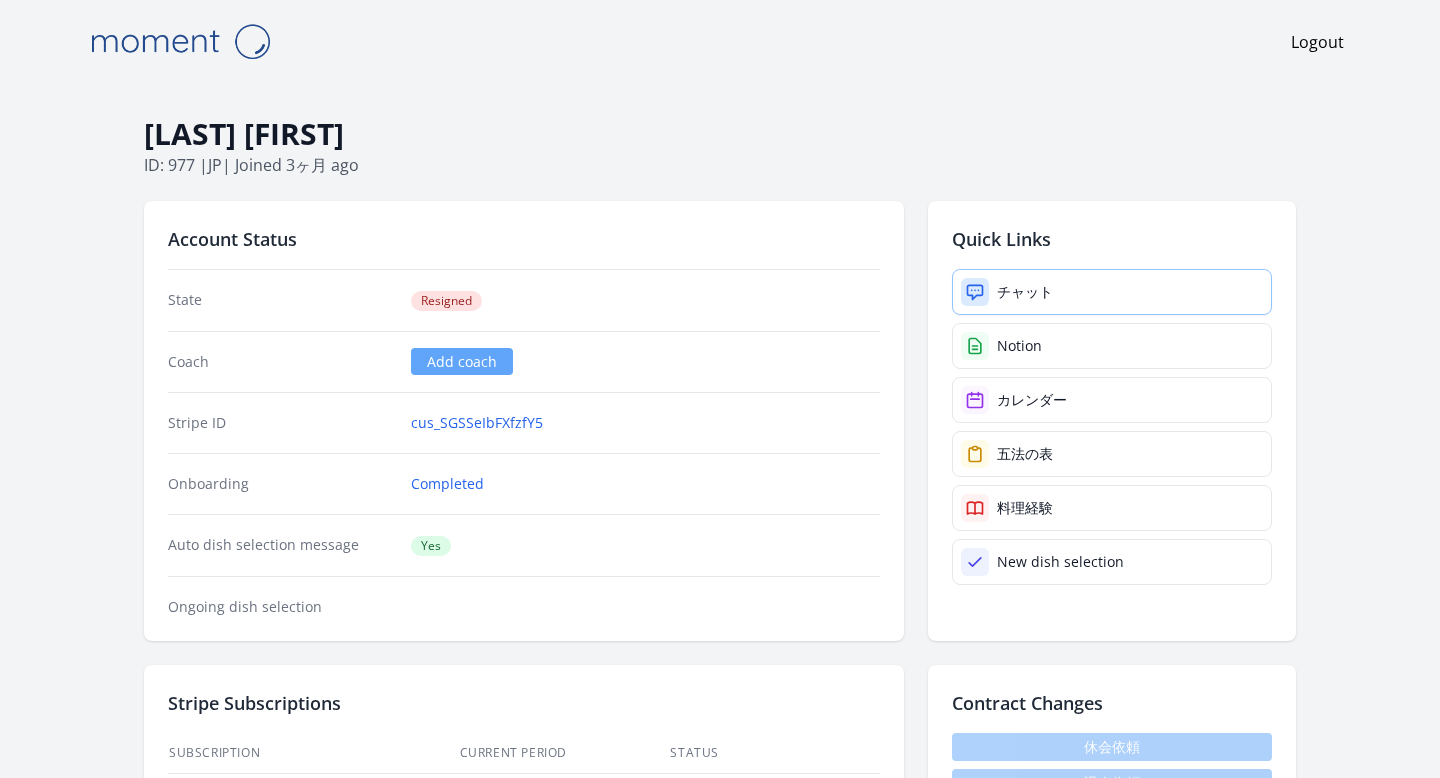 click on "チャット" at bounding box center (1112, 292) 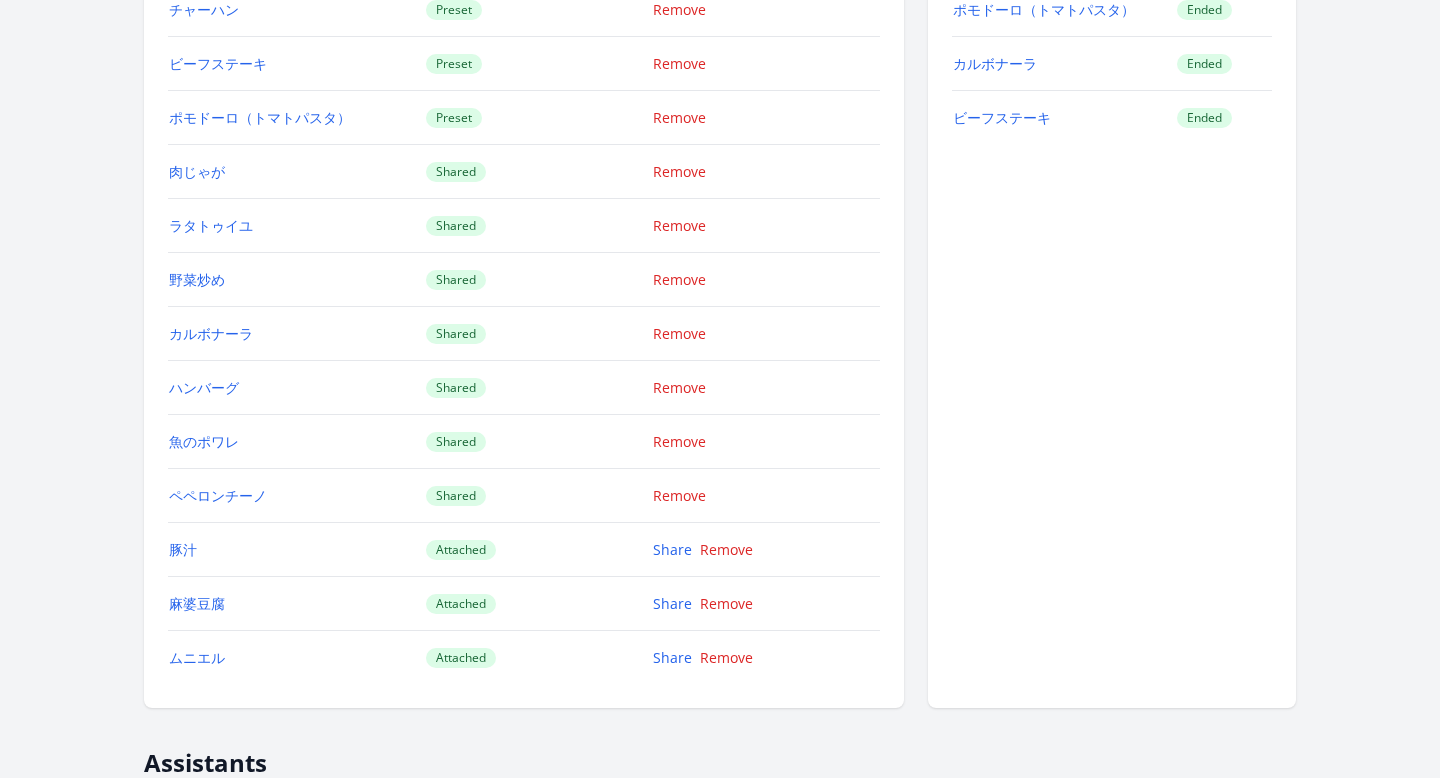 scroll, scrollTop: 2014, scrollLeft: 0, axis: vertical 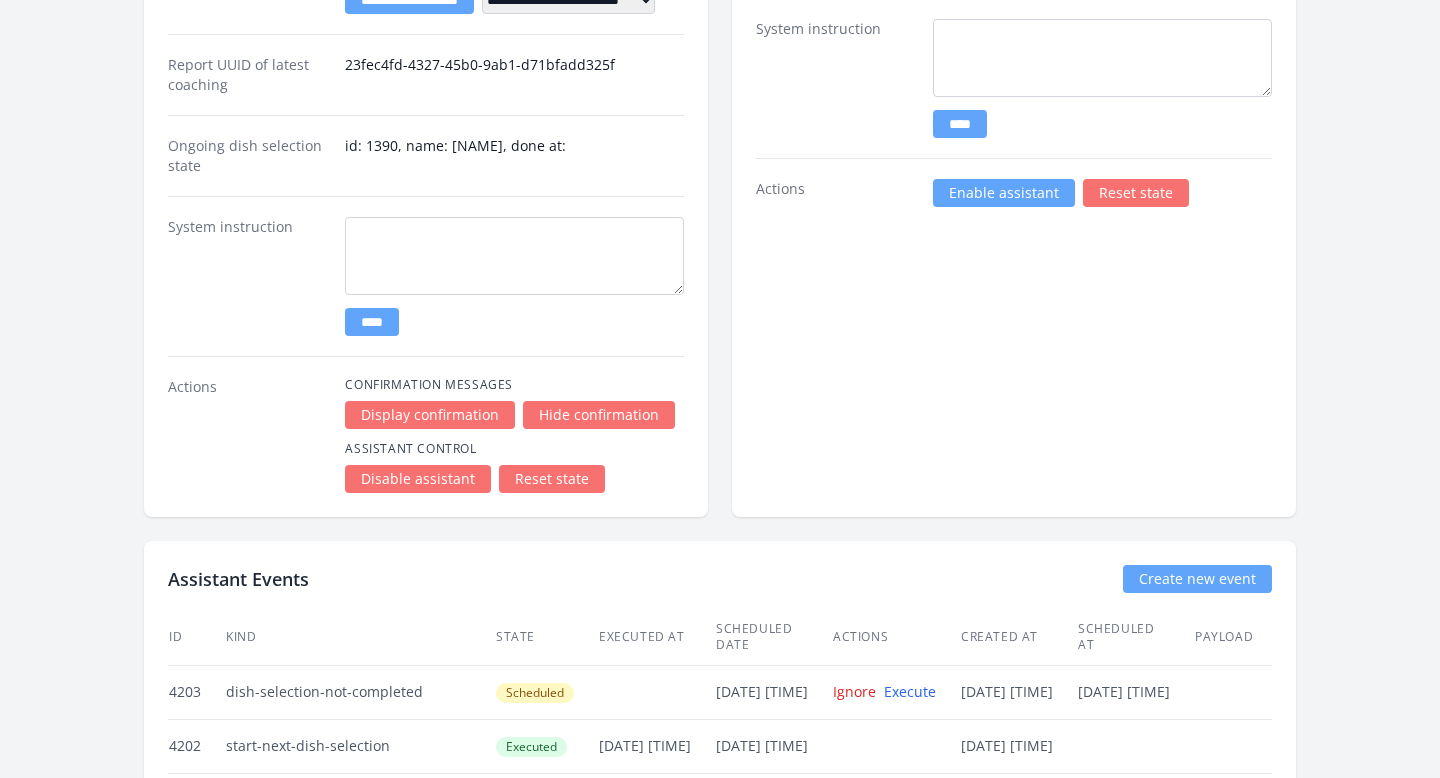 click on "Enable assistant" at bounding box center [1004, 193] 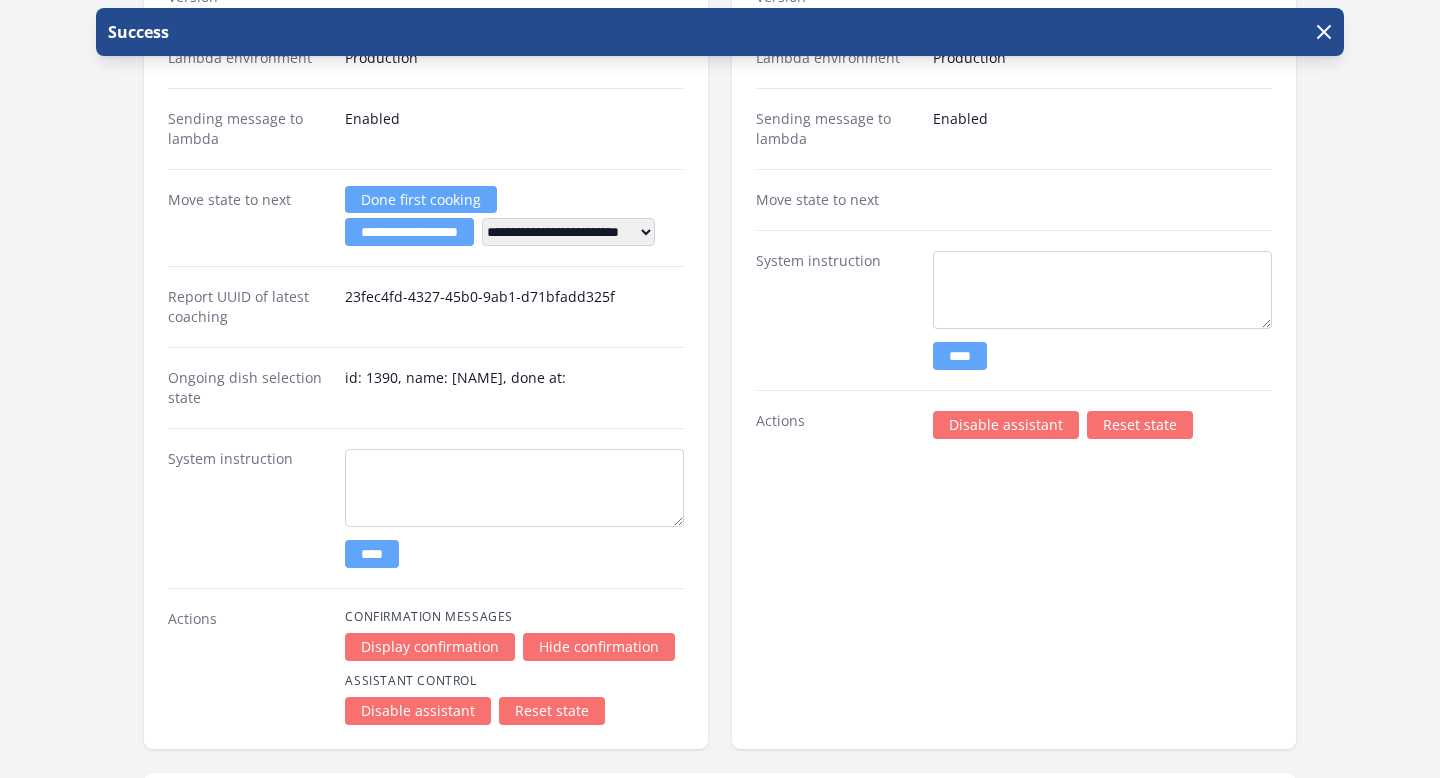 scroll, scrollTop: 2815, scrollLeft: 0, axis: vertical 